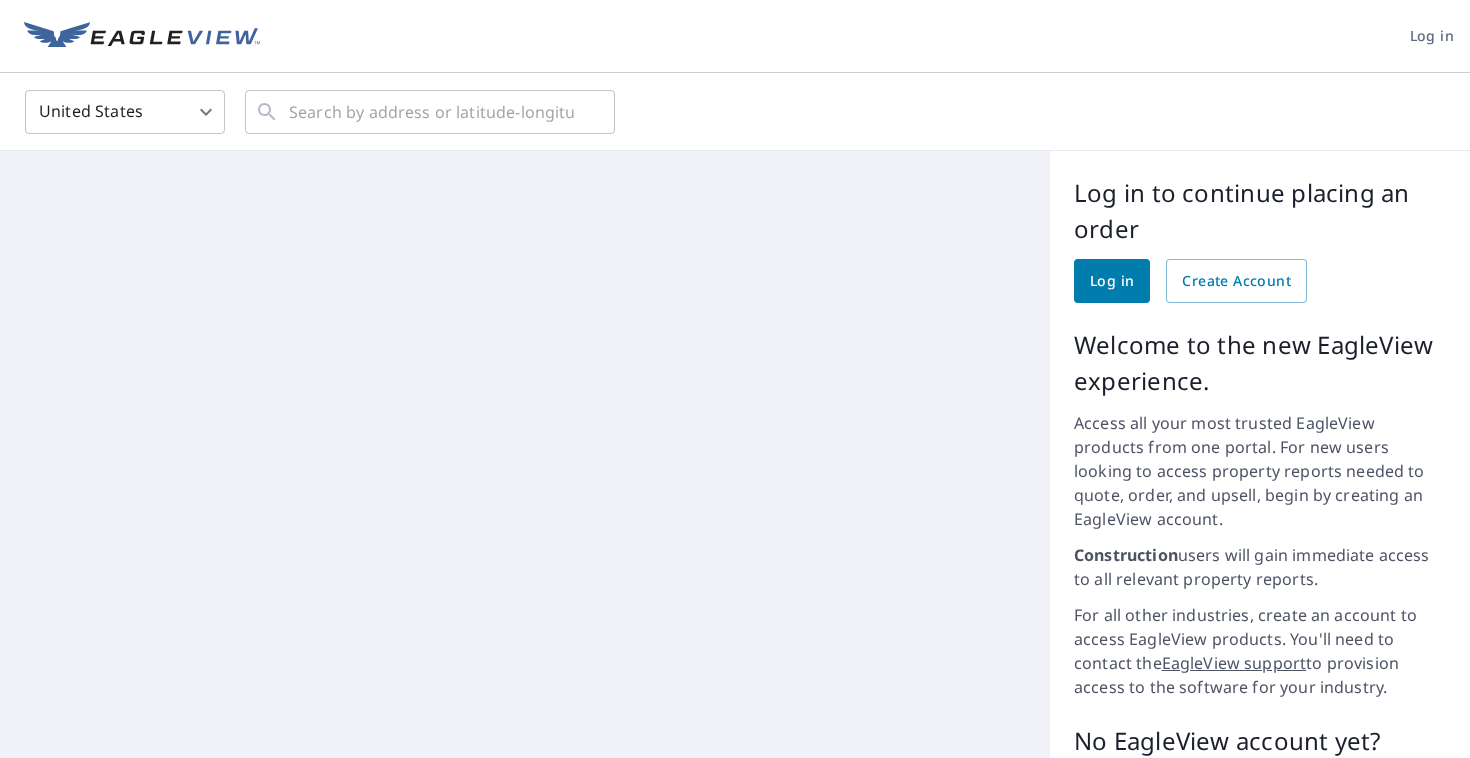 scroll, scrollTop: 0, scrollLeft: 0, axis: both 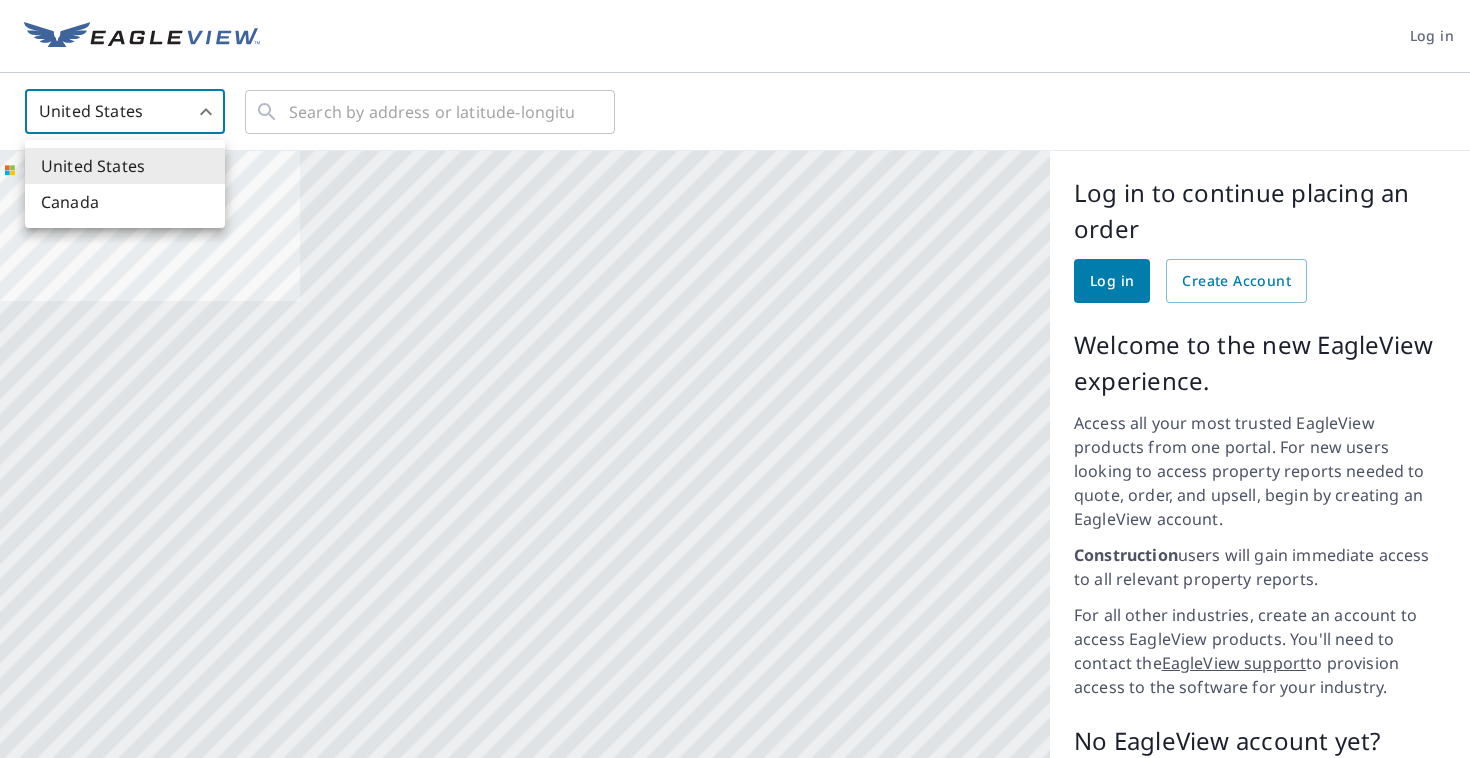 click on "Log in United States US ​ ​ Aérien Route Carte routière standard Aérien Vue détaillée du dessus Libellés Libellés 200 miles 250 km © 2025 TomTom, Earthstar Geographics  SIO, © 2025 Microsoft Corporation Terms © 2025 TomTom, Earthstar Geographics SIO, © 2025 Microsoft Corporation, ©   OpenStreetMap   Terms Images provided by Bing Maps are for property identification purposes only and are not a representation of EagleView images or the availability of images for the property. Log in to continue placing an order Log in Create Account Welcome to the new EagleView experience. Access all your most trusted EagleView products from one portal. For new users looking to access property reports needed to quote, order, and upsell, begin by creating an EagleView account. Construction  users will gain immediate access to all relevant property reports. For all other industries, create an account to access EagleView products. You'll need to contact the  EagleView support No EagleView account yet? Terms of Use" at bounding box center (735, 379) 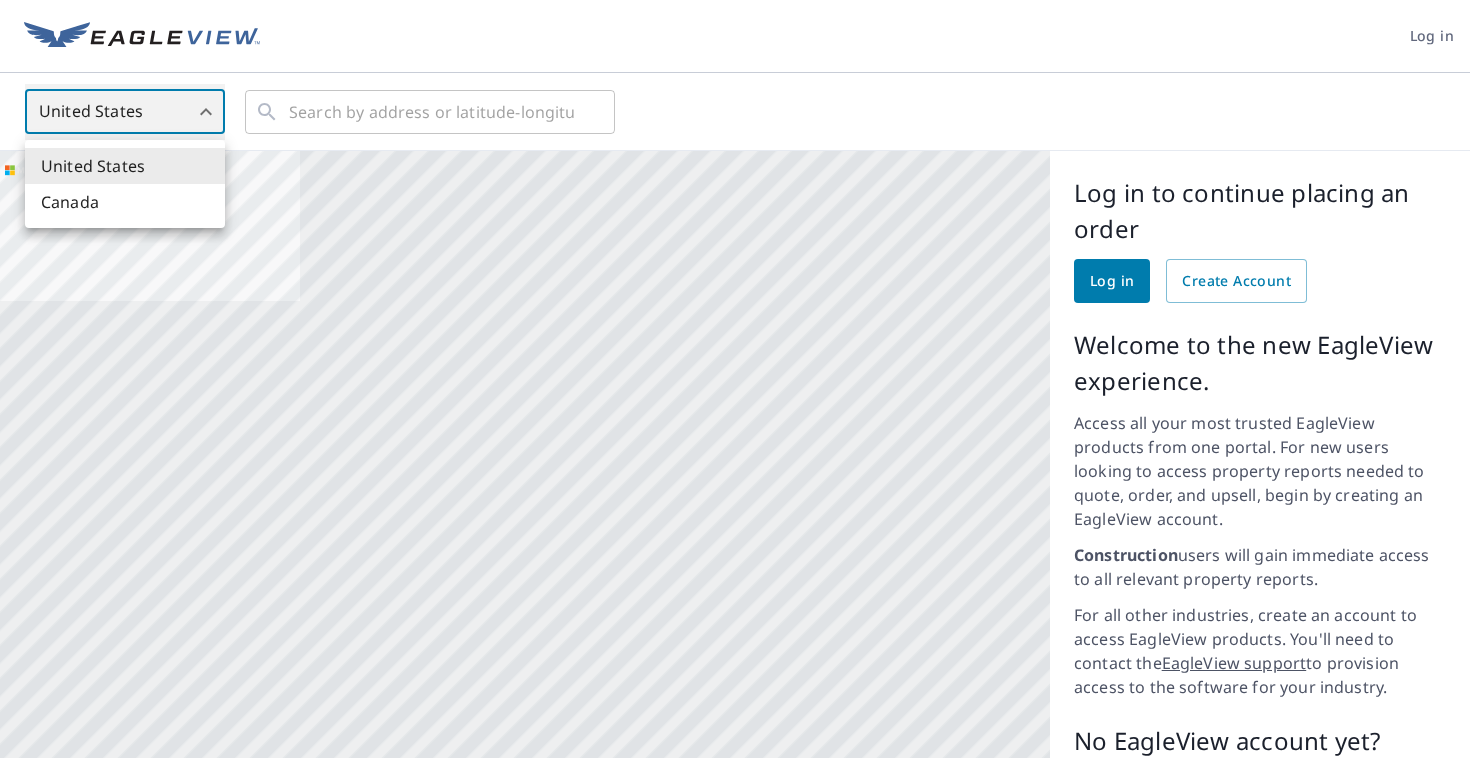 type on "CA" 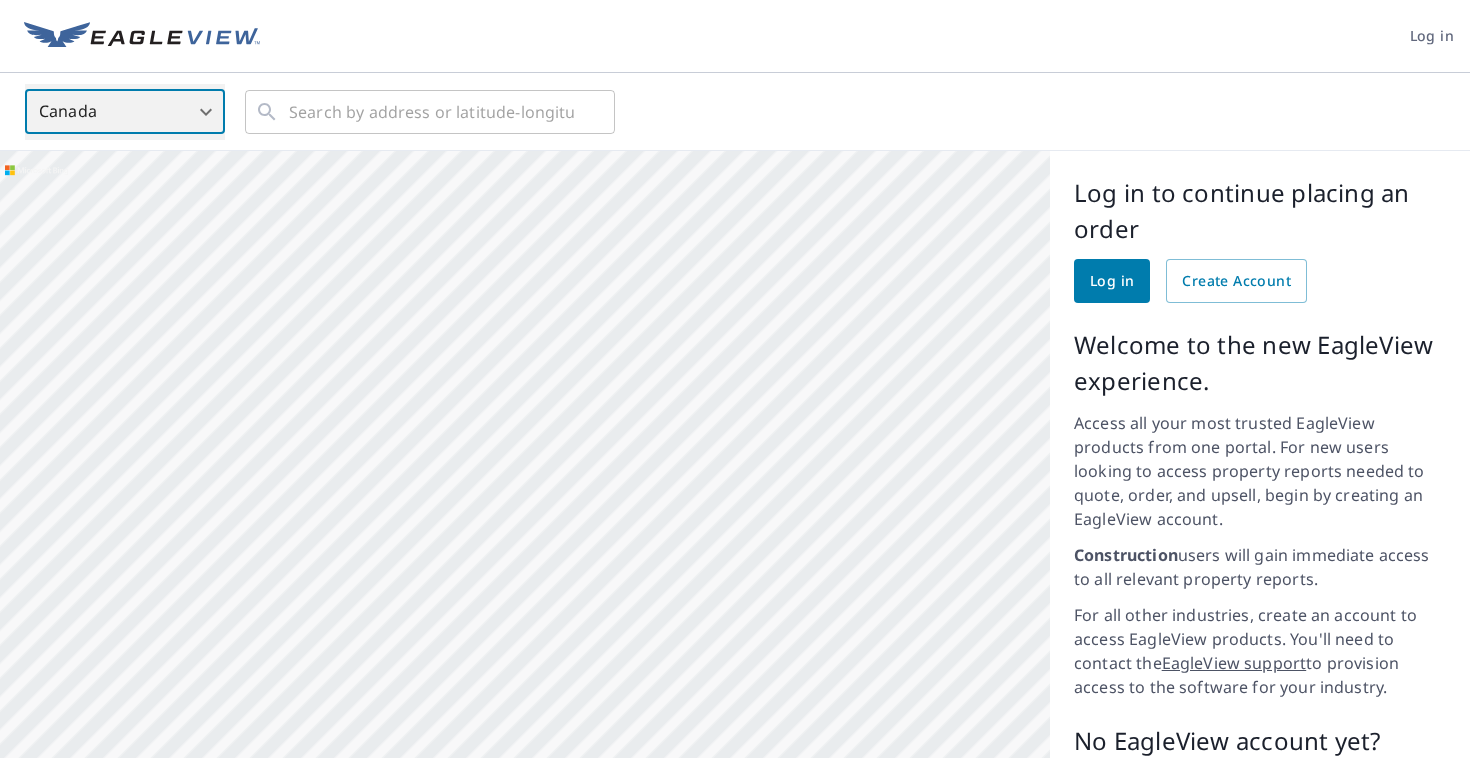 scroll, scrollTop: 0, scrollLeft: 0, axis: both 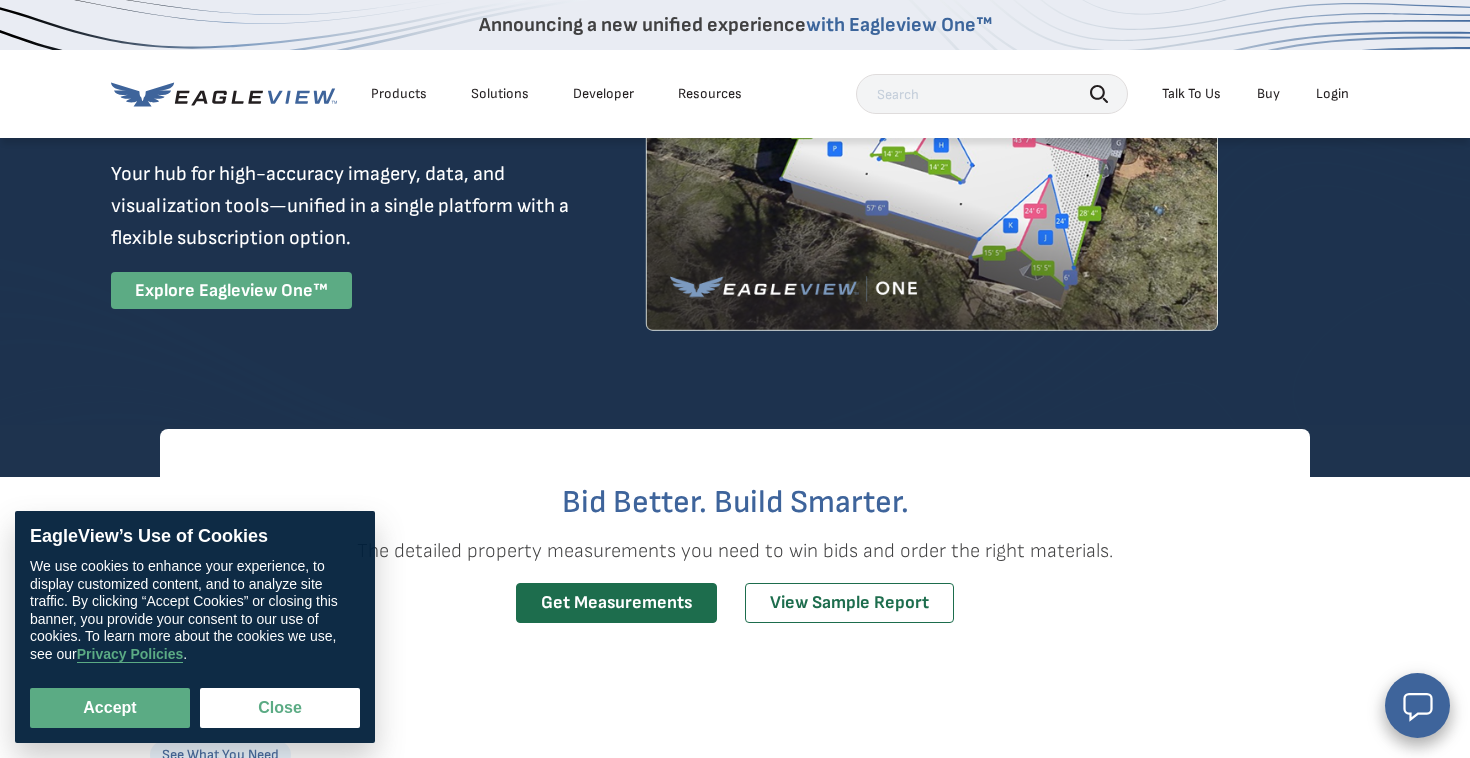 click on "Explore Eagleview One™" at bounding box center [231, 290] 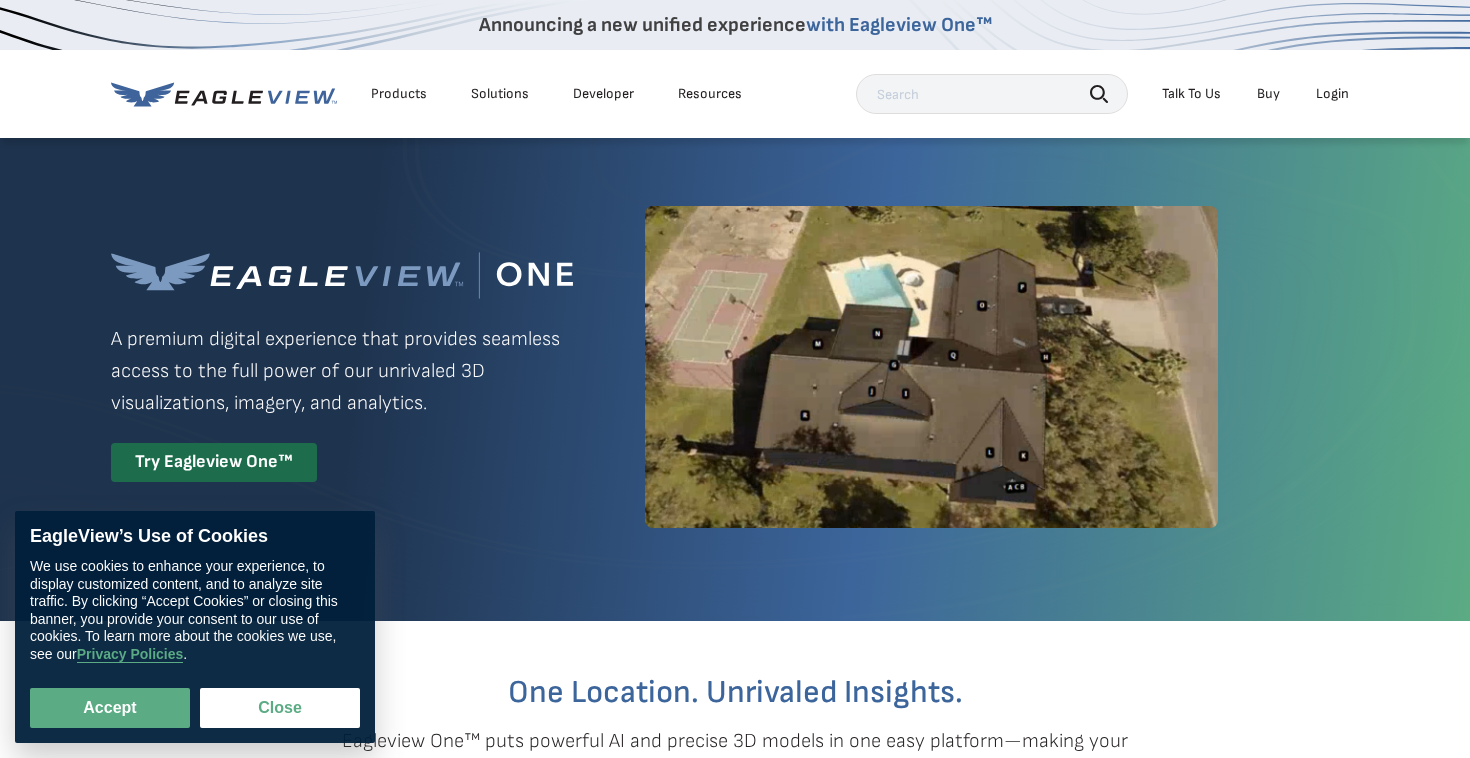 scroll, scrollTop: 0, scrollLeft: 0, axis: both 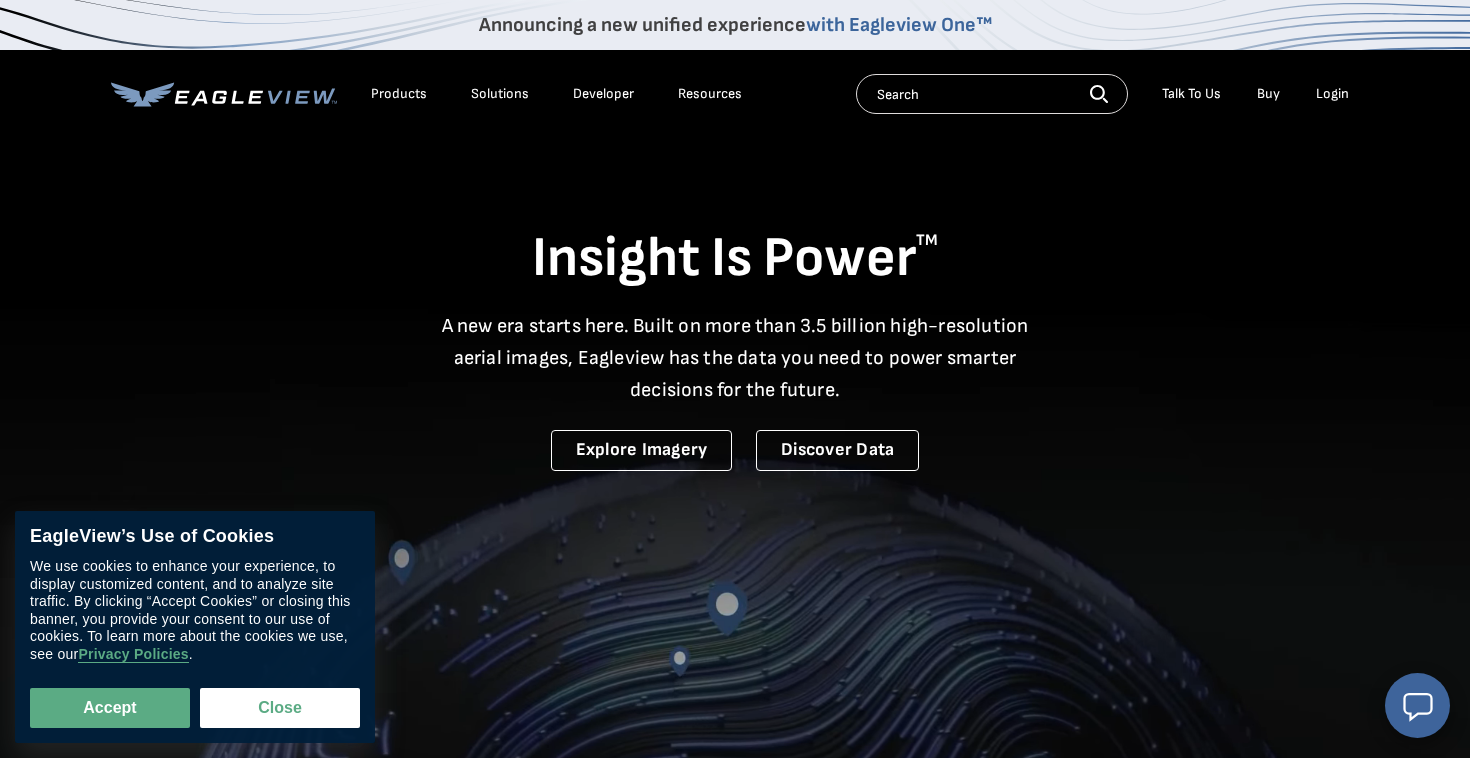 click on "Login" at bounding box center (1332, 94) 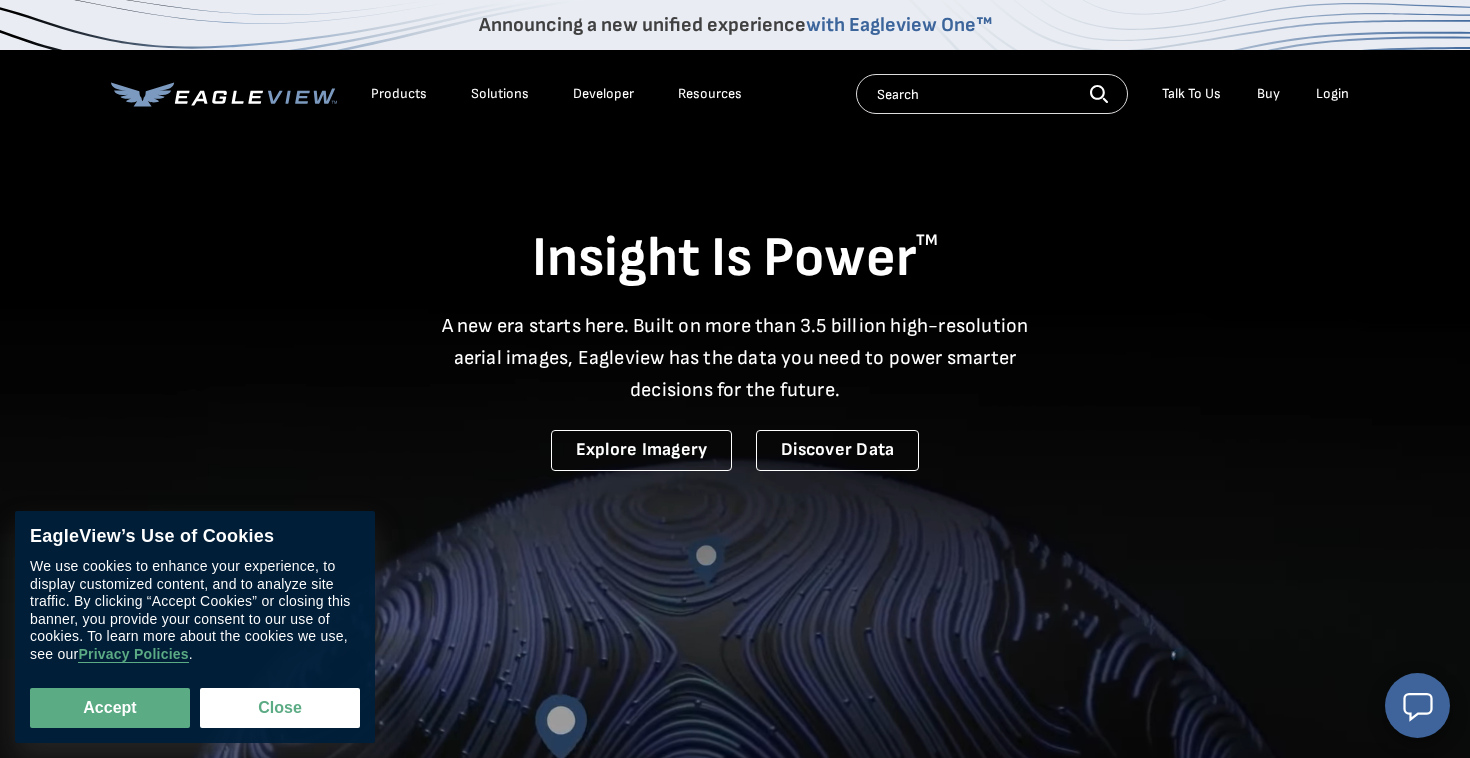 click on "Login" at bounding box center (1332, 94) 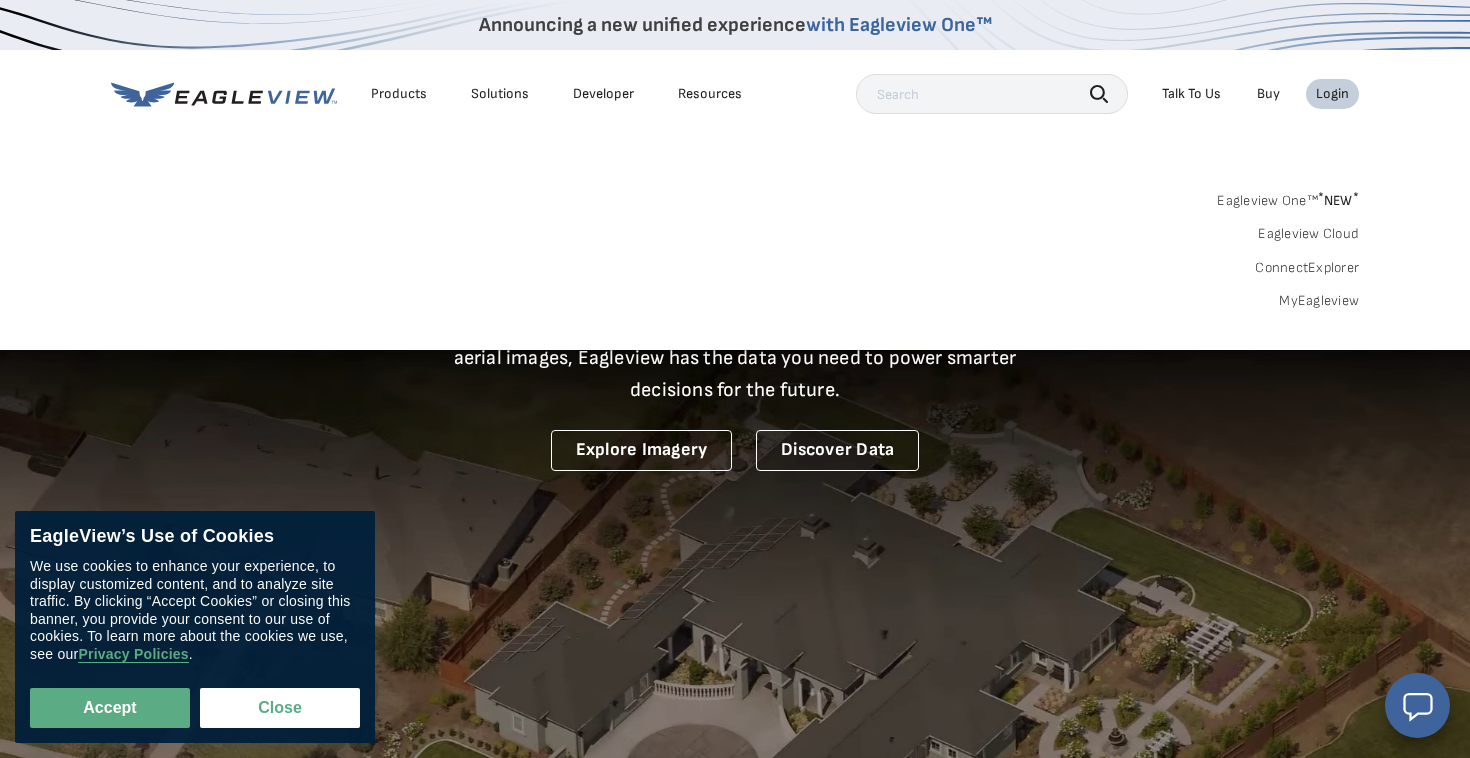 click on "Login" at bounding box center [1332, 94] 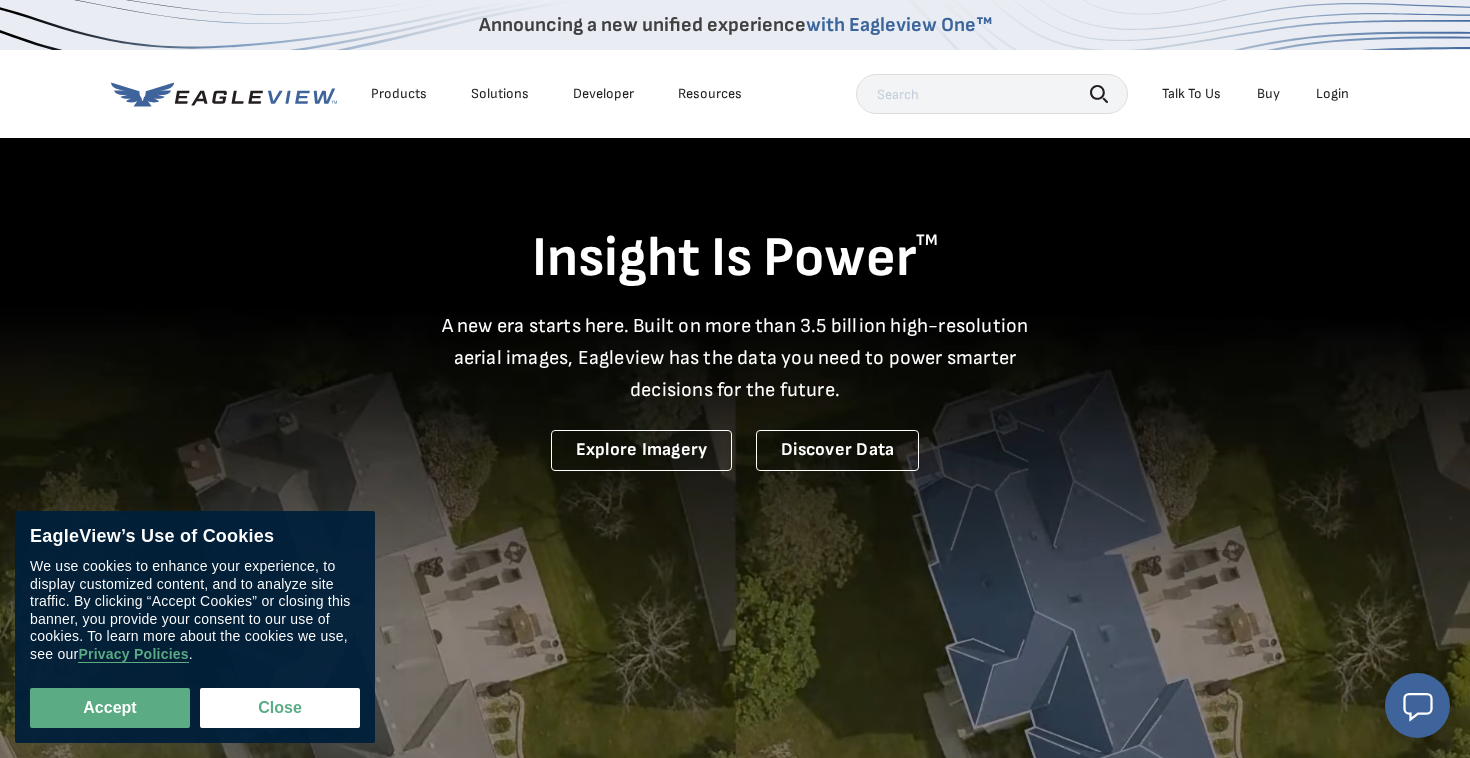 click on "Login" at bounding box center (1332, 94) 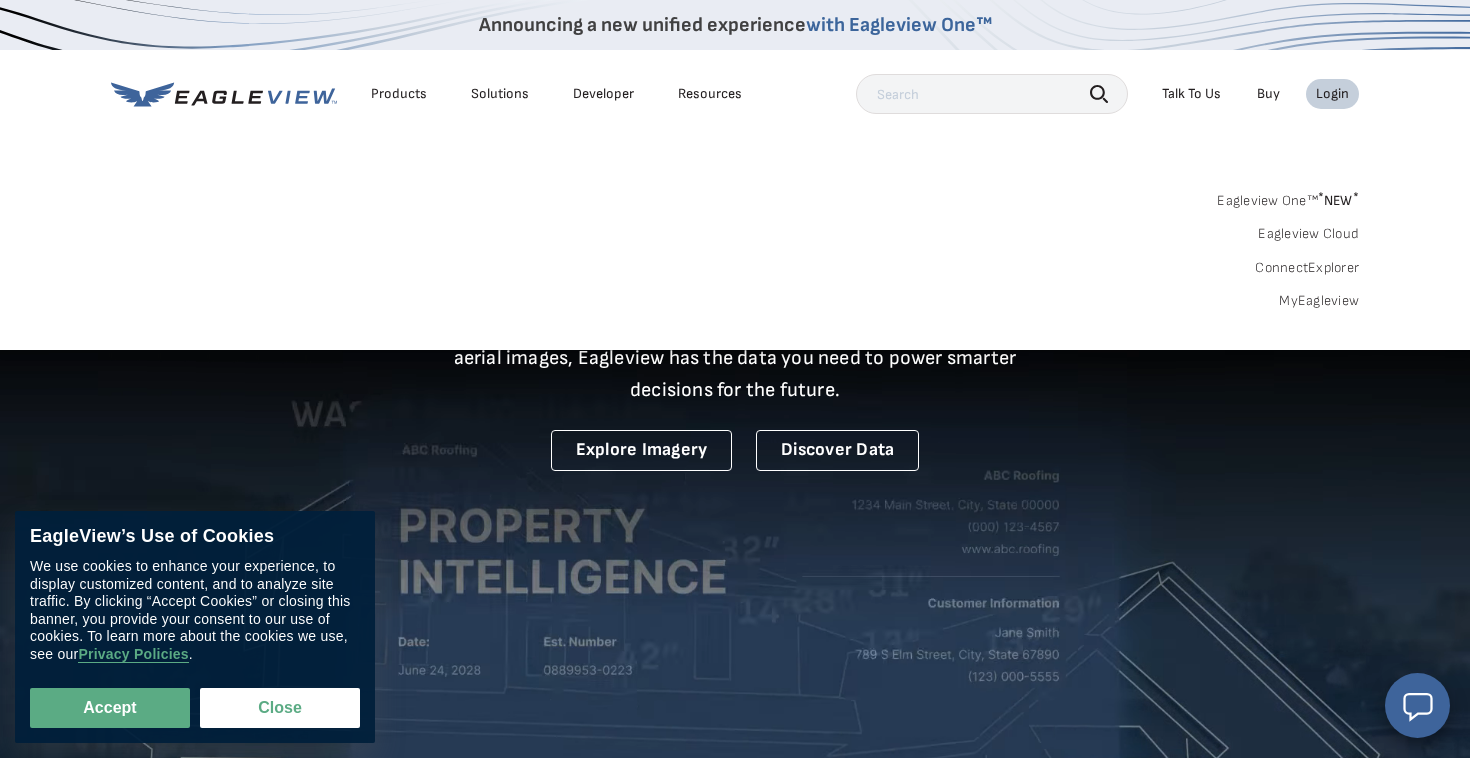 click on "MyEagleview" at bounding box center [1319, 301] 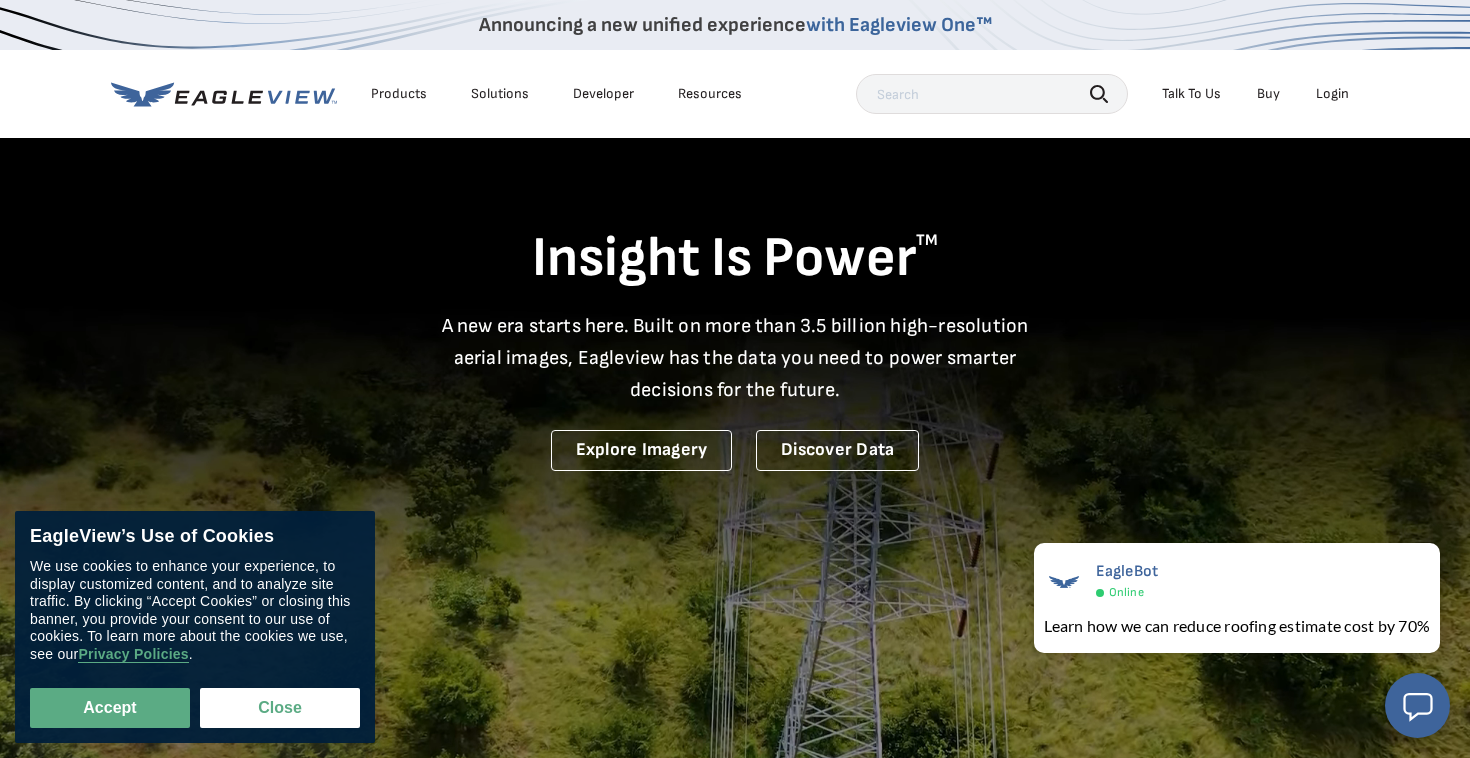 click on "Login" at bounding box center [1332, 94] 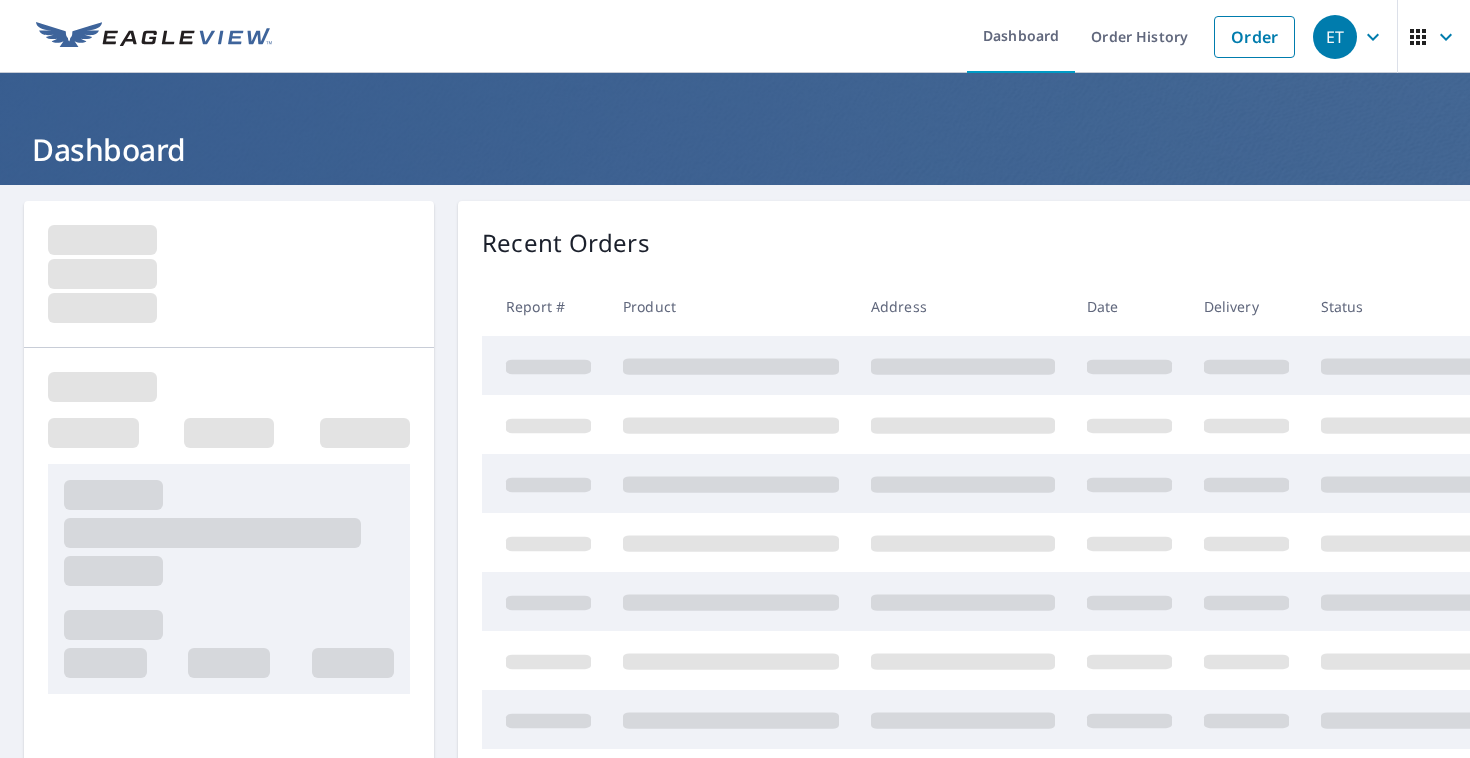 scroll, scrollTop: 0, scrollLeft: 0, axis: both 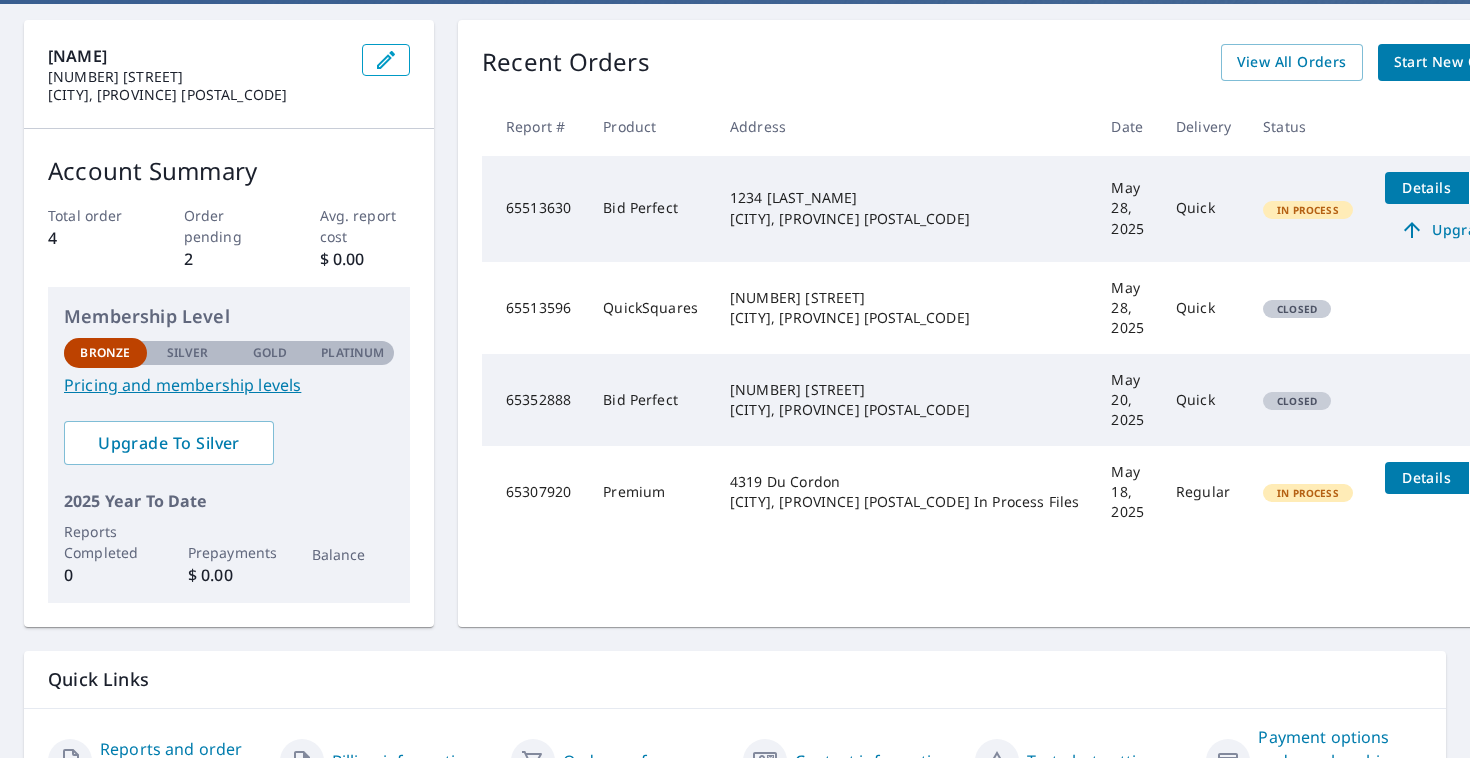 click on "Recent Orders View All Orders Start New Order Report # Product Address Date Delivery Status 65513630 Bid Perfect 1234 [LAST_NAME]
[CITY], [PROVINCE] [POSTAL_CODE] May 28, 2025 Quick In Process Details Upgrade 65513596 QuickSquares 3245 DE PORT AU PERSIL
[CITY], [PROVINCE] [POSTAL_CODE] May 28, 2025 Quick Closed 65352888 Bid Perfect 54 NOTRE DAME E
[CITY], [PROVINCE] [POSTAL_CODE] May 20, 2025 Quick Closed 65307920 Premium 4319 Du Cordon
[CITY], [PROVINCE] [POSTAL_CODE] May 18, 2025 Regular In Process Details" at bounding box center (1004, 323) 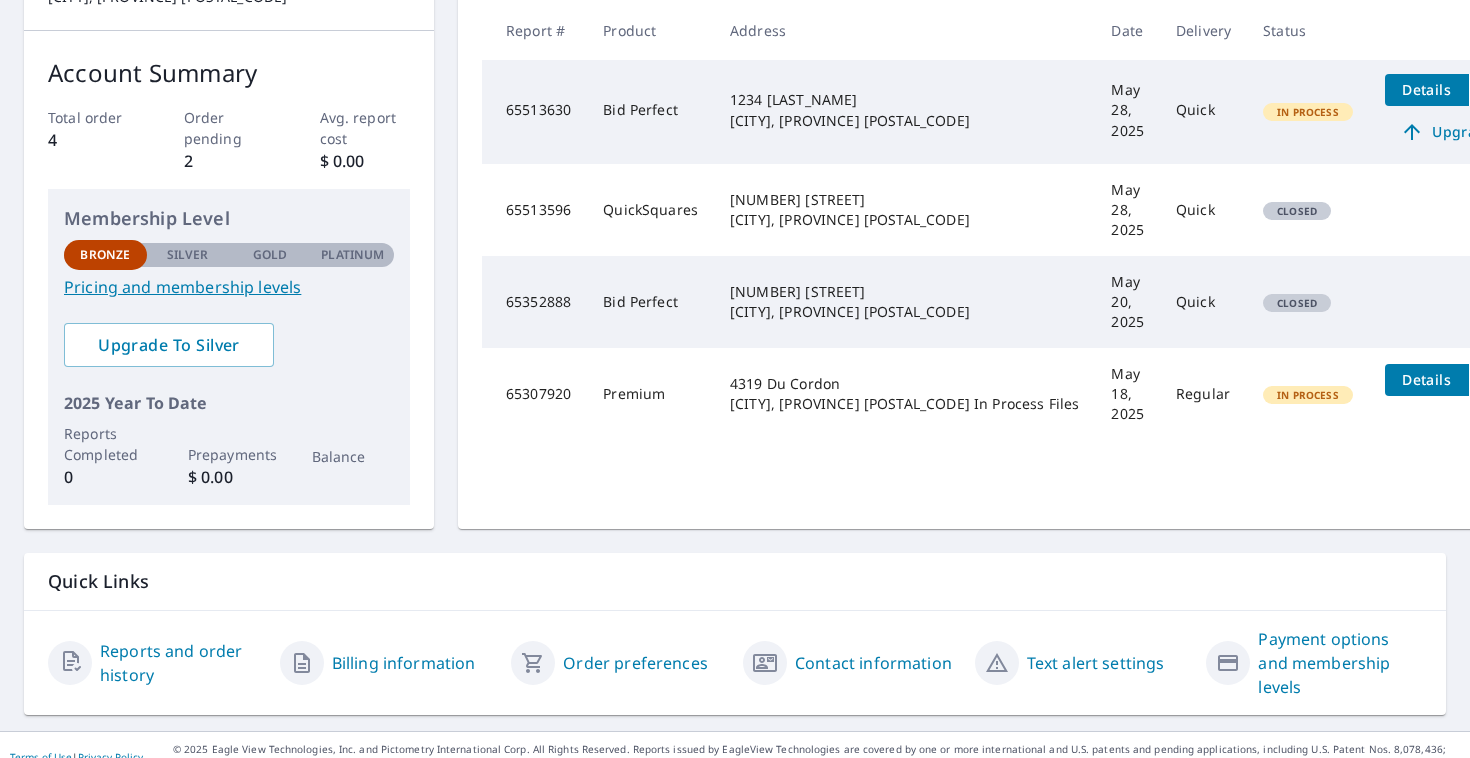 scroll, scrollTop: 267, scrollLeft: 0, axis: vertical 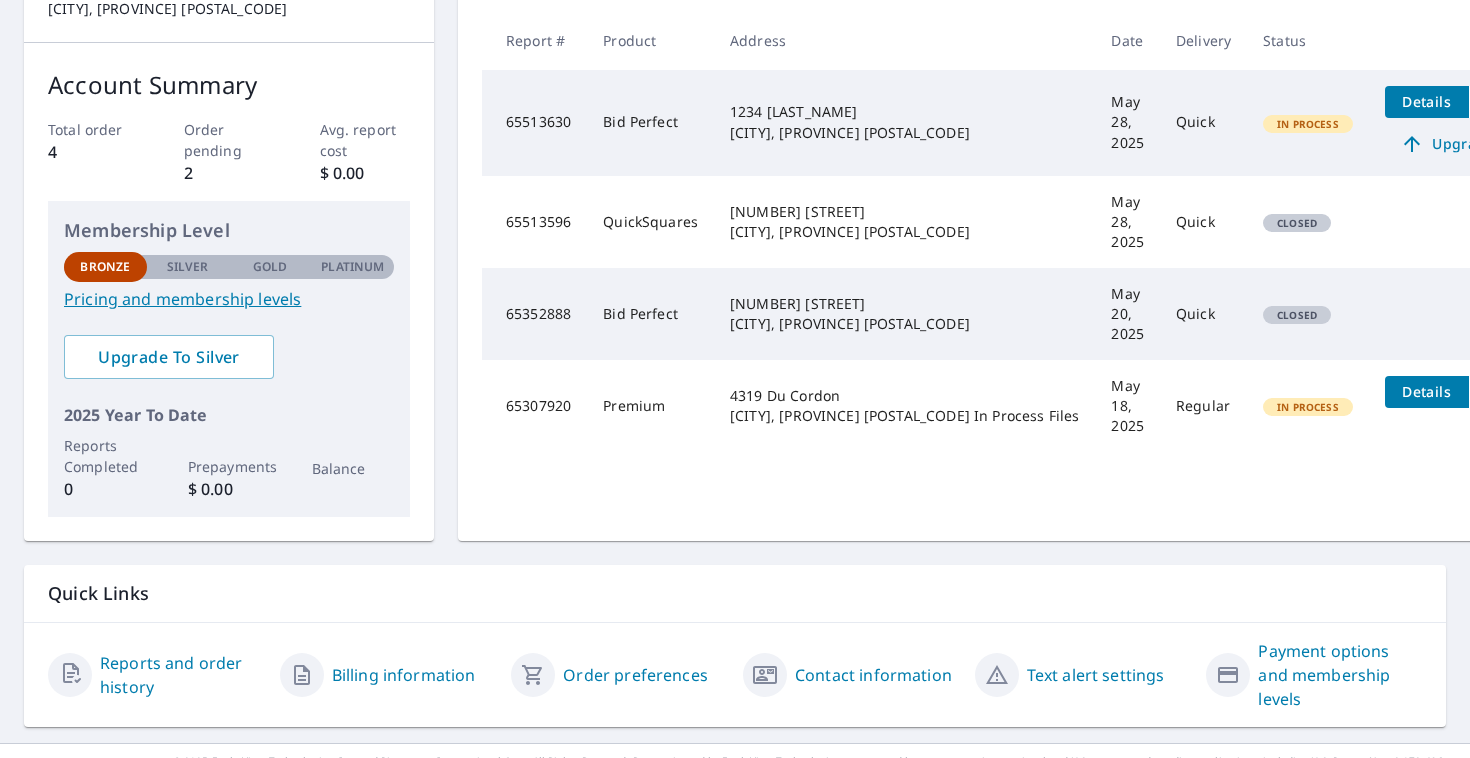 click 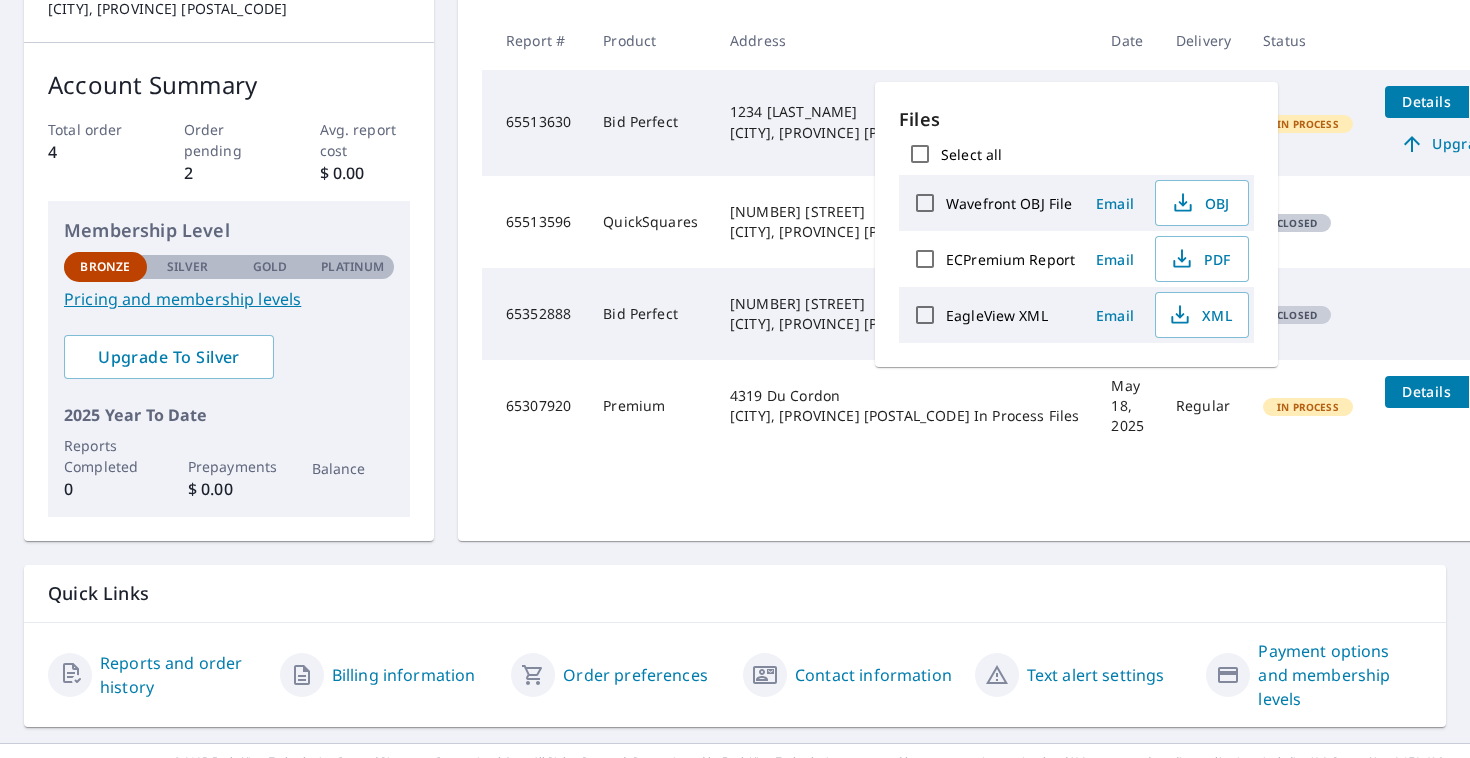 click 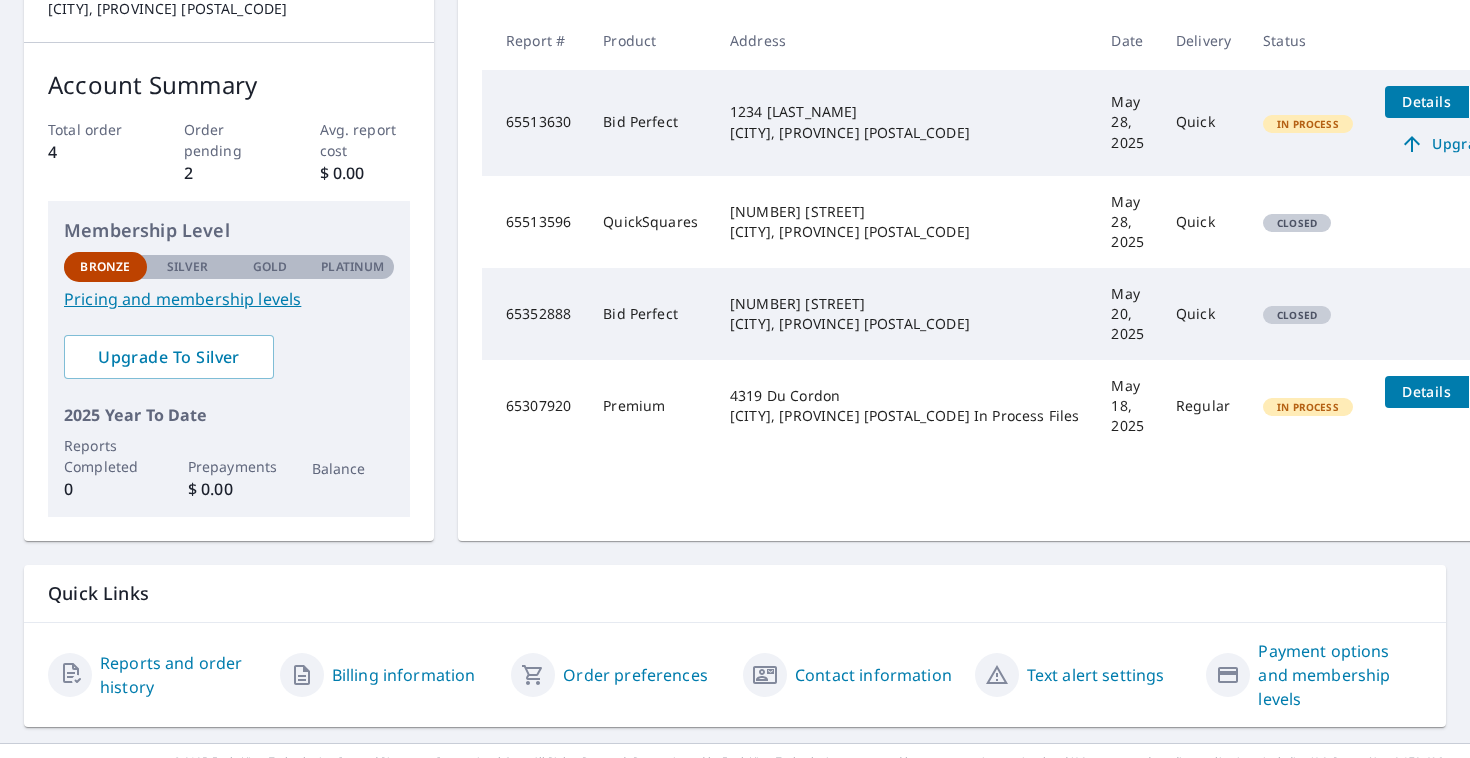 click on "Recent Orders View All Orders Start New Order Report # Product Address Date Delivery Status 65513630 Bid Perfect 1234 [LAST_NAME]
[CITY], [PROVINCE] [POSTAL_CODE] May 28, 2025 Quick In Process Details Upgrade 65513596 QuickSquares 3245 DE PORT AU PERSIL
[CITY], [PROVINCE] [POSTAL_CODE] May 28, 2025 Quick Closed 65352888 Bid Perfect 54 NOTRE DAME E
[CITY], [PROVINCE] [POSTAL_CODE] May 20, 2025 Quick Closed 65307920 Premium 4319 Du Cordon
[CITY], [PROVINCE] [POSTAL_CODE] May 18, 2025 Regular In Process Details" at bounding box center [1004, 237] 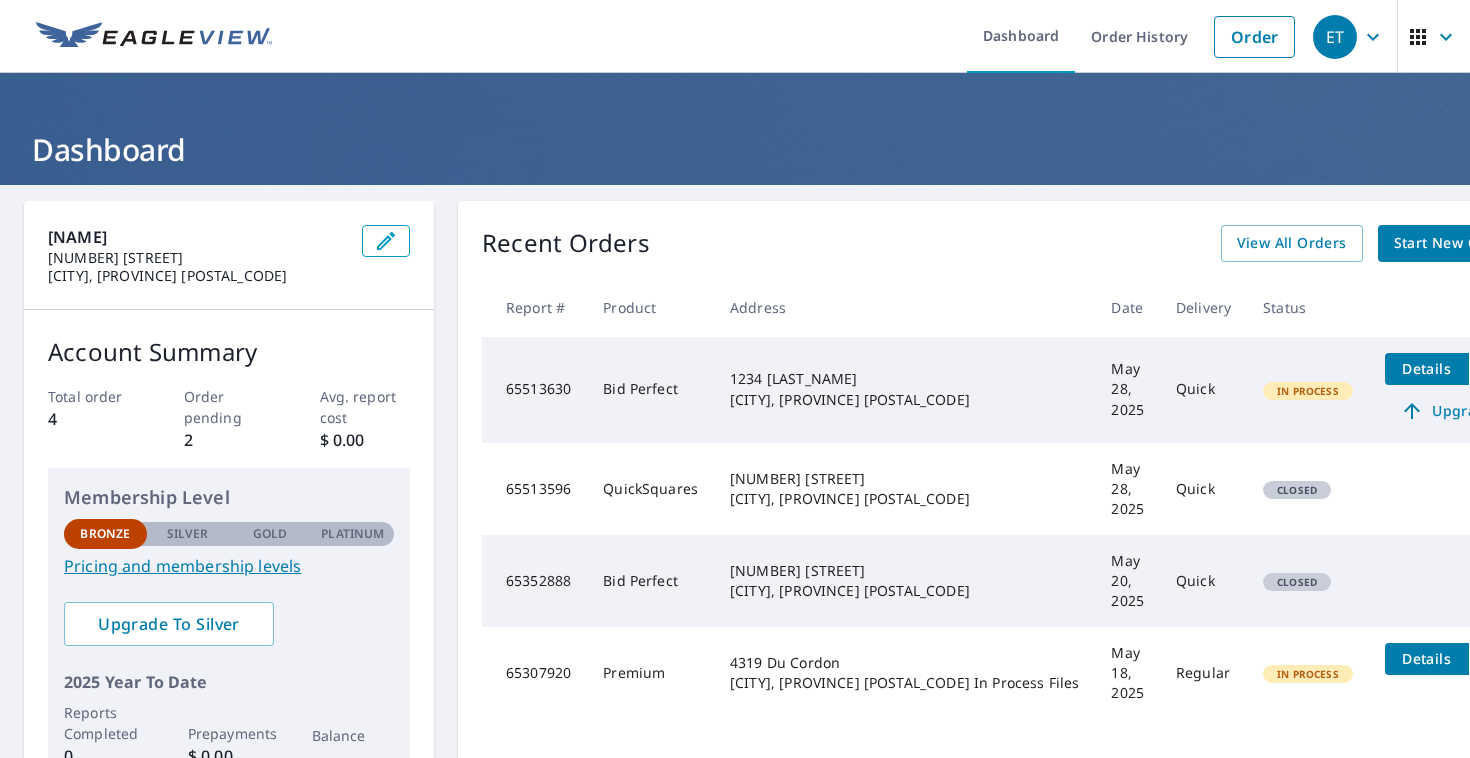 scroll, scrollTop: 70, scrollLeft: 0, axis: vertical 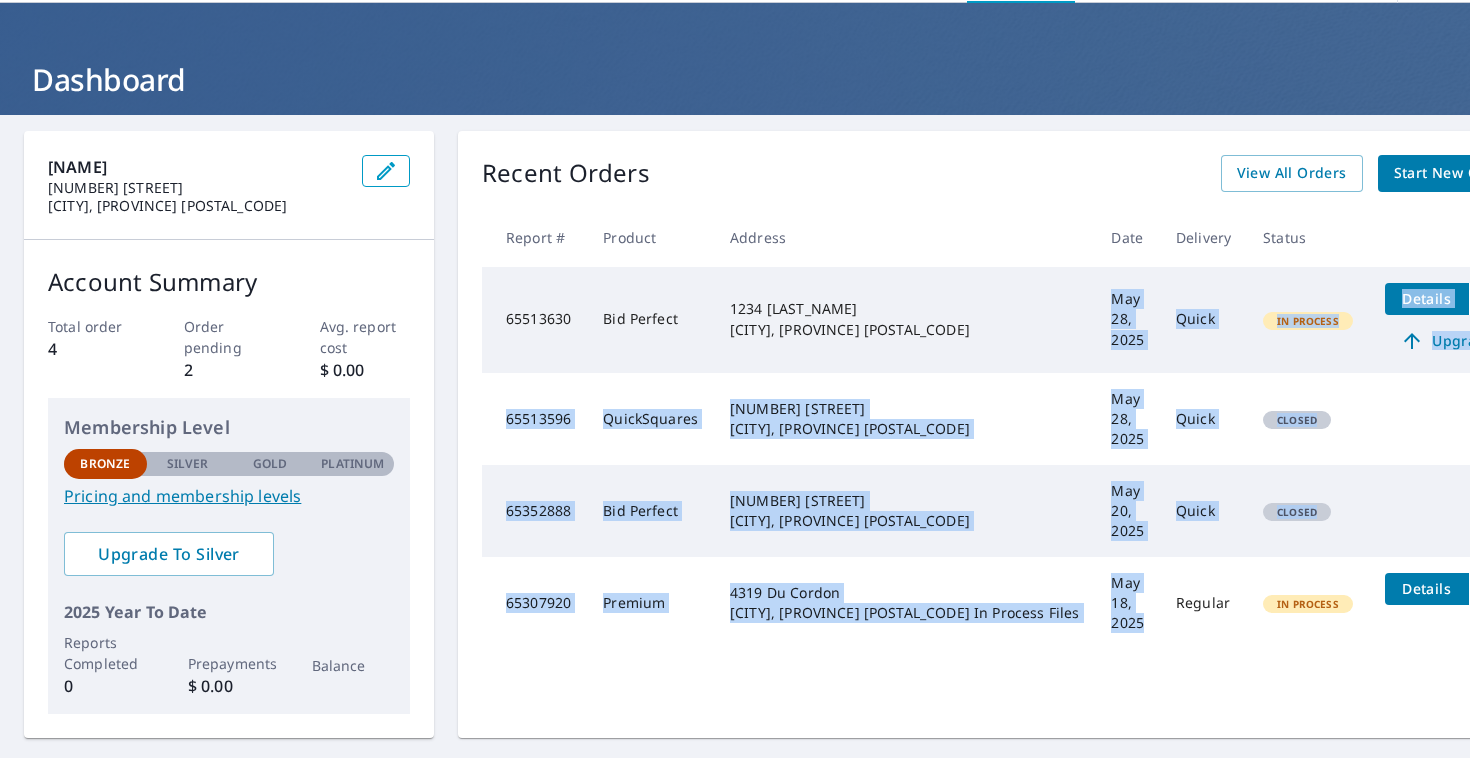 drag, startPoint x: 970, startPoint y: 292, endPoint x: 1032, endPoint y: 574, distance: 288.73517 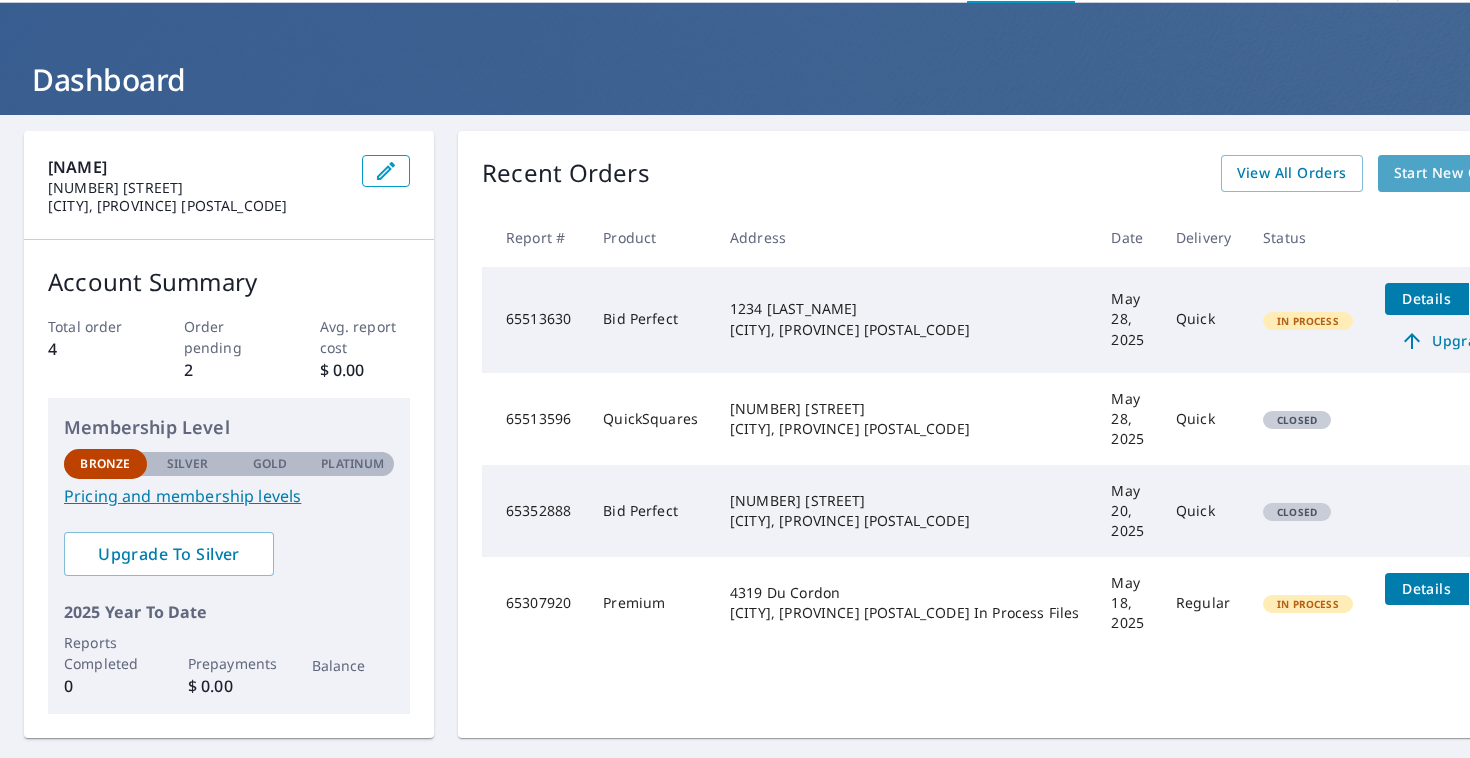 click on "Start New Order" at bounding box center [1452, 173] 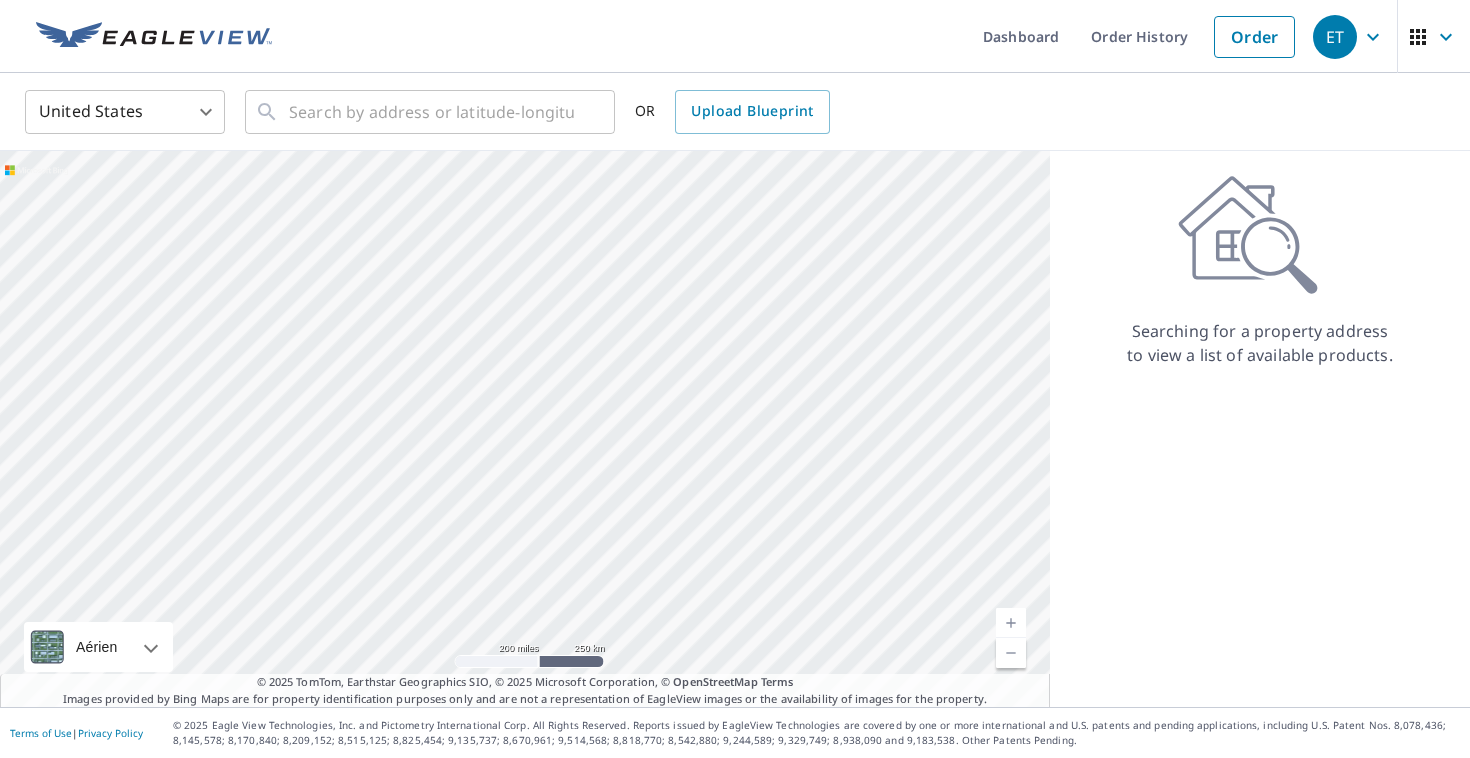 click at bounding box center (154, 37) 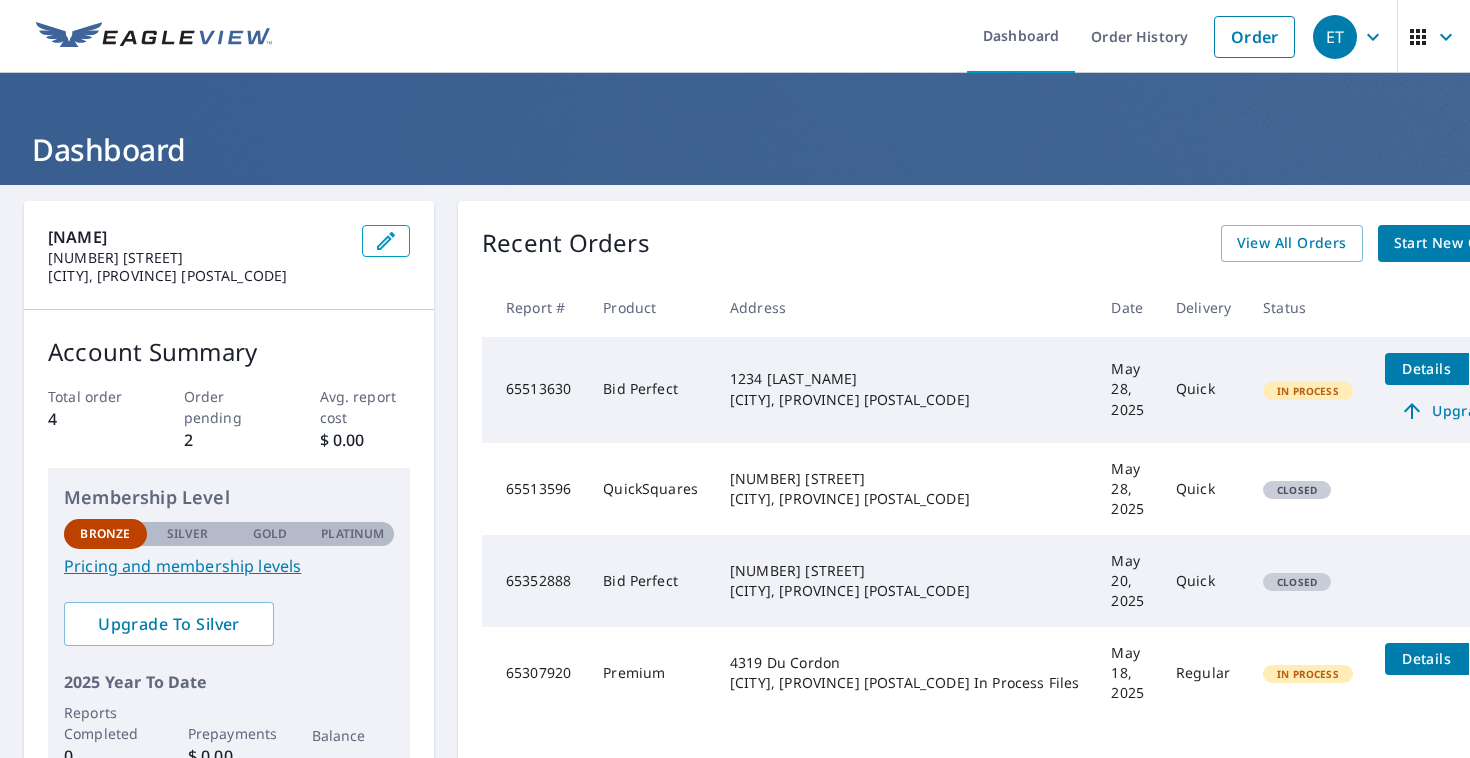 click on "Start New Order" at bounding box center [1452, 243] 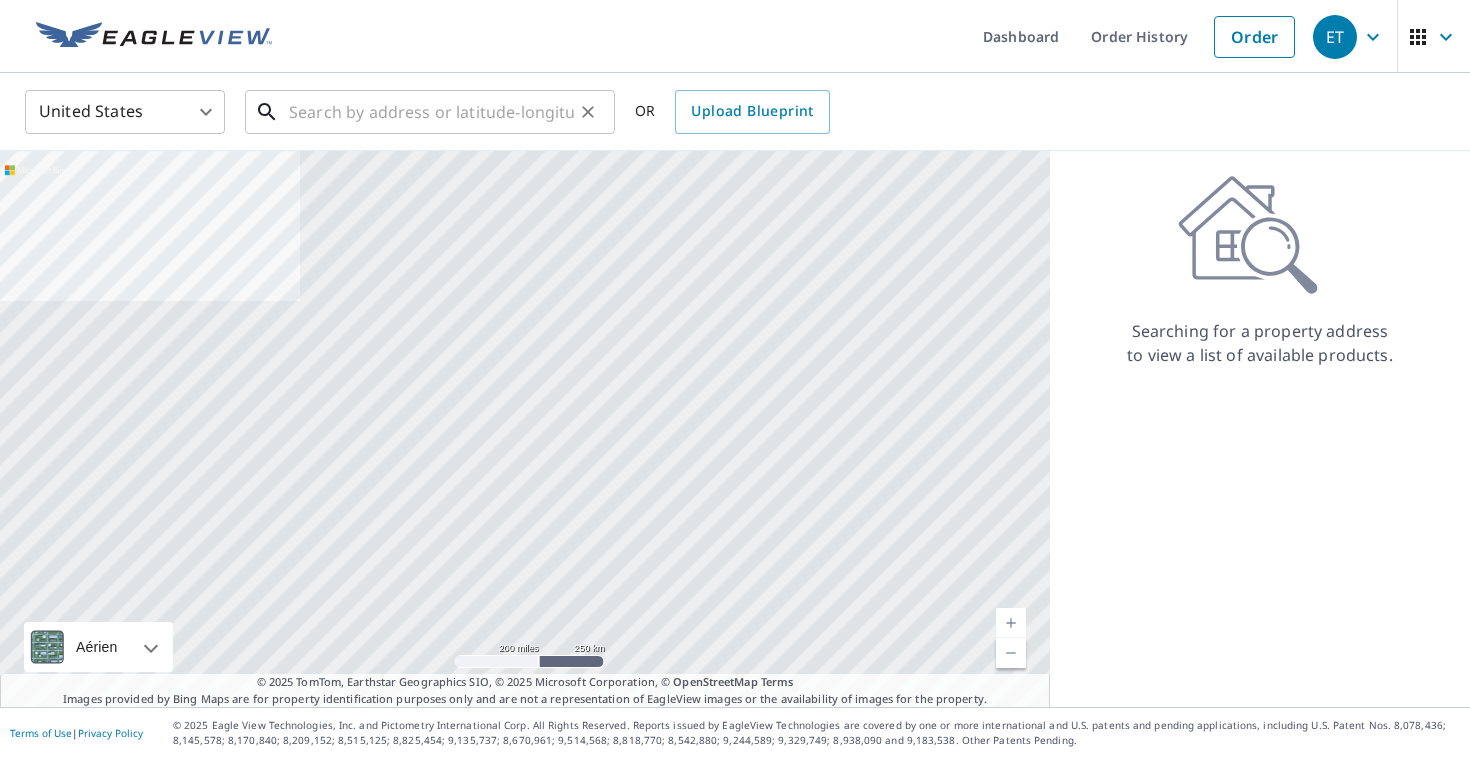 click at bounding box center [431, 112] 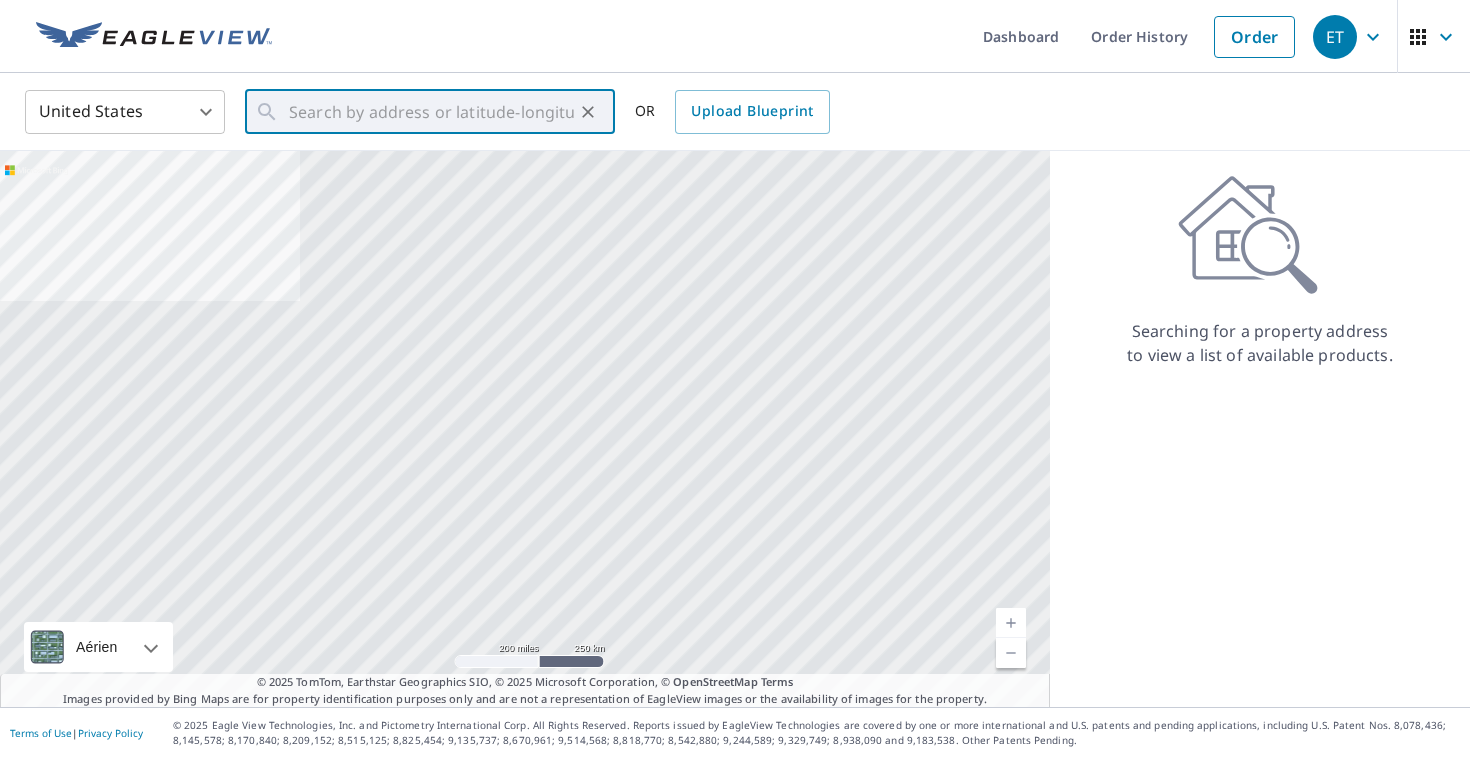 click on "ET ET
Dashboard Order History Order ET United States US ​ ​ OR Upload Blueprint Aérien Route Carte routière standard Aérien Vue détaillée du dessus Libellés Libellés 200 miles 250 km © 2025 TomTom, Earthstar Geographics  SIO, © 2025 Microsoft Corporation Terms © 2025 TomTom, Earthstar Geographics SIO, © 2025 Microsoft Corporation, ©   OpenStreetMap   Terms Images provided by Bing Maps are for property identification purposes only and are not a representation of EagleView images or the availability of images for the property. Searching for a property address to view a list of available products. Terms of Use  |  Privacy Policy © 2025 Eagle View Technologies, Inc. and Pictometry International Corp. All Rights Reserved. Reports issued by EagleView Technologies are covered by   one or more international and U.S. patents and pending applications, including U.S. Patent Nos. 8,078,436; 8,145,578; 8,170,840; 8,209,152;
X X" at bounding box center (735, 379) 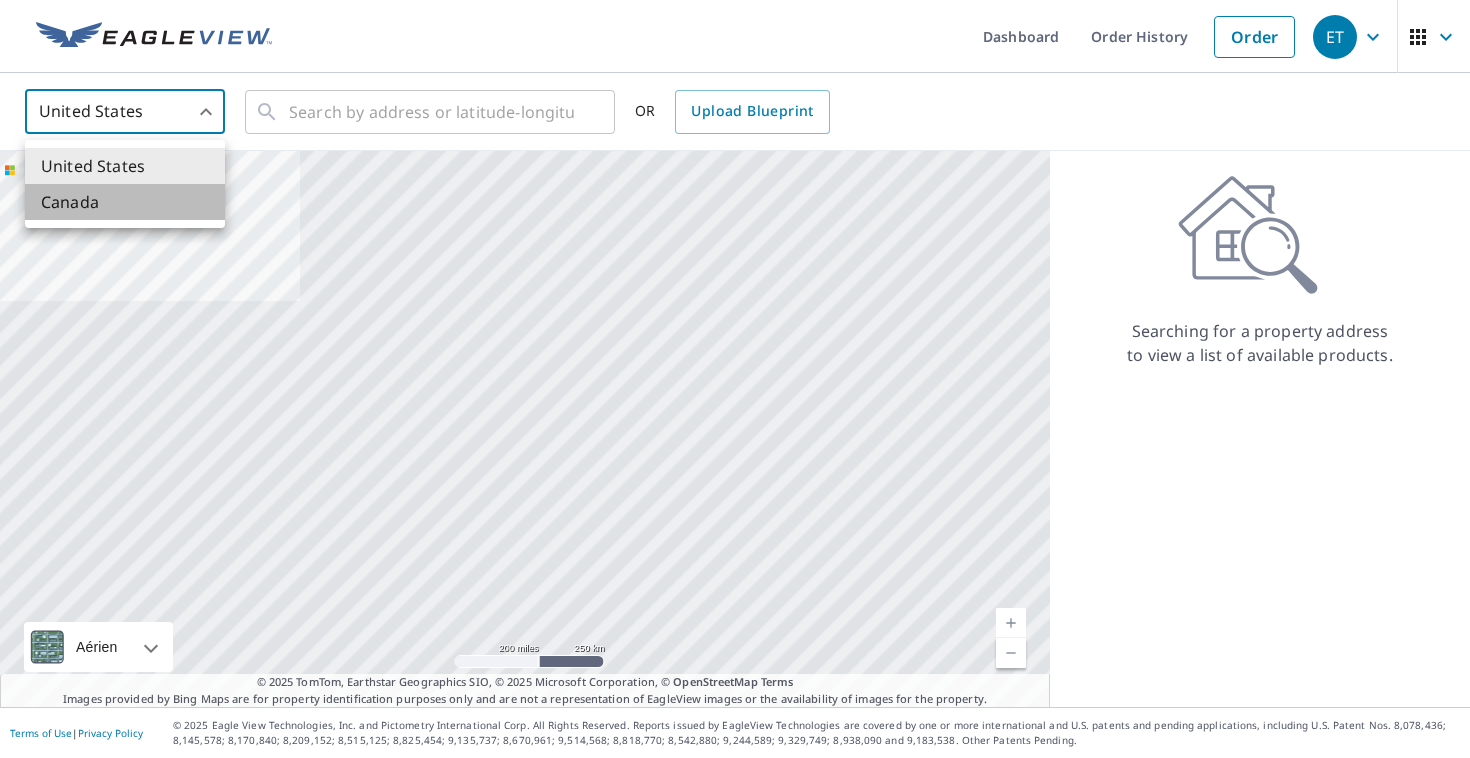 click on "Canada" at bounding box center [125, 202] 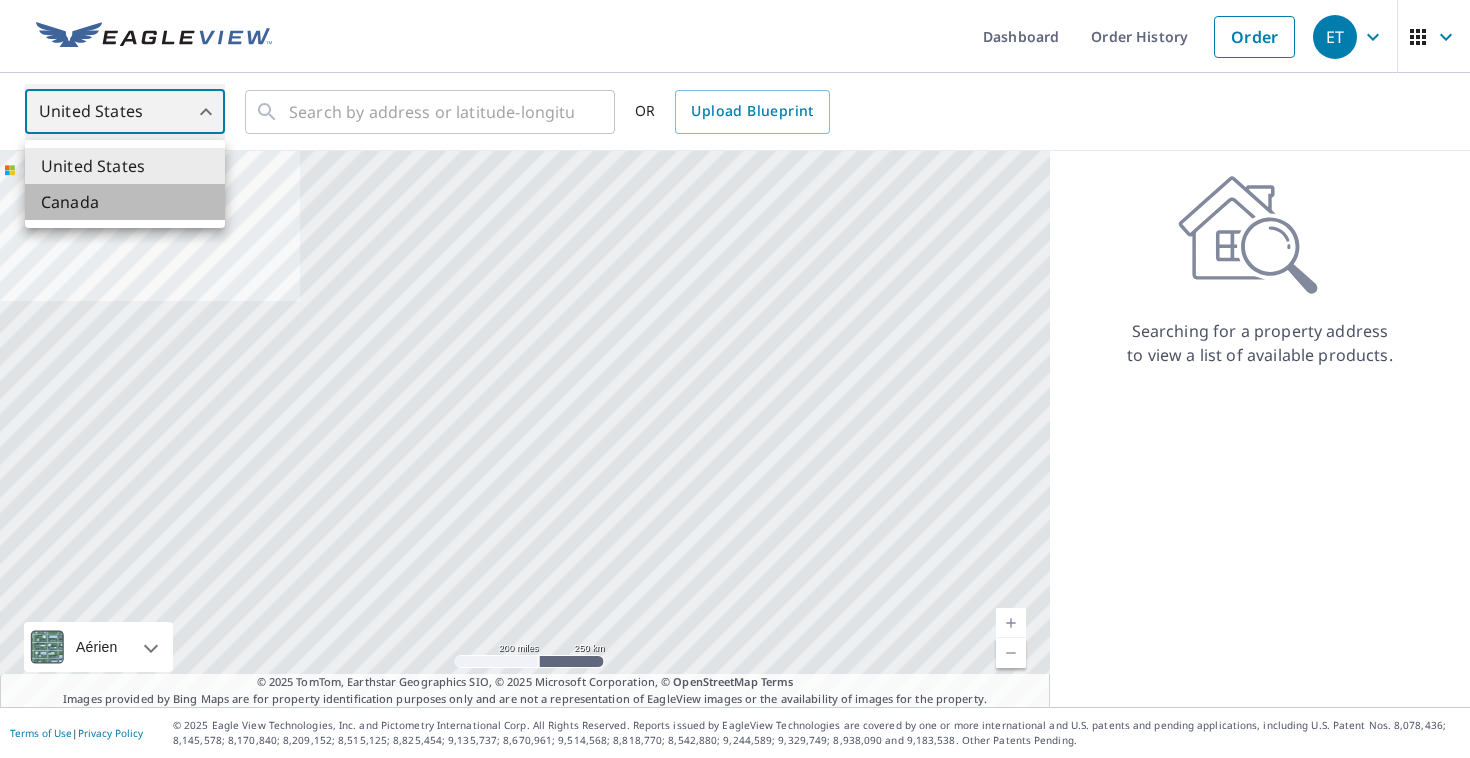 type on "CA" 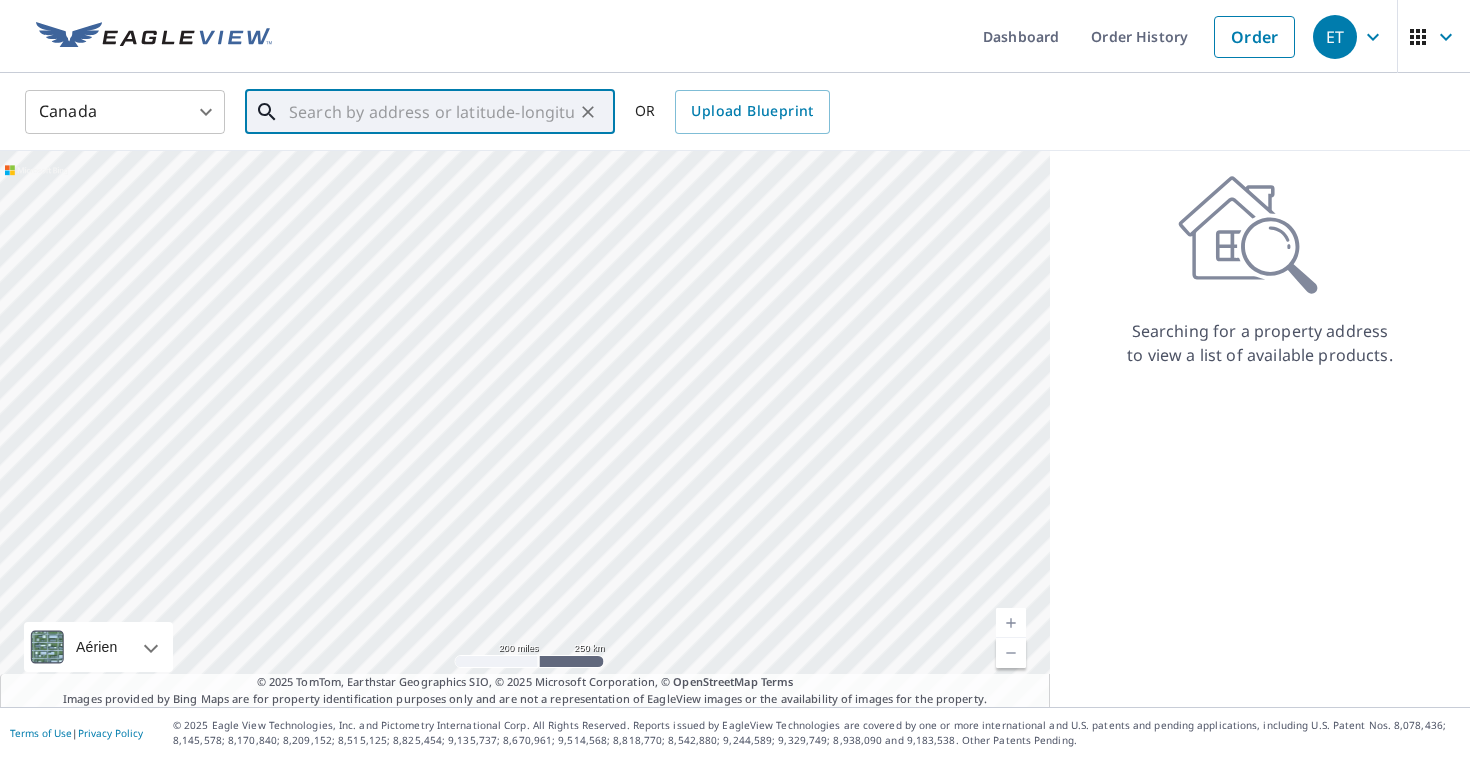 click at bounding box center (431, 112) 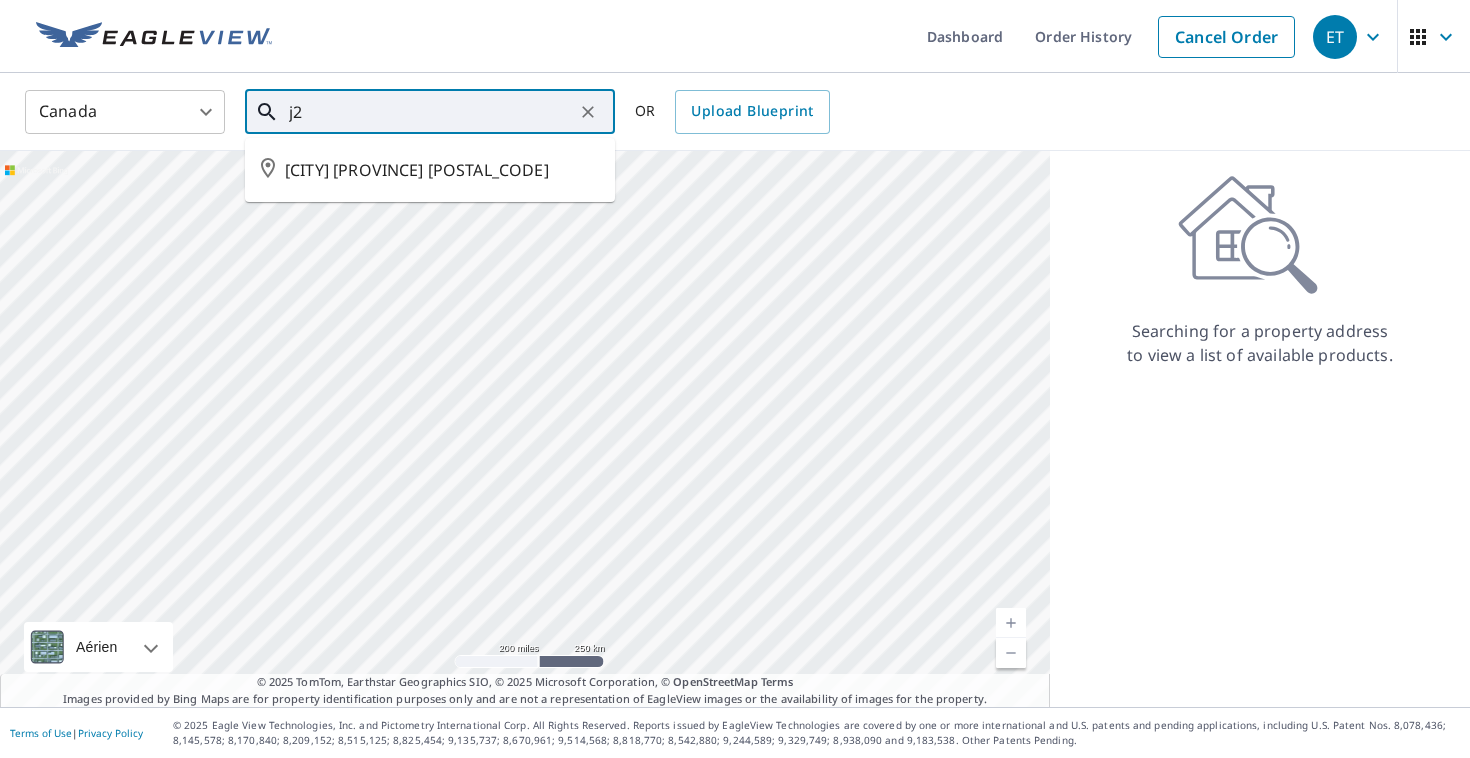 type on "j" 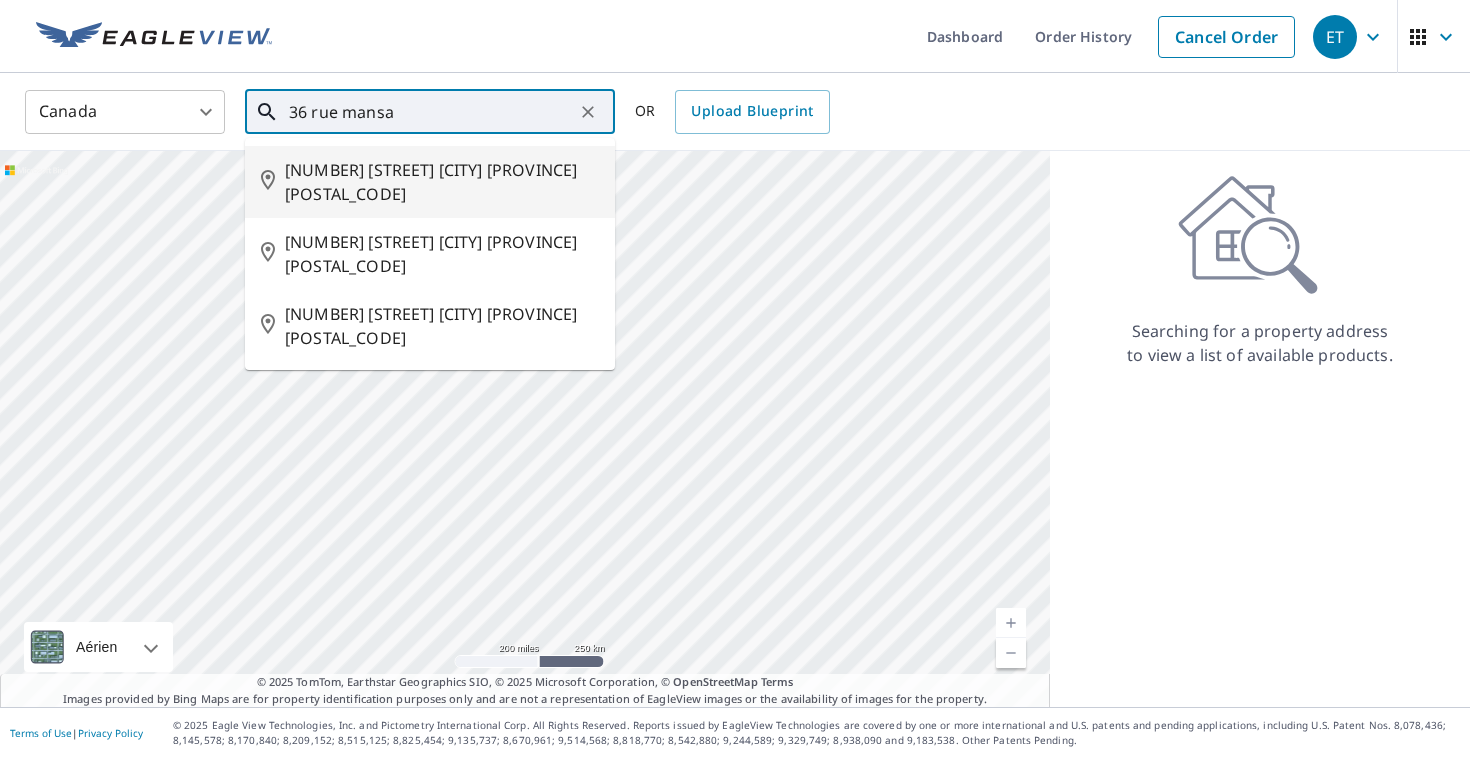 click on "[NUMBER] [STREET] [CITY] [PROVINCE] [POSTAL_CODE]" at bounding box center (442, 182) 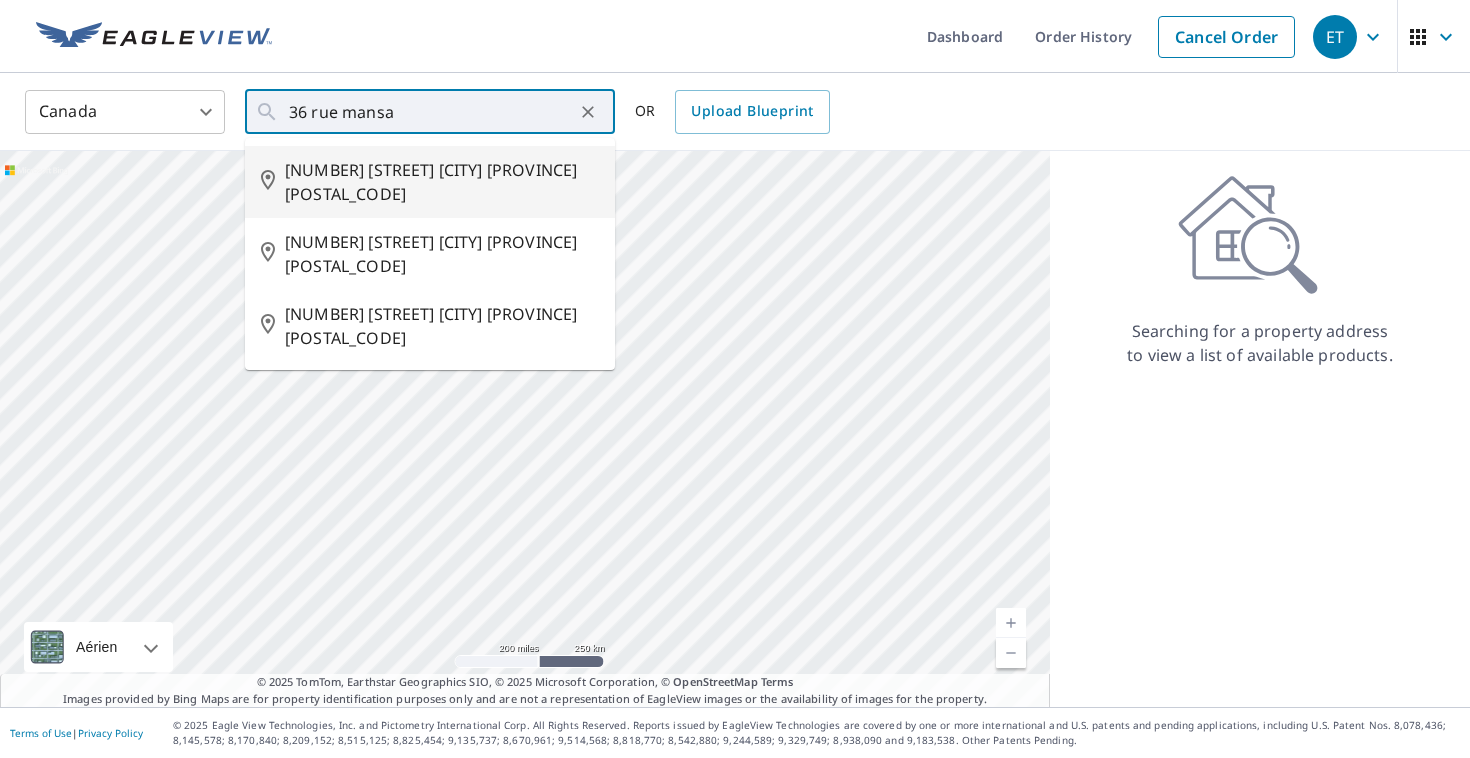 type on "[NUMBER] [STREET] [CITY] [PROVINCE] [POSTAL_CODE]" 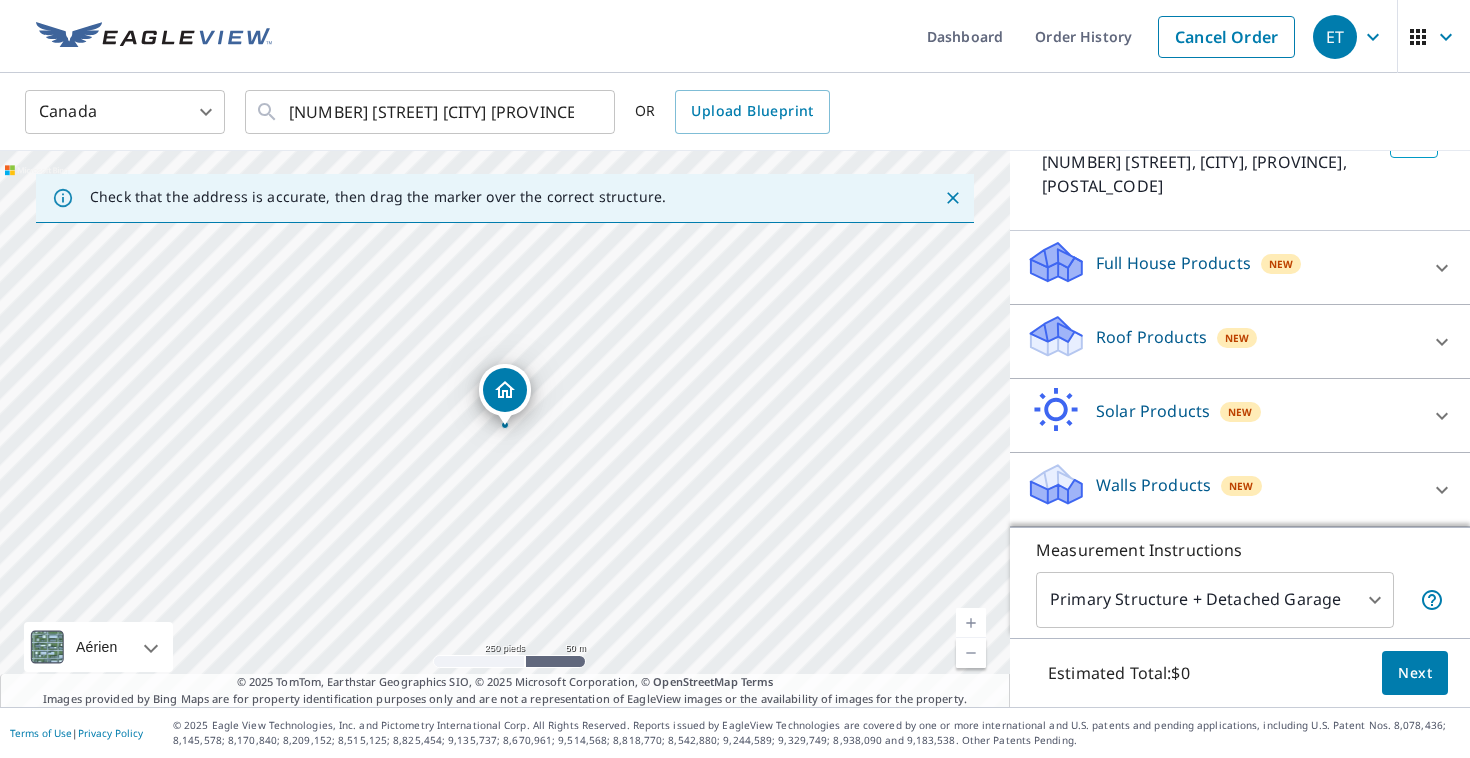 scroll, scrollTop: 151, scrollLeft: 0, axis: vertical 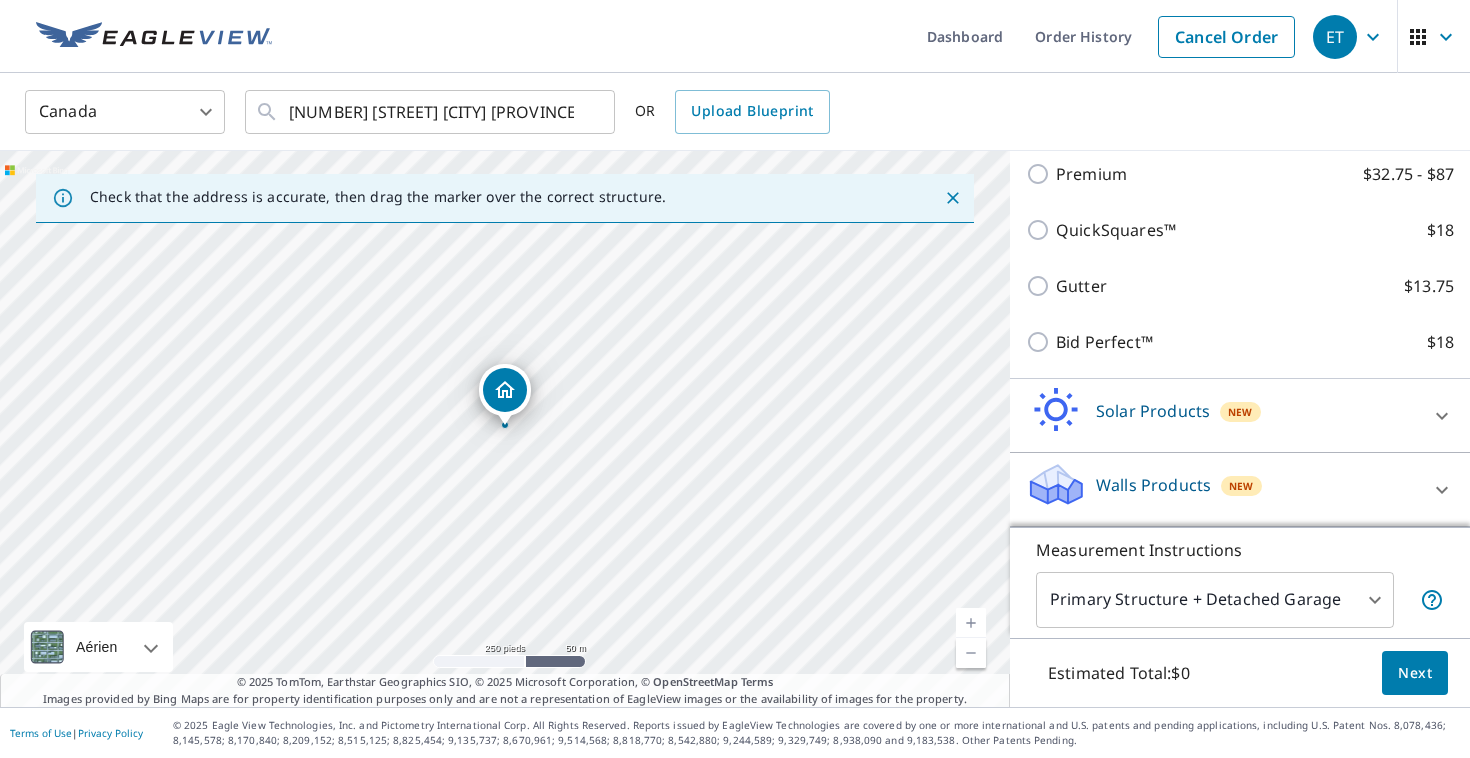 click on "Dashboard Order History Cancel Order" at bounding box center [794, 36] 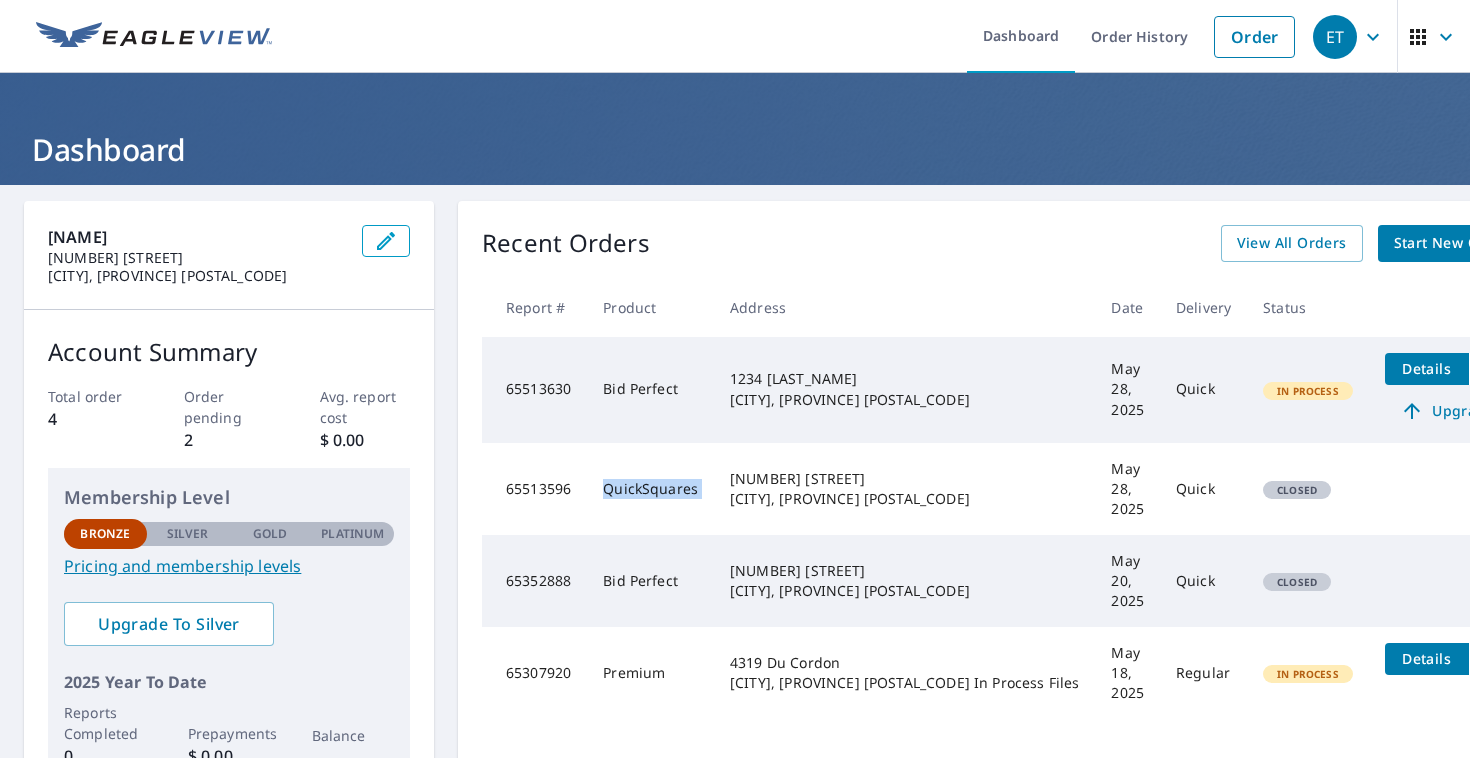 drag, startPoint x: 623, startPoint y: 478, endPoint x: 732, endPoint y: 472, distance: 109.165016 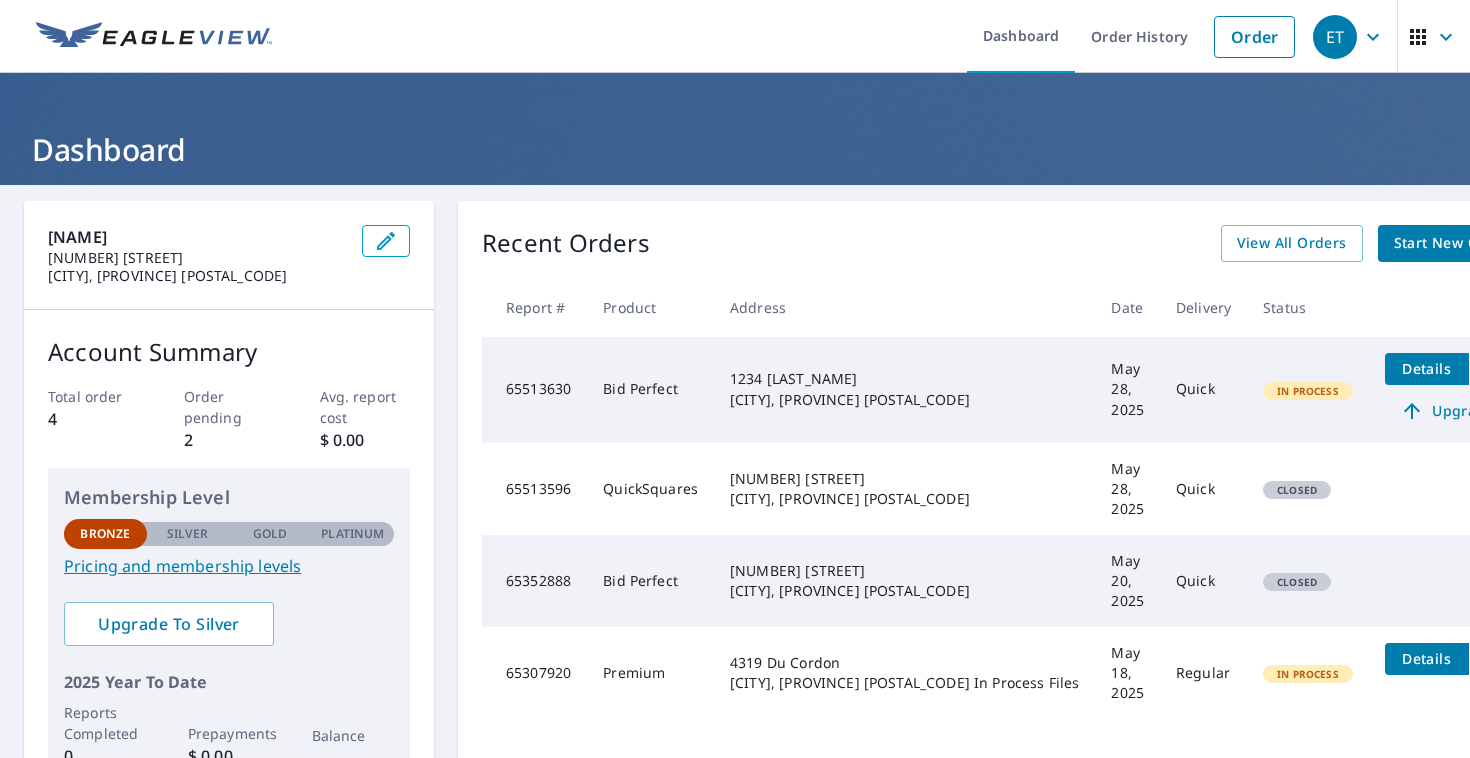 click on "QuickSquares" at bounding box center (650, 489) 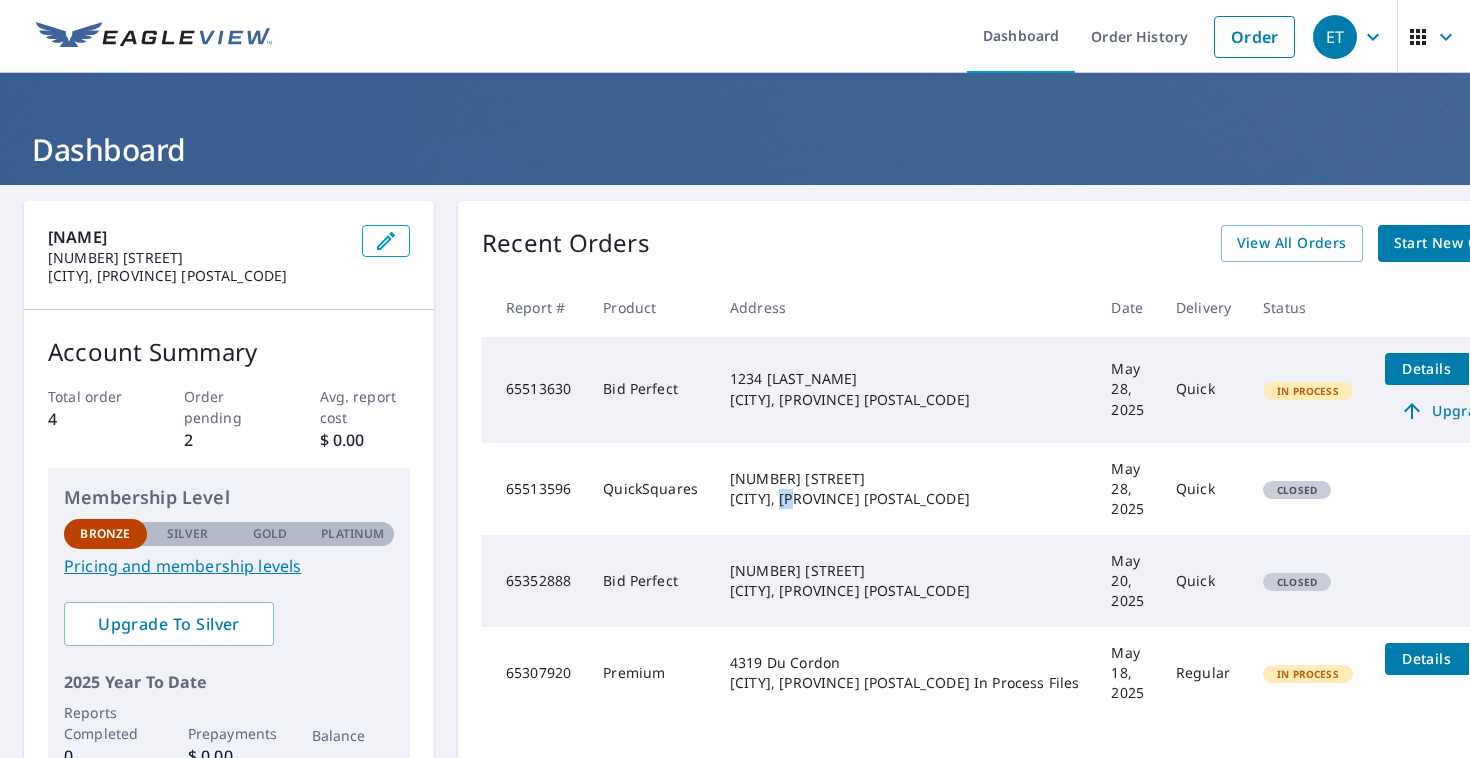 drag, startPoint x: 784, startPoint y: 481, endPoint x: 762, endPoint y: 481, distance: 22 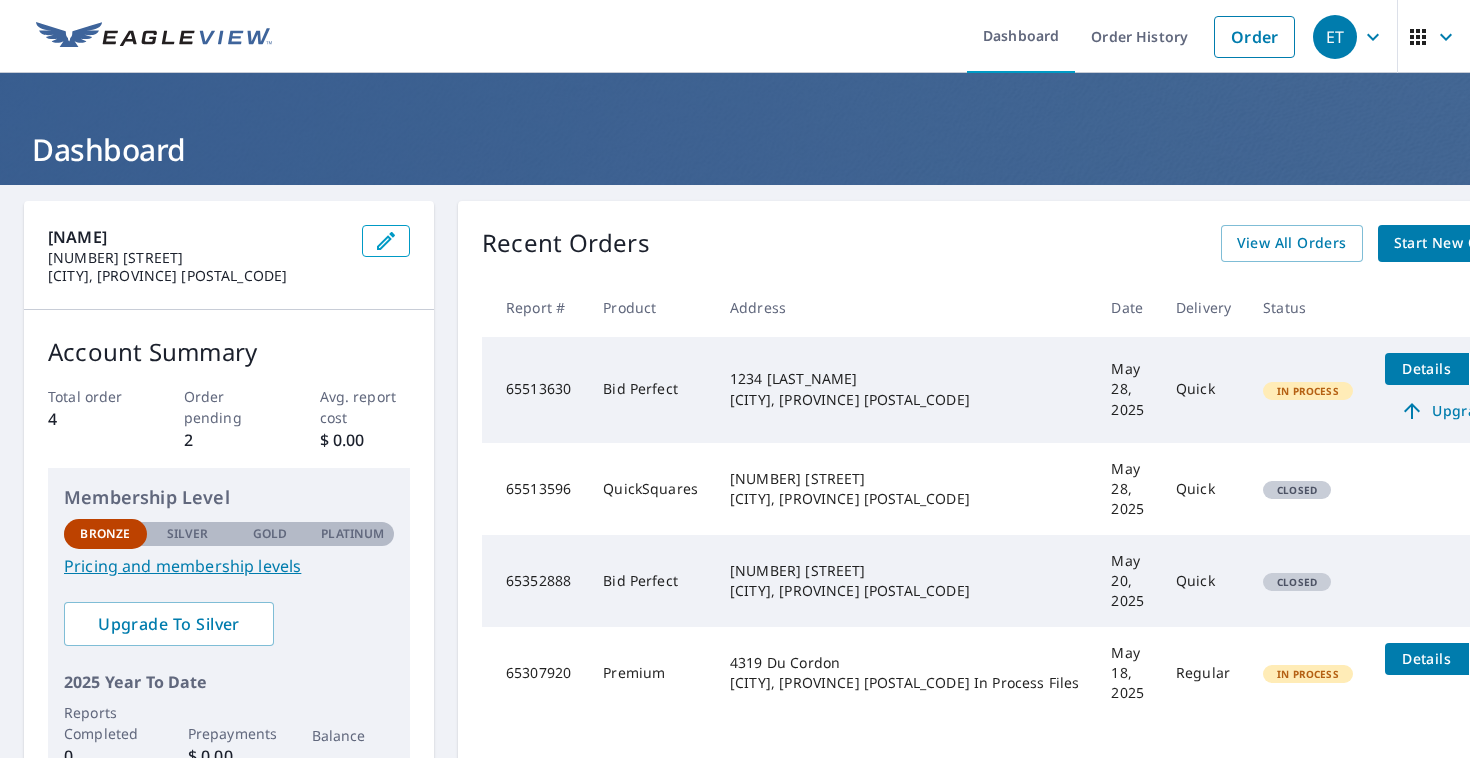 click on "QuickSquares" at bounding box center (650, 489) 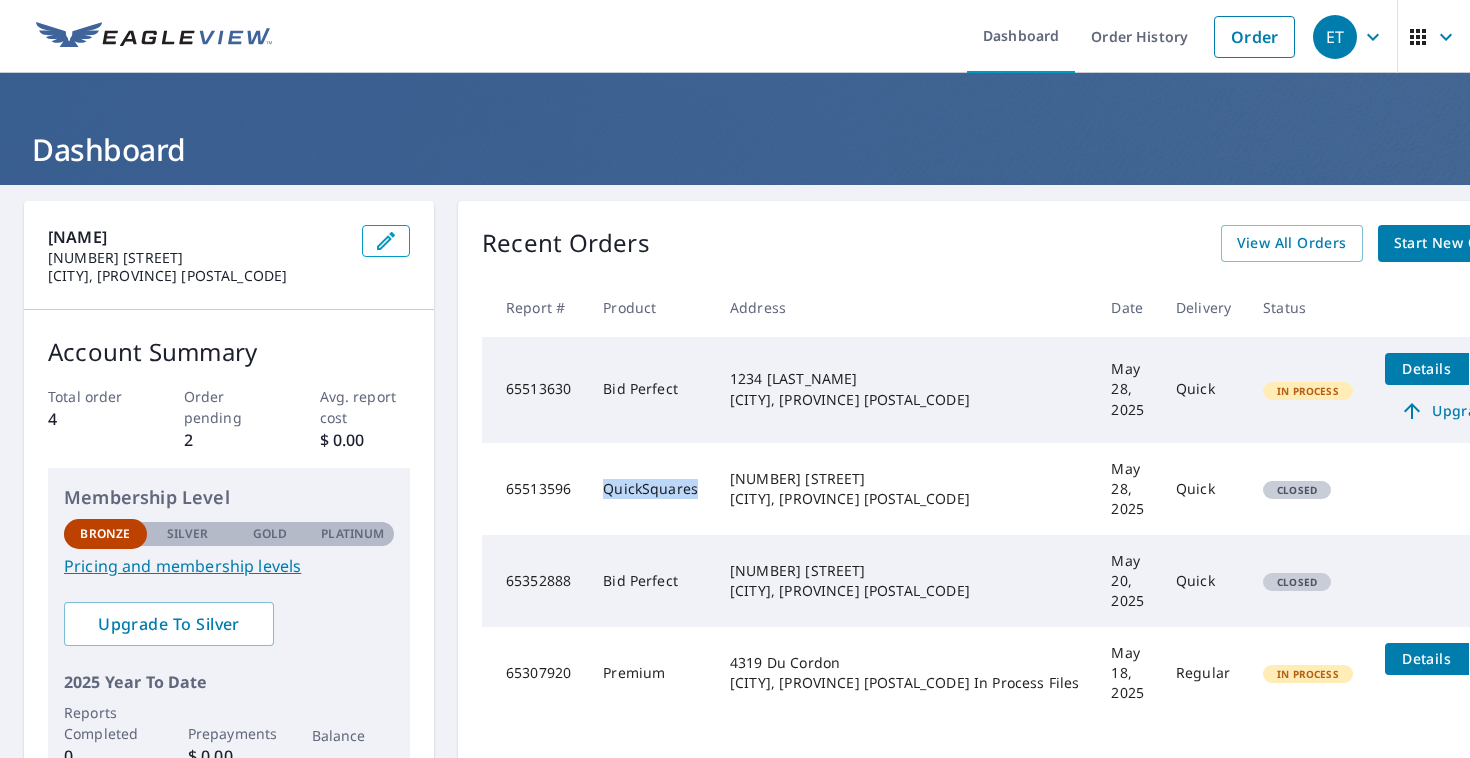 drag, startPoint x: 623, startPoint y: 482, endPoint x: 719, endPoint y: 479, distance: 96.04687 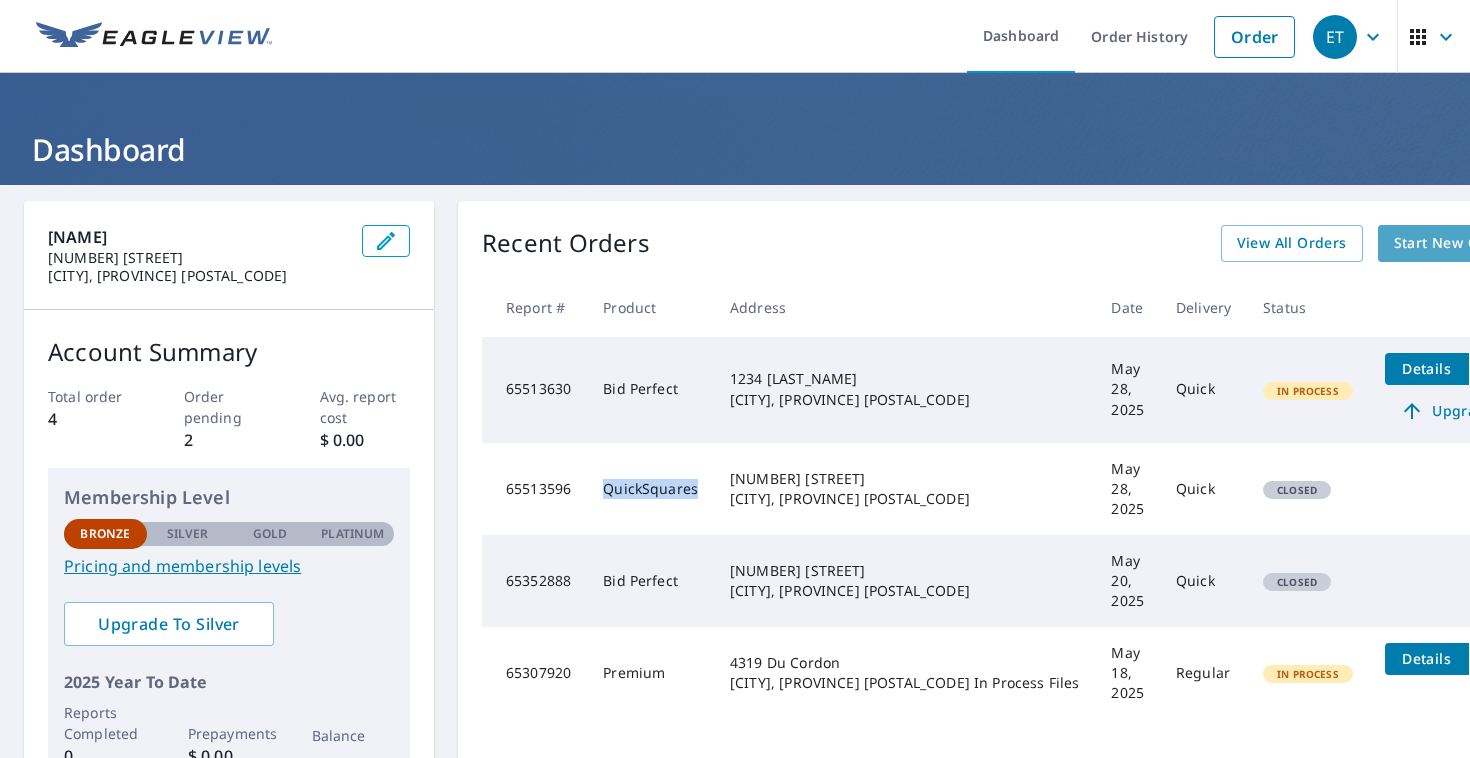 click on "Start New Order" at bounding box center [1452, 243] 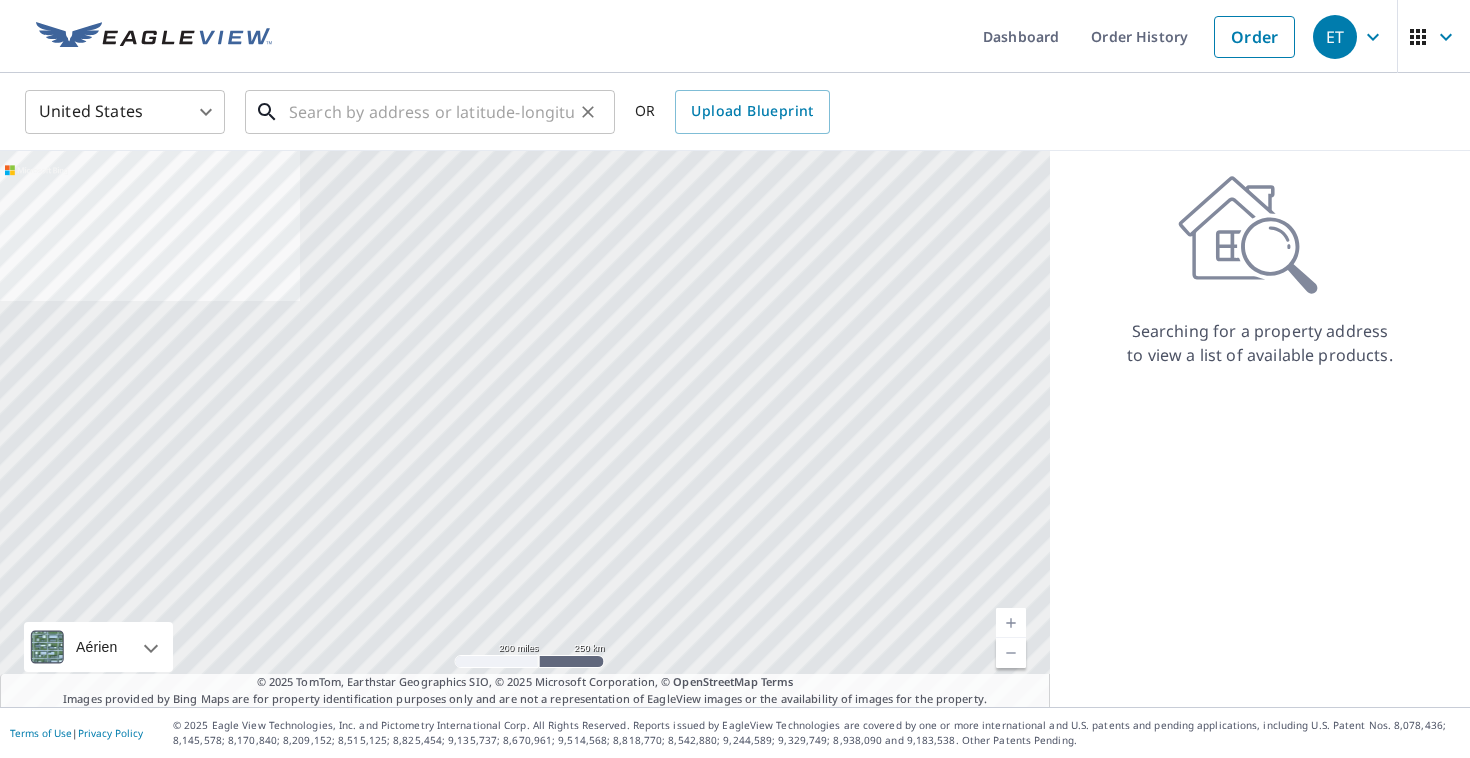 click at bounding box center [431, 112] 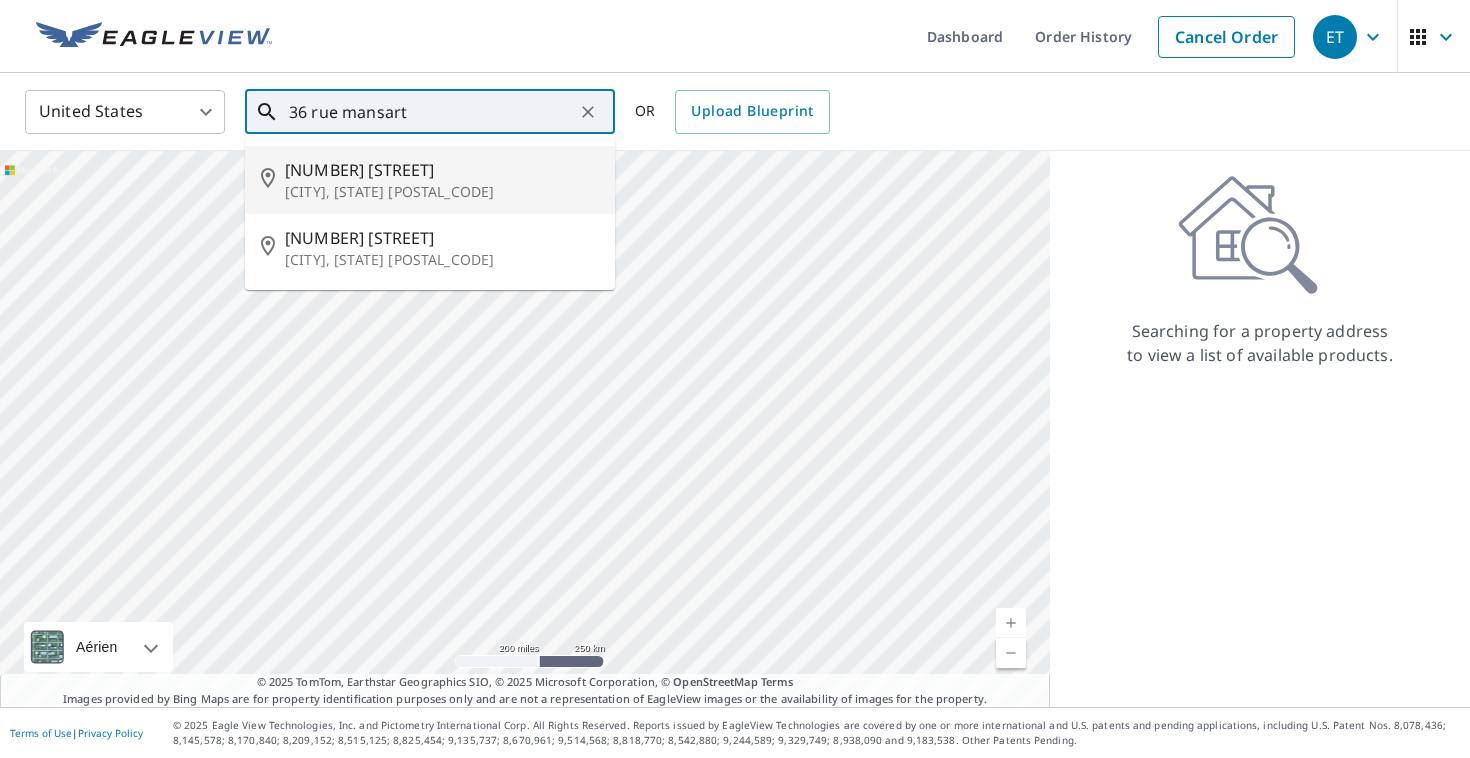 type on "36 rue mansart" 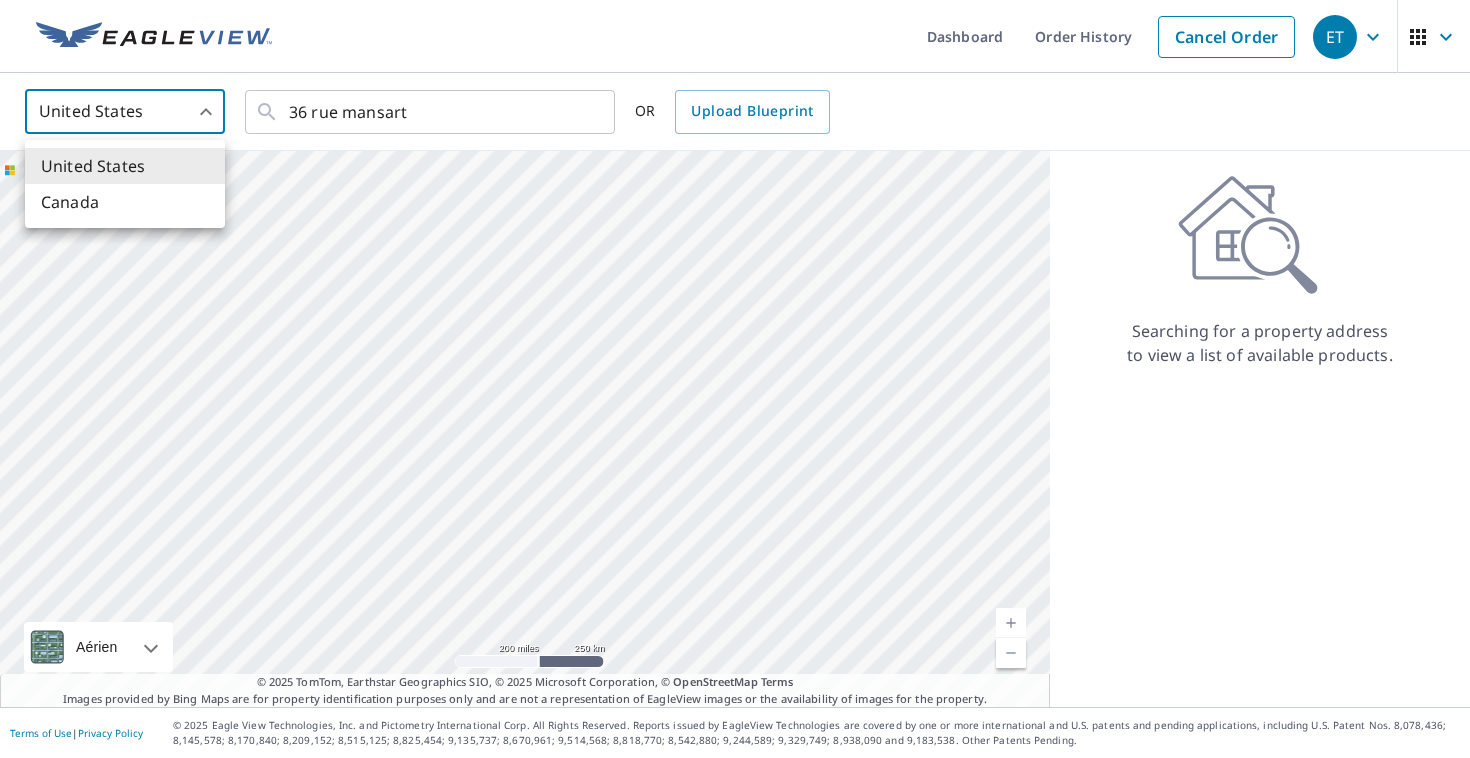 click on "ET ET
Dashboard Order History Cancel Order ET United States US ​ 36 rue mansart ​ OR Upload Blueprint Aérien Route Carte routière standard Aérien Vue détaillée du dessus Libellés Libellés 200 miles 250 km © 2025 TomTom, Earthstar Geographics  SIO, © 2025 Microsoft Corporation Terms © 2025 TomTom, Earthstar Geographics SIO, © 2025 Microsoft Corporation, ©   OpenStreetMap   Terms Images provided by Bing Maps are for property identification purposes only and are not a representation of EagleView images or the availability of images for the property. Searching for a property address to view a list of available products. Terms of Use  |  Privacy Policy © 2025 Eagle View Technologies, Inc. and Pictometry International Corp. All Rights Reserved. Reports issued by EagleView Technologies are covered by   one or more international and U.S. patents and pending applications, including U.S. Patent Nos. 8,078,436; 8,145,578; 8,170,840; 8,209,152;" at bounding box center [735, 379] 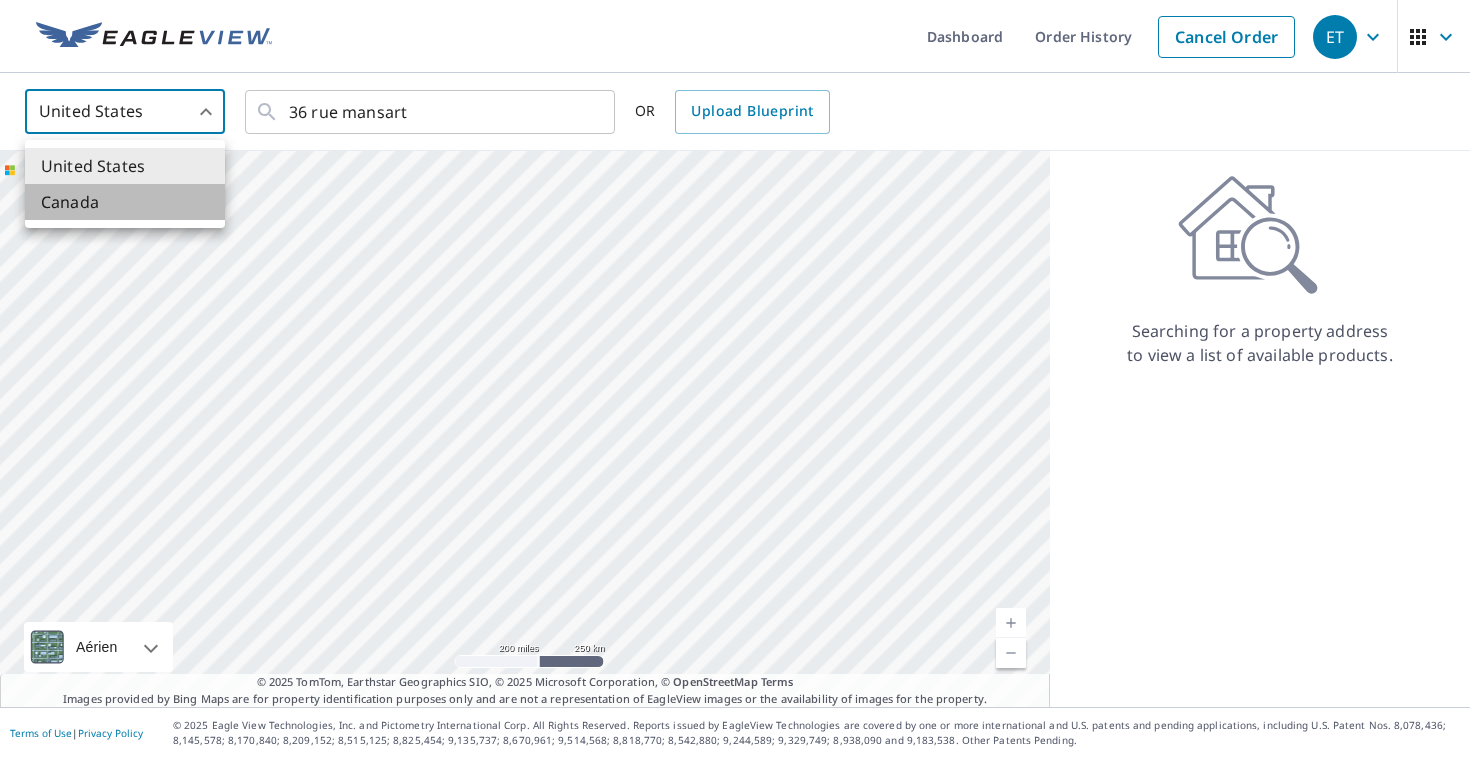 click on "Canada" at bounding box center [125, 202] 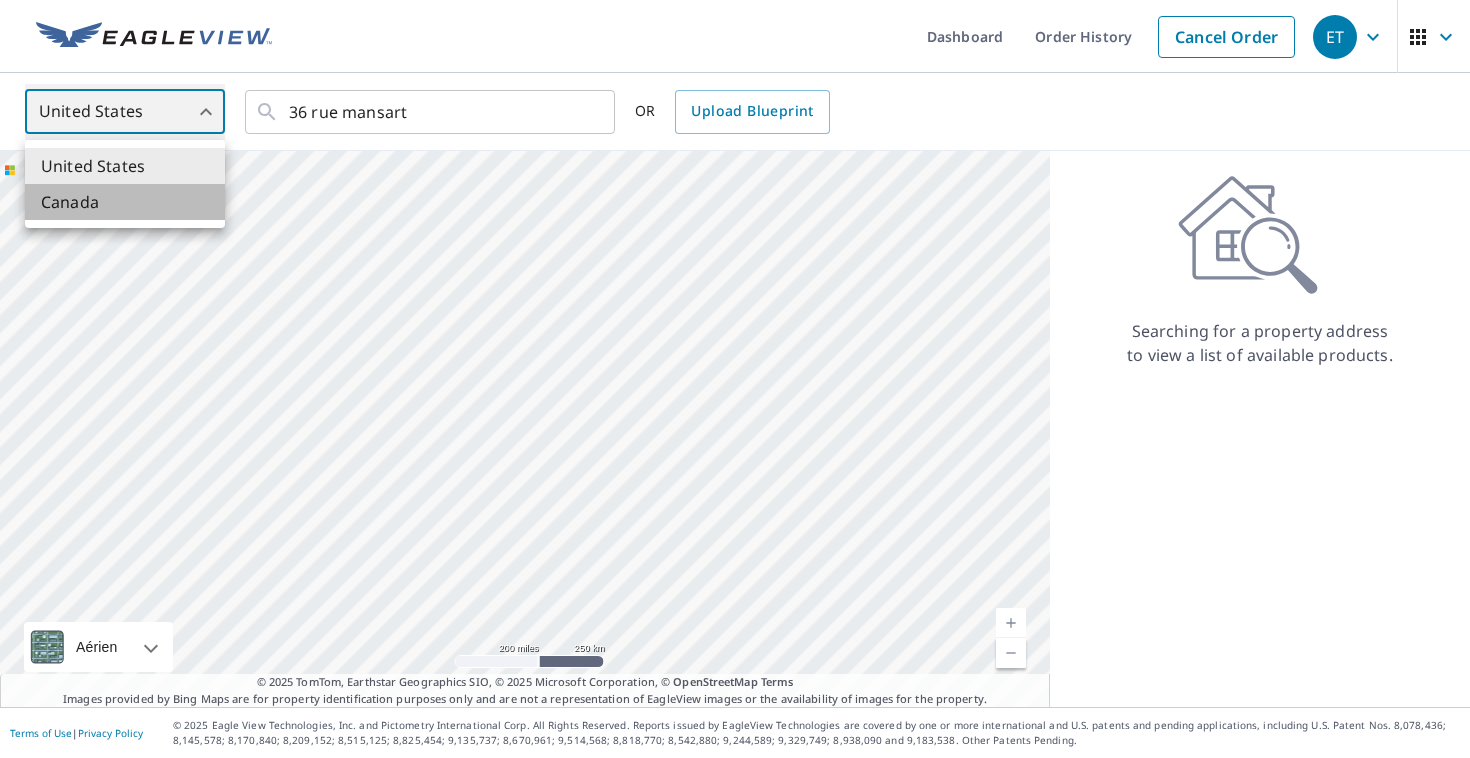 type on "CA" 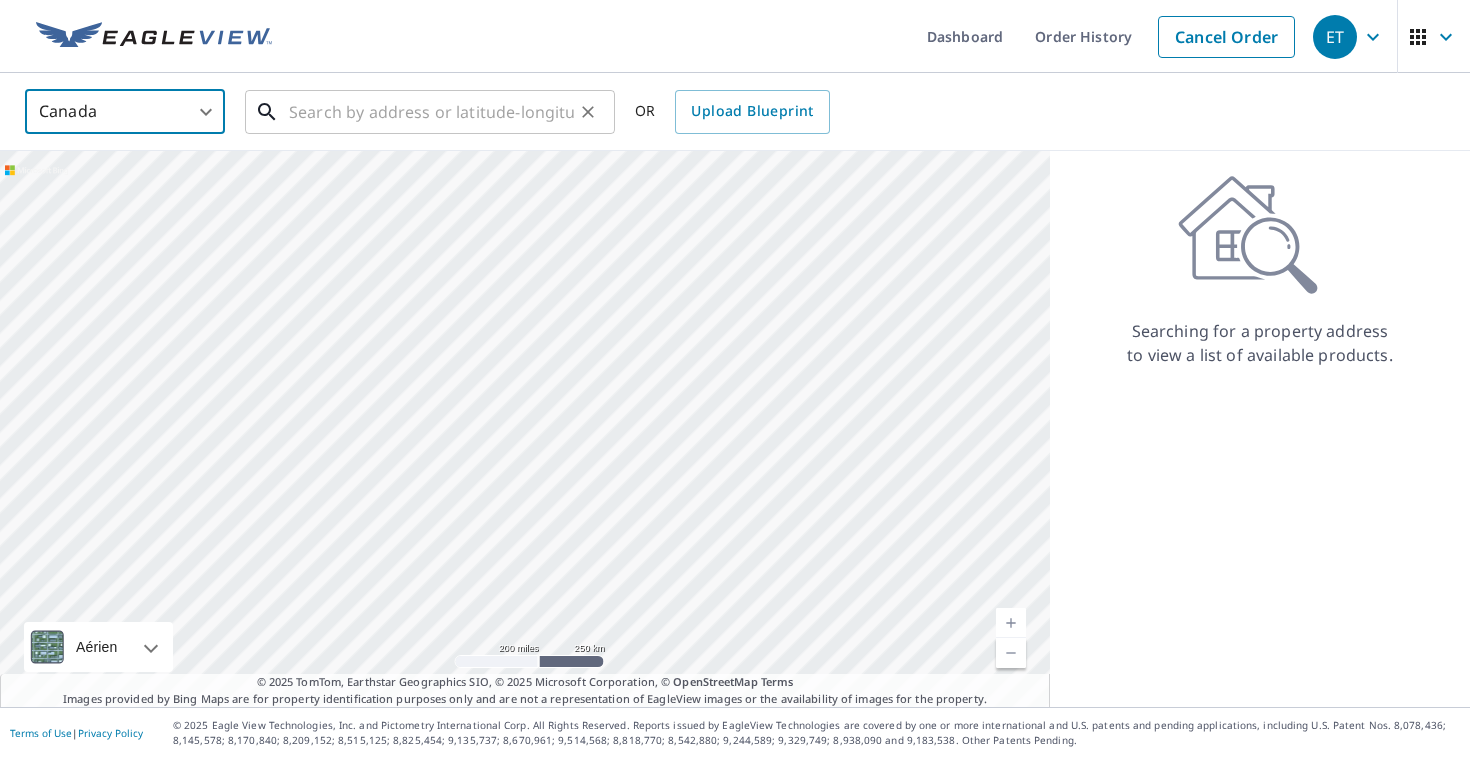 click at bounding box center [431, 112] 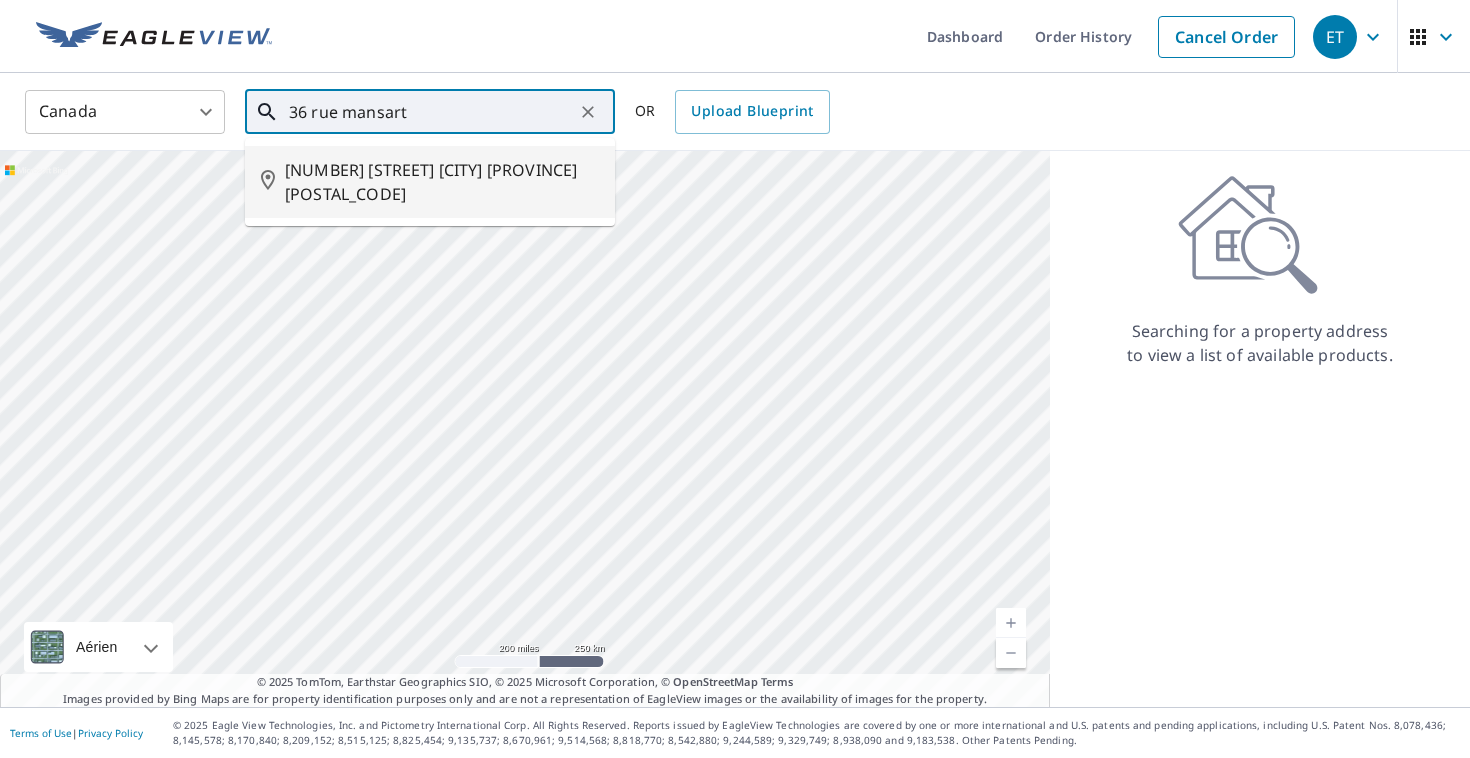 click on "[NUMBER] [STREET] [CITY] [PROVINCE] [POSTAL_CODE]" at bounding box center [442, 182] 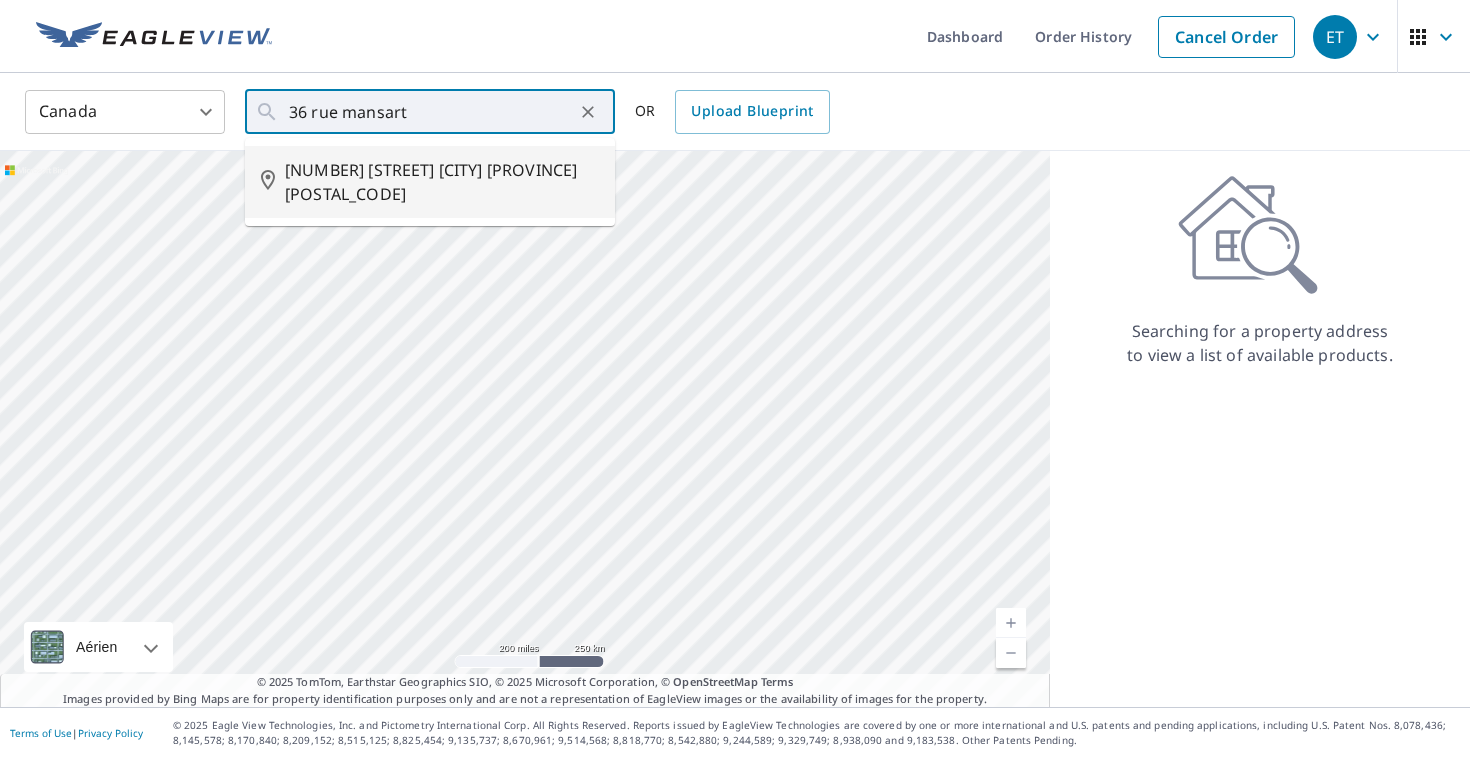 type on "[NUMBER] [STREET] [CITY] [PROVINCE] [POSTAL_CODE]" 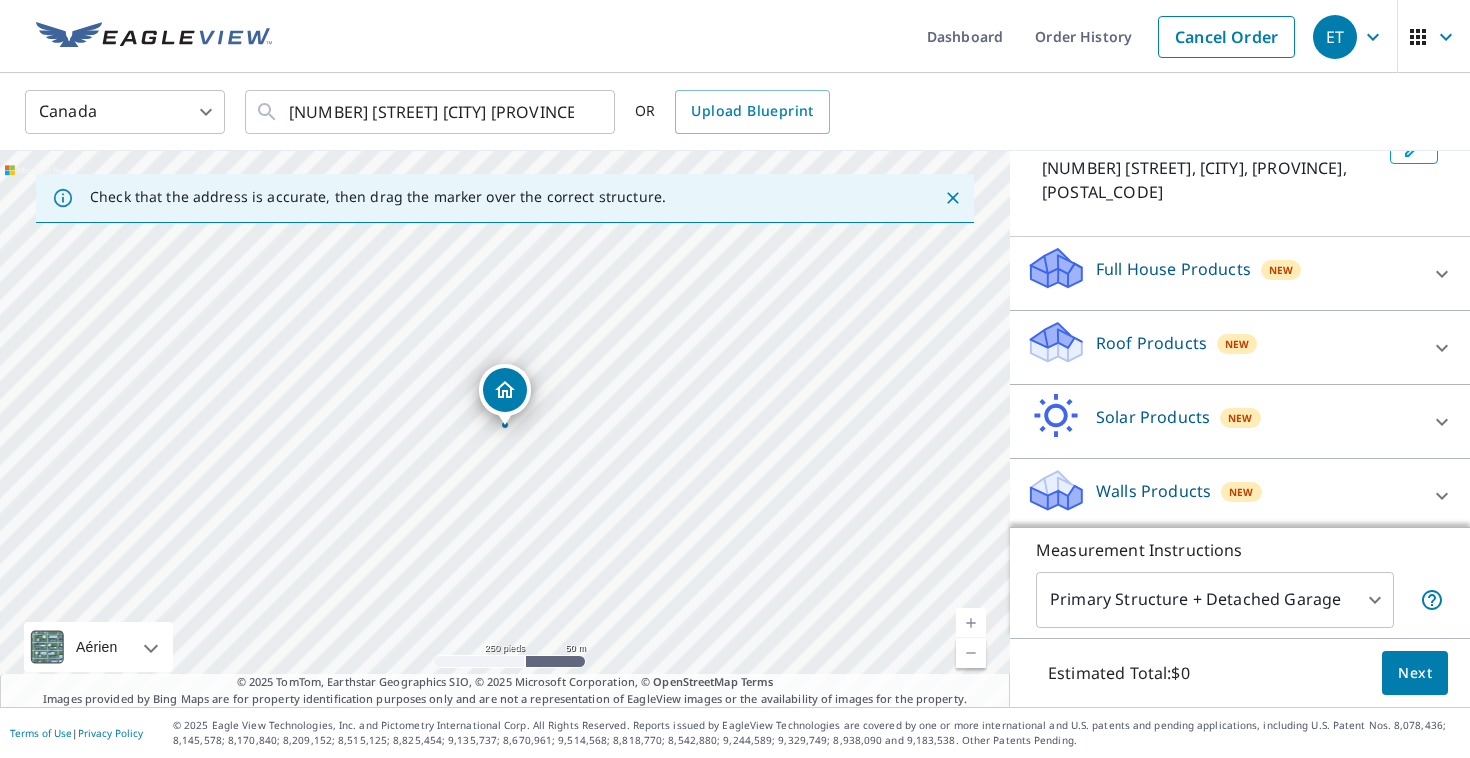 scroll, scrollTop: 146, scrollLeft: 0, axis: vertical 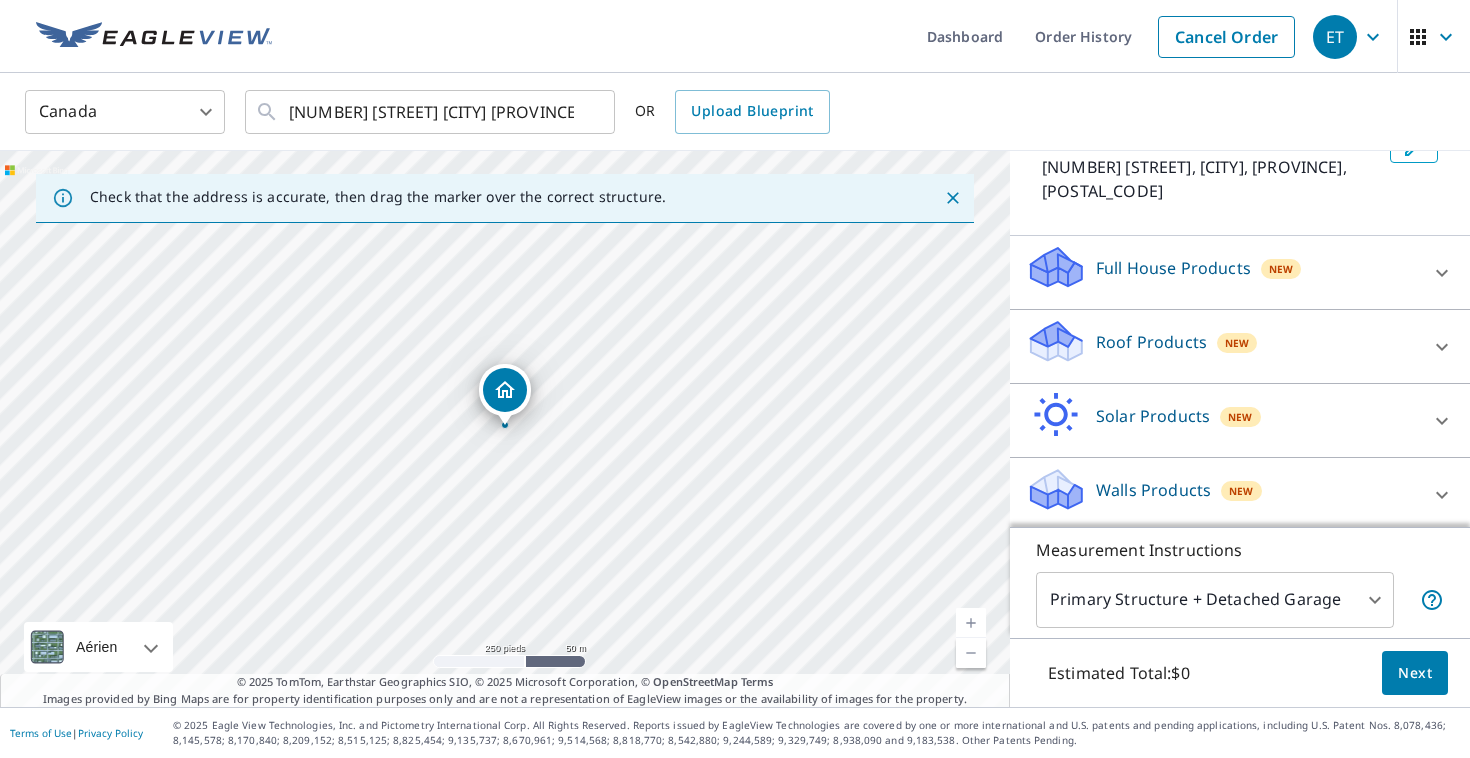 click on "Roof Products New" at bounding box center (1222, 346) 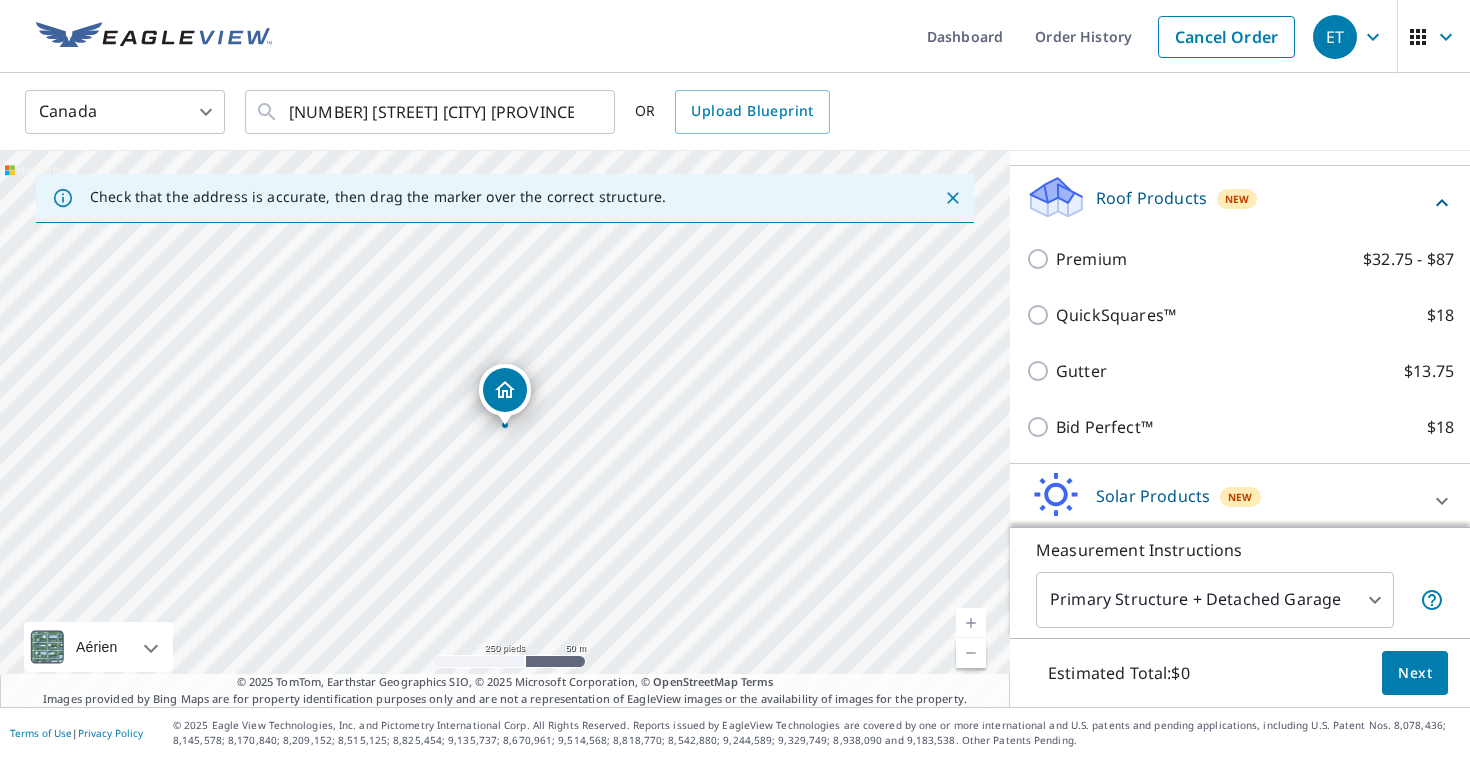 scroll, scrollTop: 309, scrollLeft: 0, axis: vertical 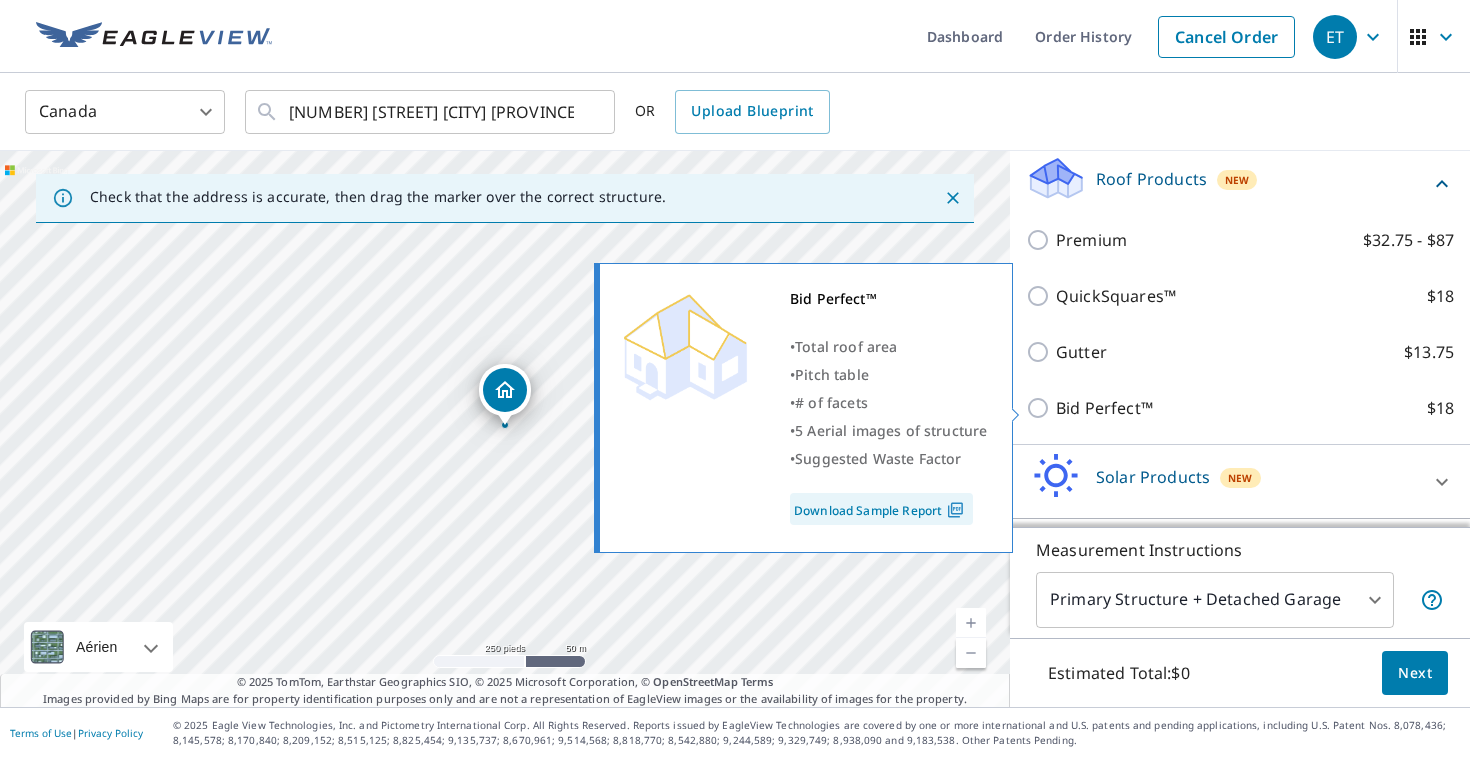 click on "Bid Perfect™" at bounding box center (1104, 408) 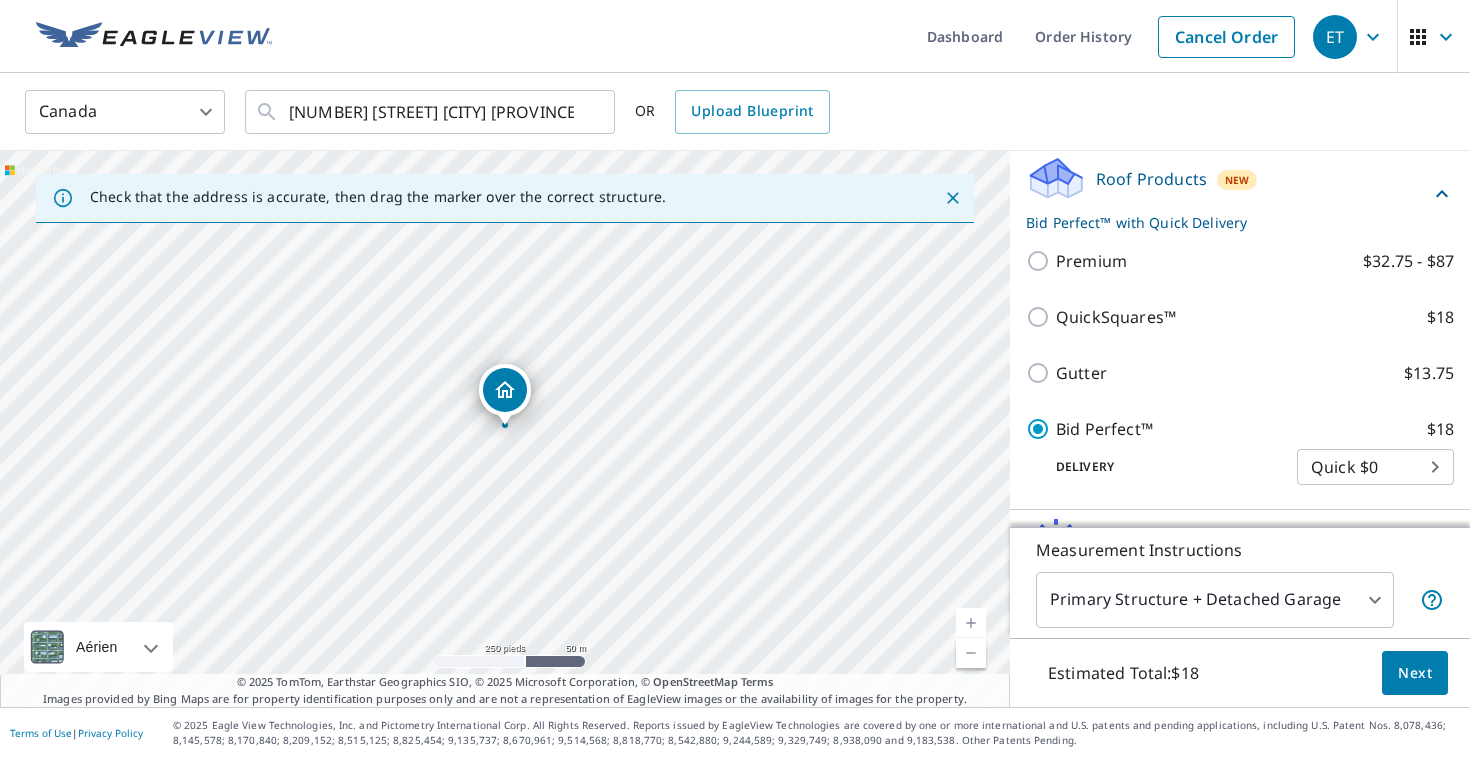 scroll, scrollTop: 0, scrollLeft: 0, axis: both 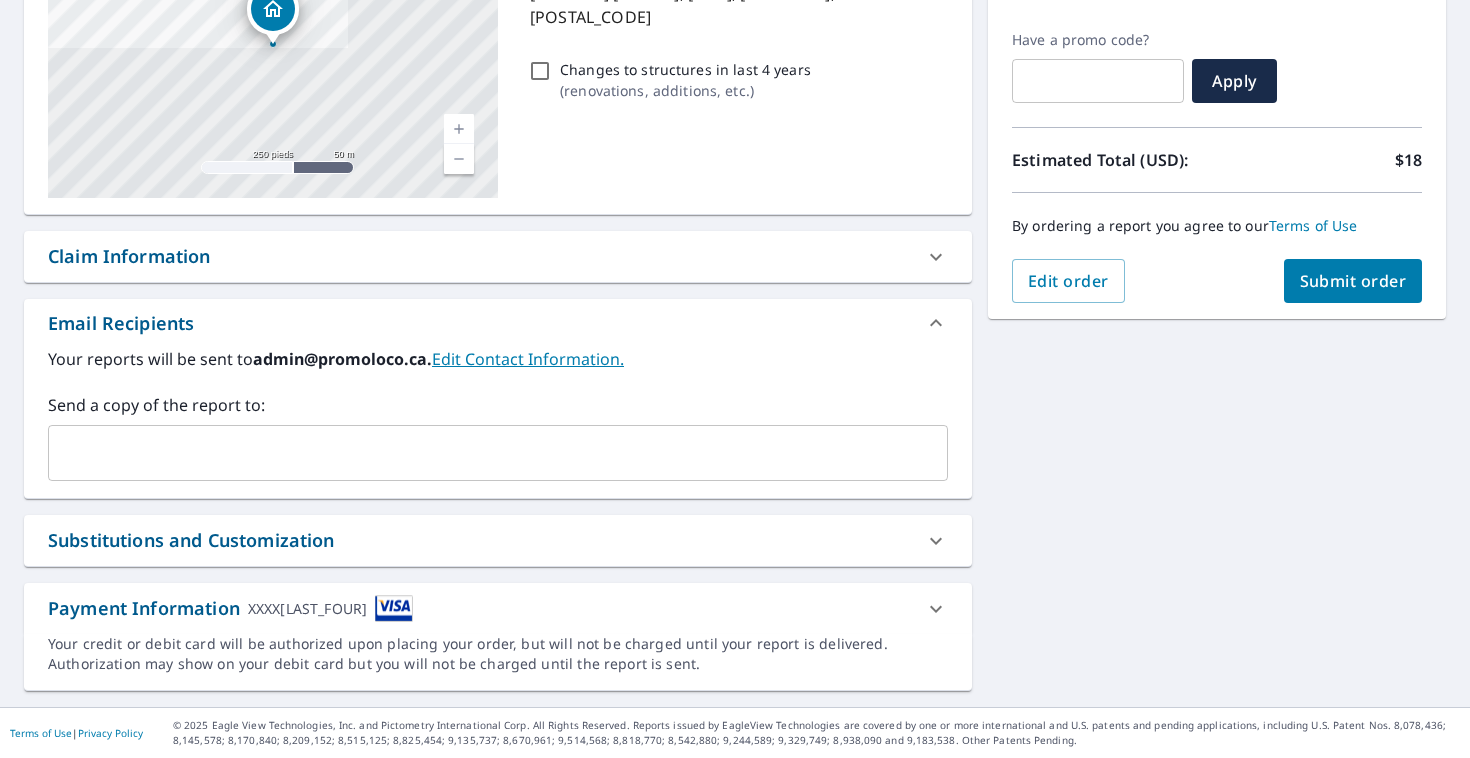 click on "XXXX[LAST_FOUR]" at bounding box center (307, 608) 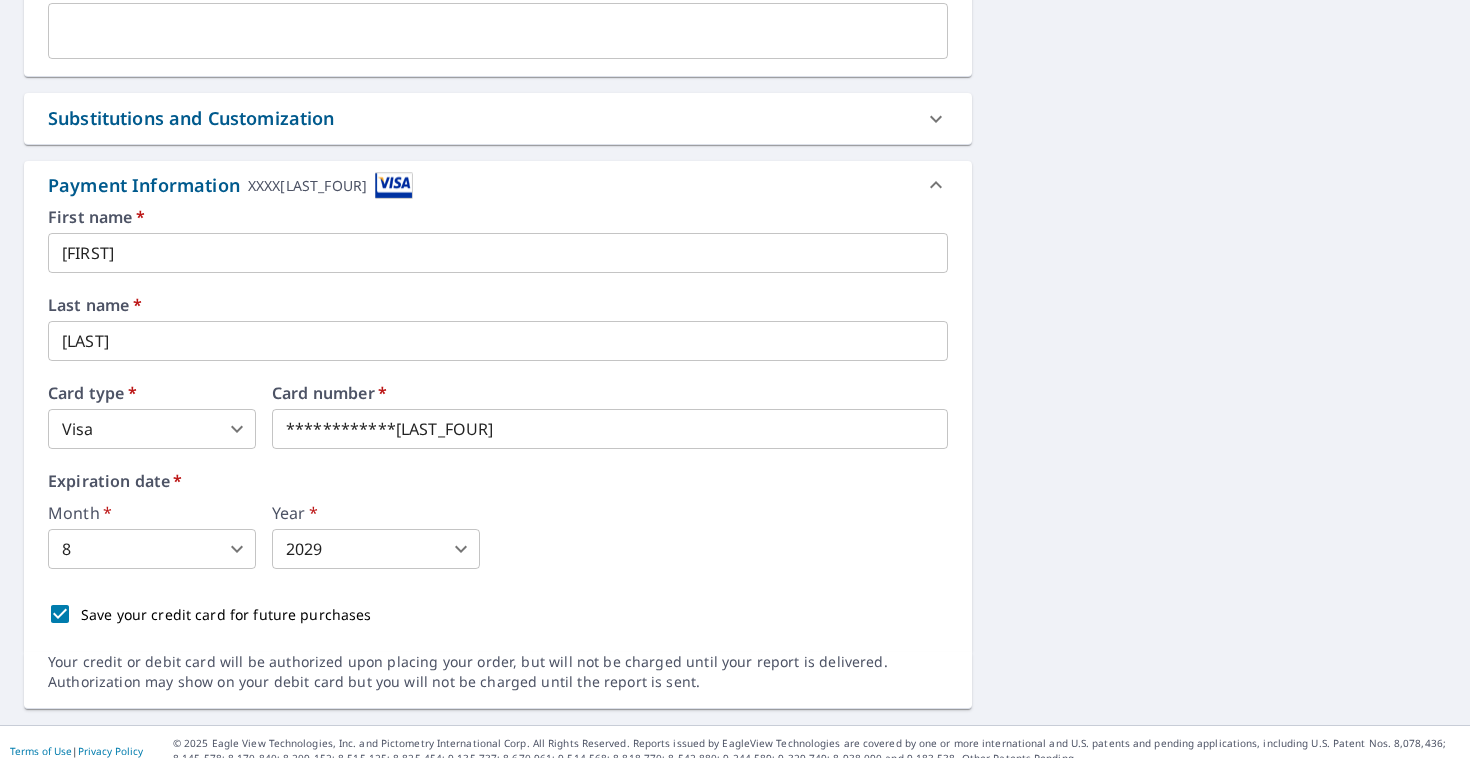 scroll, scrollTop: 740, scrollLeft: 0, axis: vertical 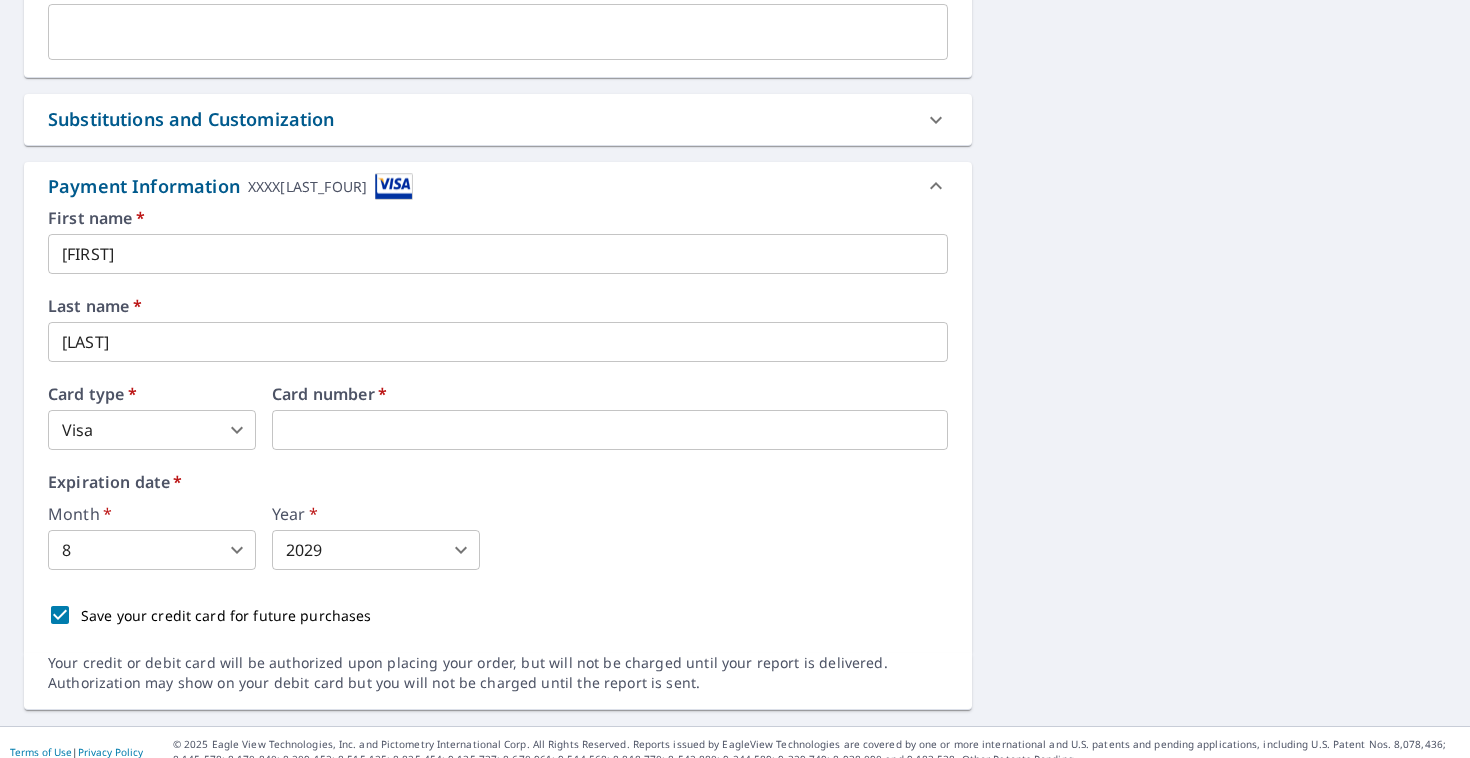 click on "ET ET
Dashboard Order History Order ET Dashboard / Finalize Order Finalize Order 36 MANSART SAINT-JEAN-SUR-RICHELIEU QC J2W1L2 Aérien Route Carte routière standard Aérien Vue détaillée du dessus Libellés Libellés 250 pieds 50 m © 2025 TomTom, © 2025 Maxar, © 2025 Microsoft Corporation,  © OpenStreetMap   Terms PROPERTY TYPE Residential BUILDING ID 36 MANSART, SAINT-JEAN-SUR-RICHELIEU, QC, J2W1L2 Changes to structures in last 4 years ( renovations, additions, etc. ) Claim Information Claim number ​ Claim information ​ PO number ​ Date of loss ​ Cat ID ​ Email Recipients Your reports will be sent to  admin@promoloco.ca.  Edit Contact Information. Send a copy of the report to: ​ Substitutions and Customization Roof measurement report substitutions If a Bid Perfect - Residential Report is unavailable send me a QuickSquares Report: Yes No Ask If a QuickSquares Report is unavailable send me a QuickSquares Extended Coverage Report: Yes No Ask Yes No Ask Yes No Ask Yes No Ask DXF RXF" at bounding box center [735, 379] 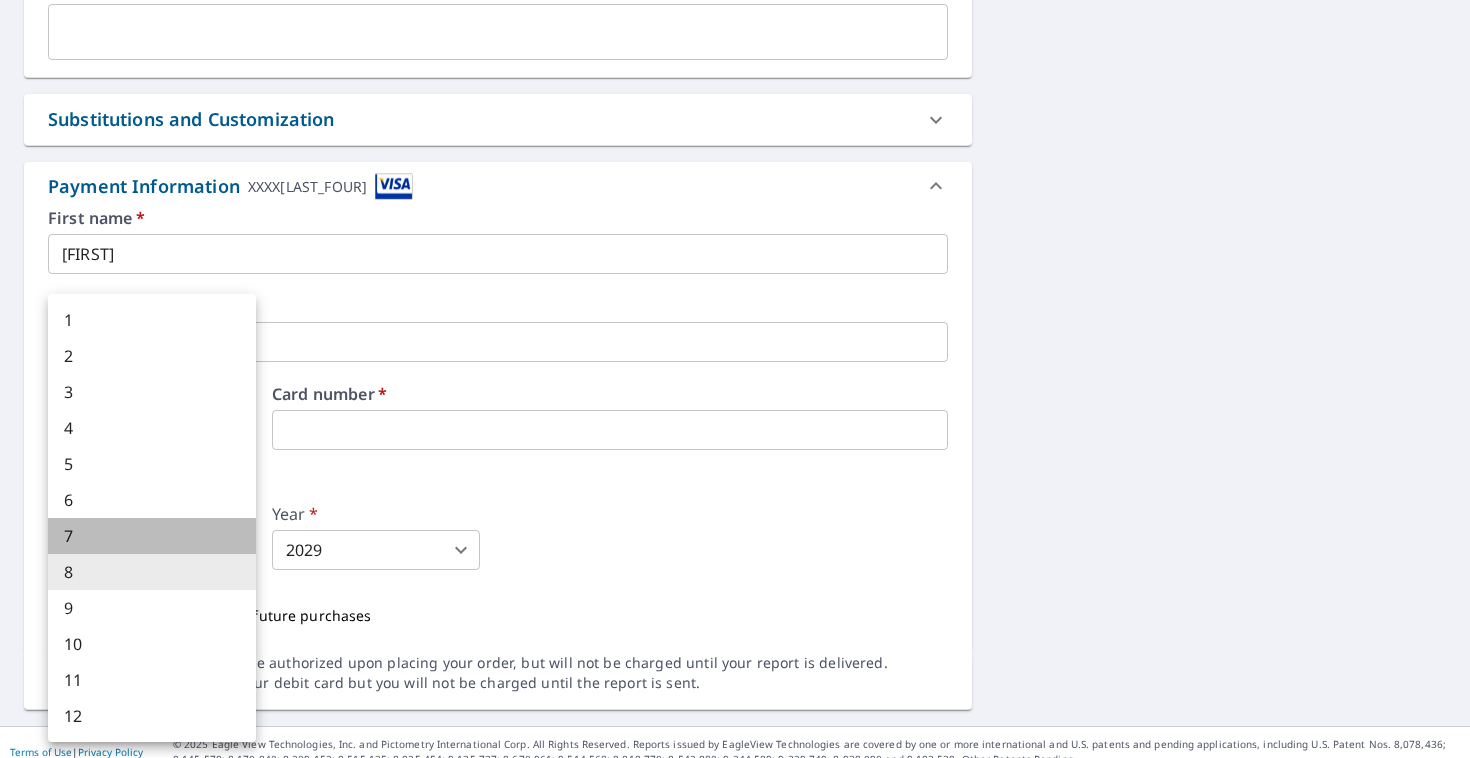 click on "7" at bounding box center [152, 536] 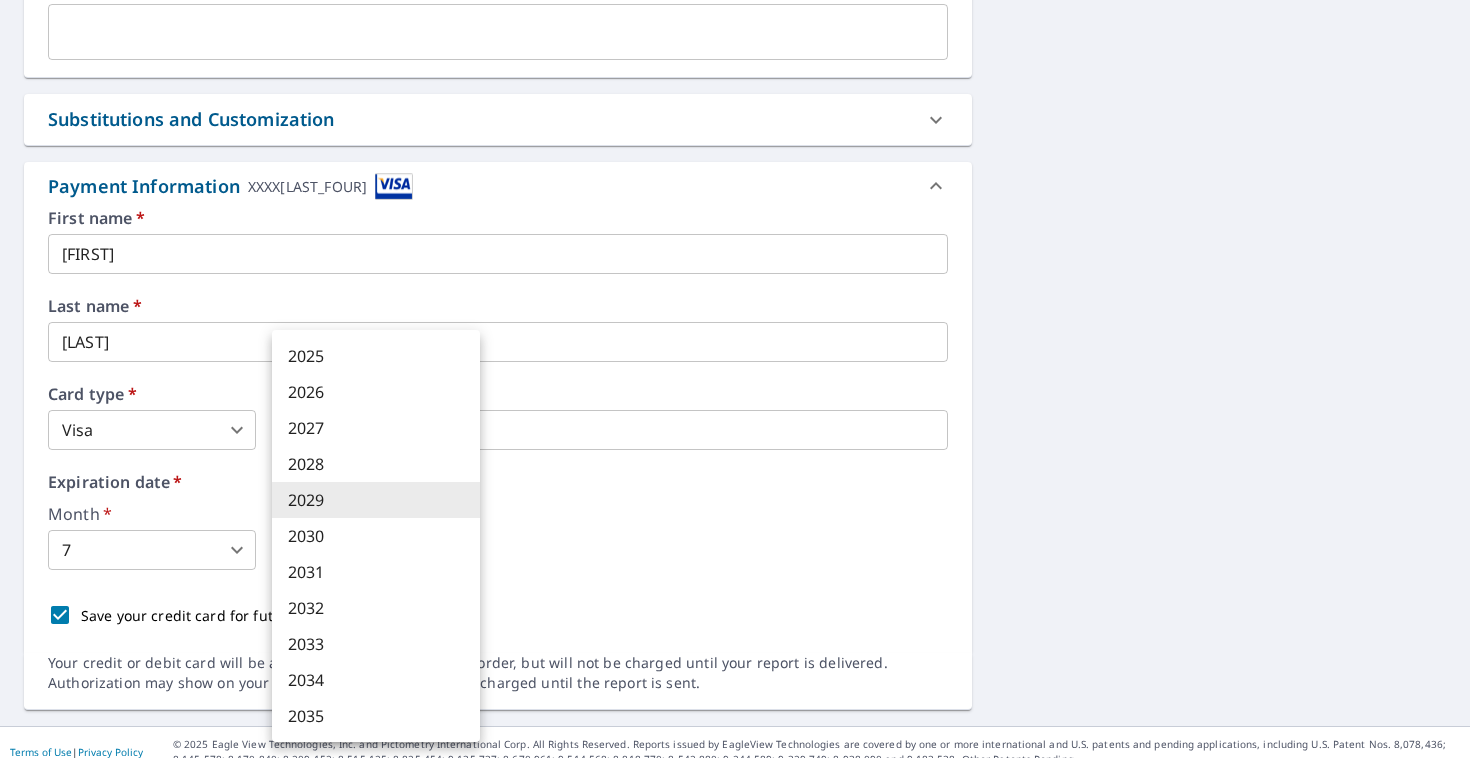 click on "ET ET
Dashboard Order History Order ET Dashboard / Finalize Order Finalize Order 36 MANSART SAINT-JEAN-SUR-RICHELIEU QC J2W1L2 Aérien Route Carte routière standard Aérien Vue détaillée du dessus Libellés Libellés 250 pieds 50 m © 2025 TomTom, © 2025 Maxar, © 2025 Microsoft Corporation,  © OpenStreetMap   Terms PROPERTY TYPE Residential BUILDING ID 36 MANSART, SAINT-JEAN-SUR-RICHELIEU, QC, J2W1L2 Changes to structures in last 4 years ( renovations, additions, etc. ) Claim Information Claim number ​ Claim information ​ PO number ​ Date of loss ​ Cat ID ​ Email Recipients Your reports will be sent to  admin@promoloco.ca.  Edit Contact Information. Send a copy of the report to: ​ Substitutions and Customization Roof measurement report substitutions If a Bid Perfect - Residential Report is unavailable send me a QuickSquares Report: Yes No Ask If a QuickSquares Report is unavailable send me a QuickSquares Extended Coverage Report: Yes No Ask Yes No Ask Yes No Ask Yes No Ask DXF RXF" at bounding box center [735, 379] 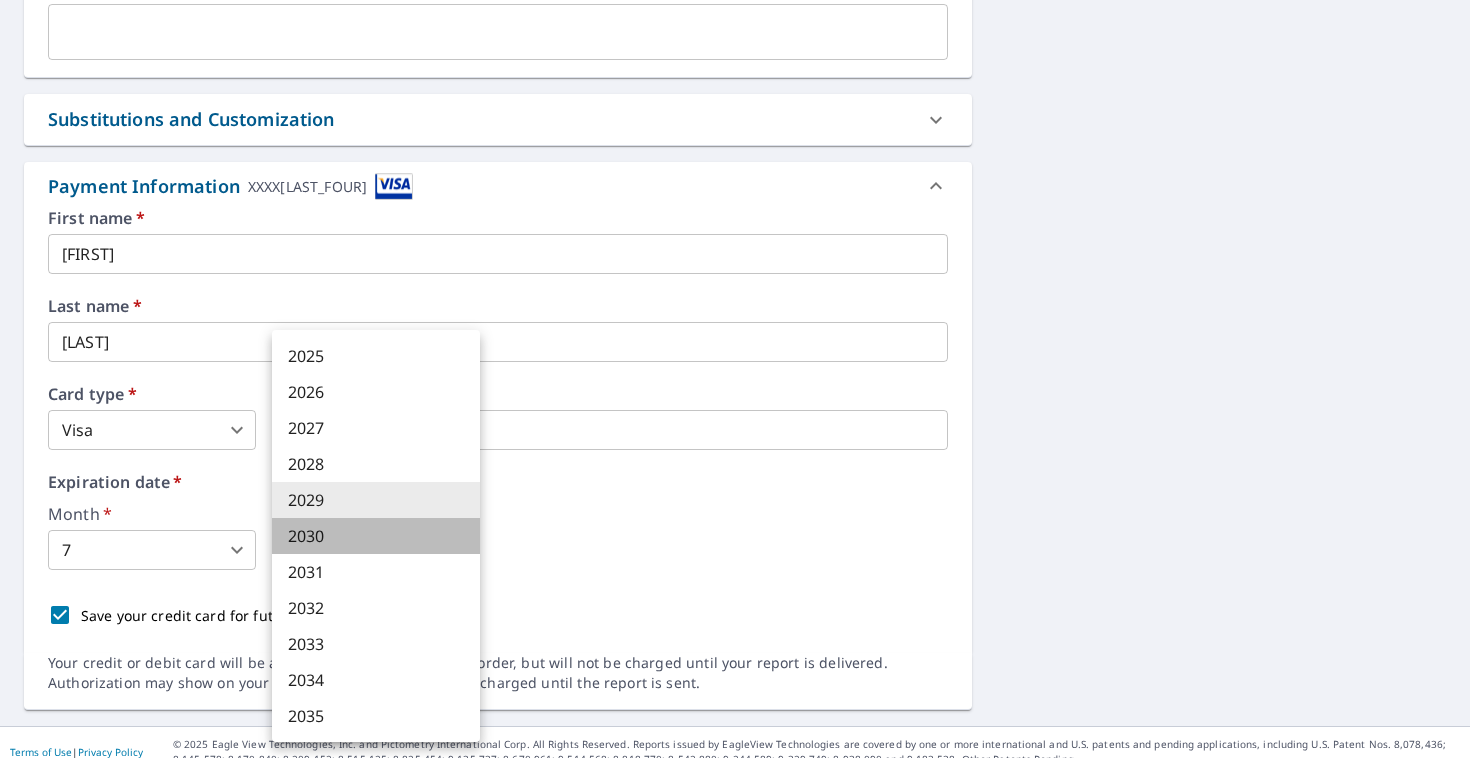 click on "2030" at bounding box center (376, 536) 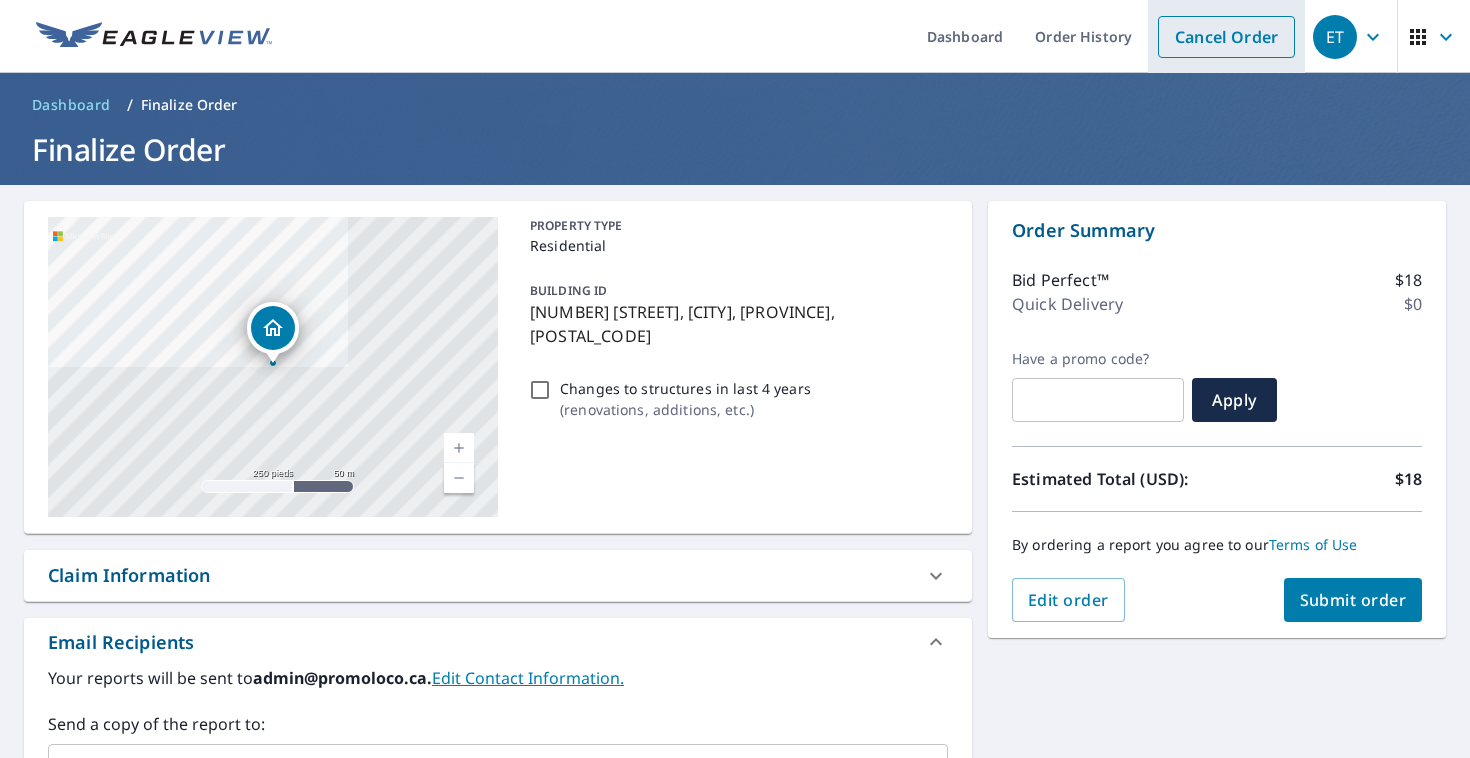 scroll, scrollTop: 0, scrollLeft: 0, axis: both 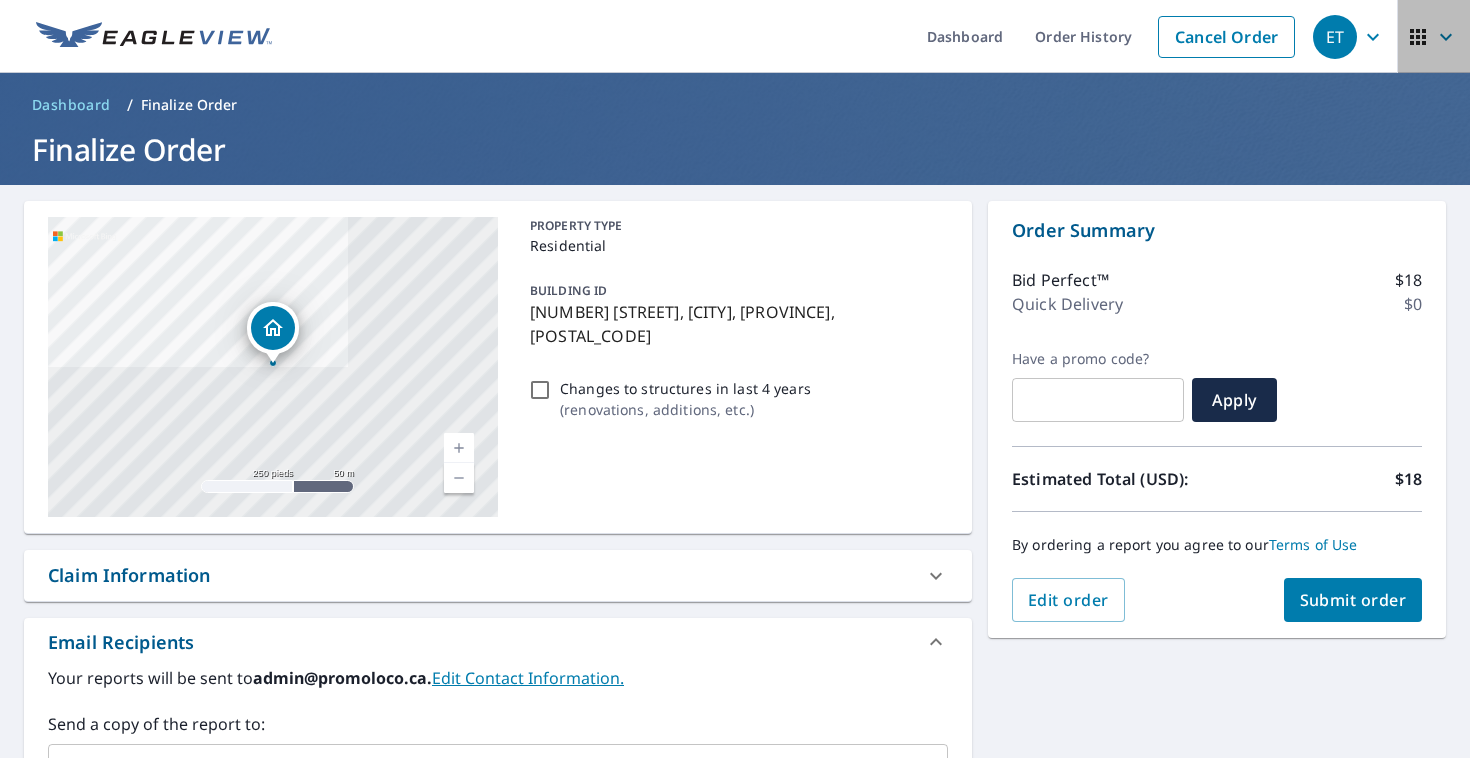 click 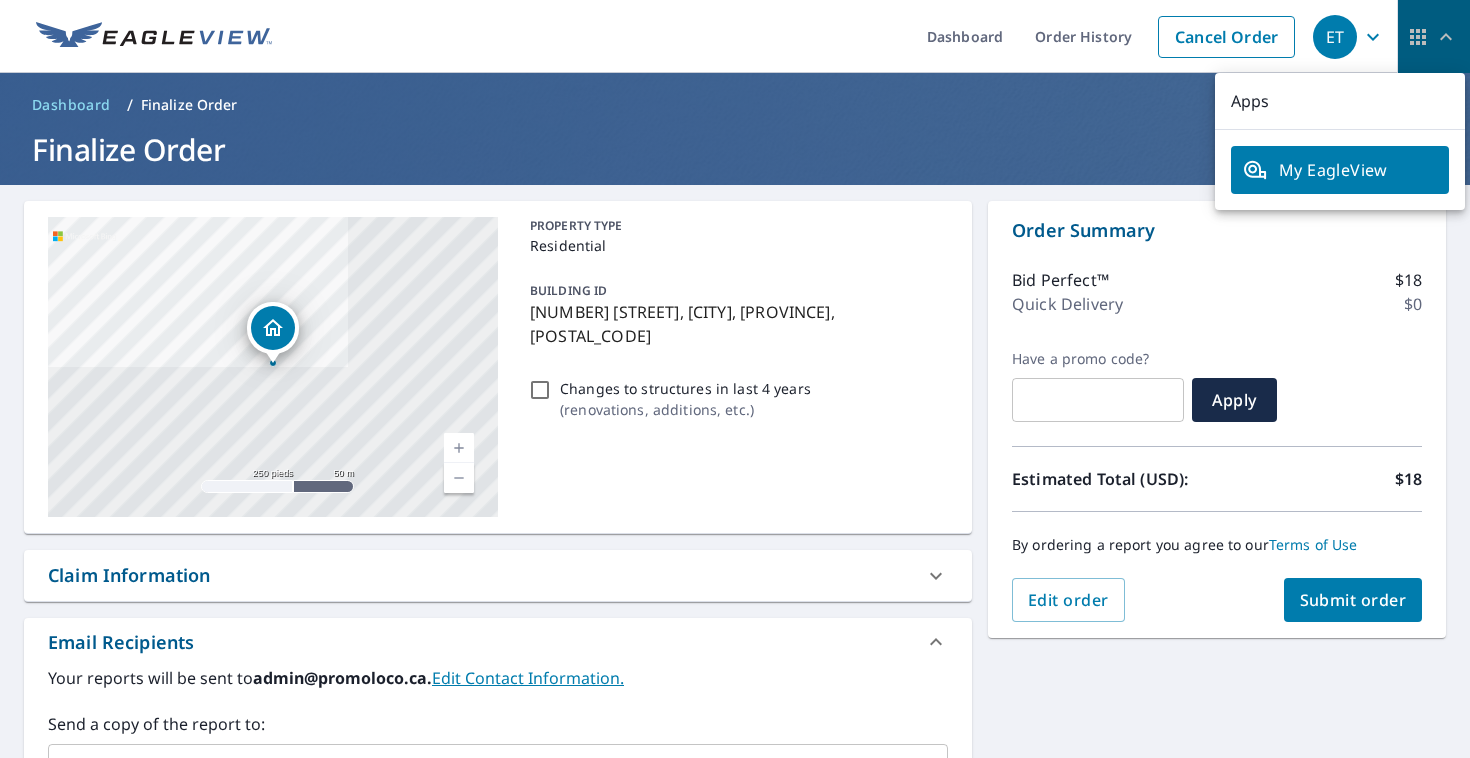 click at bounding box center [1434, 37] 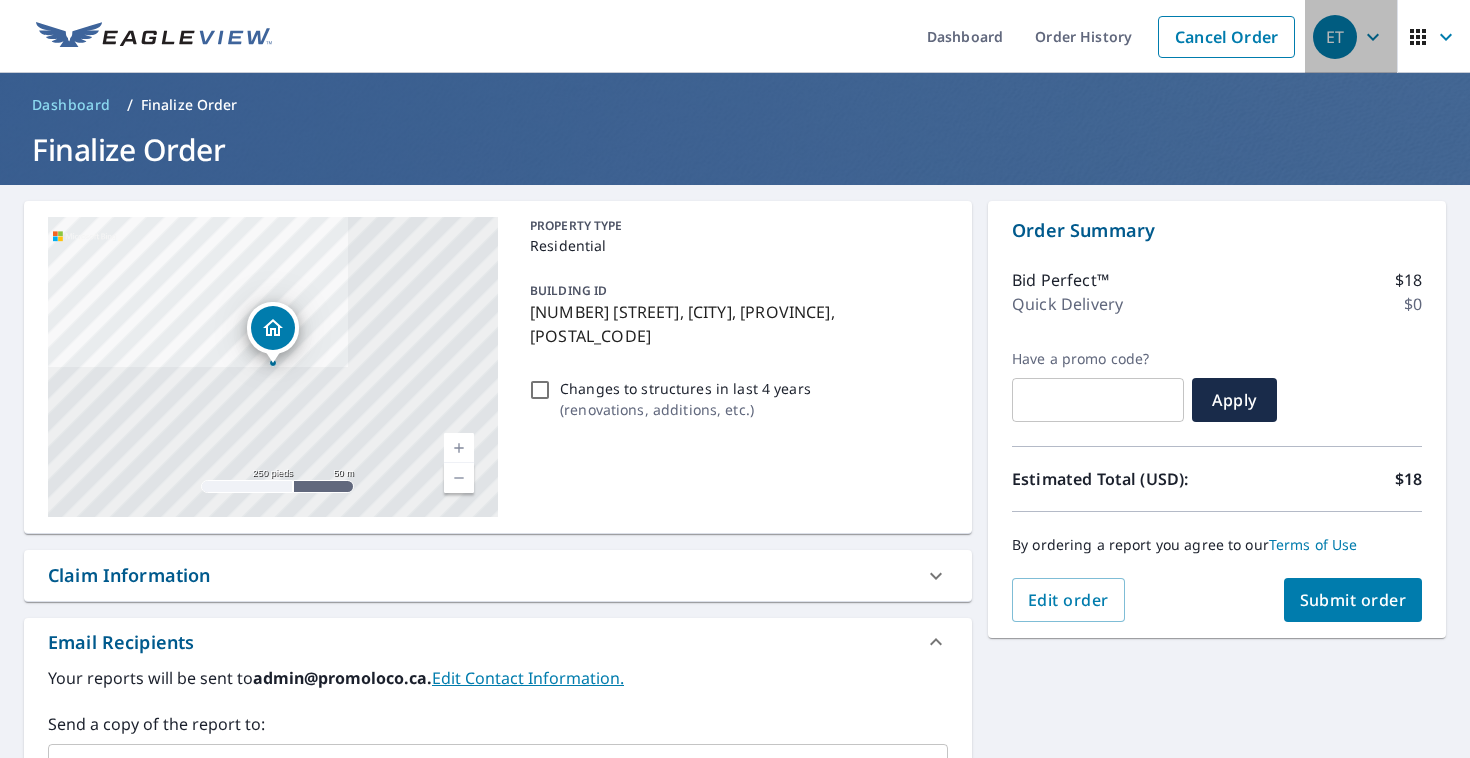 click 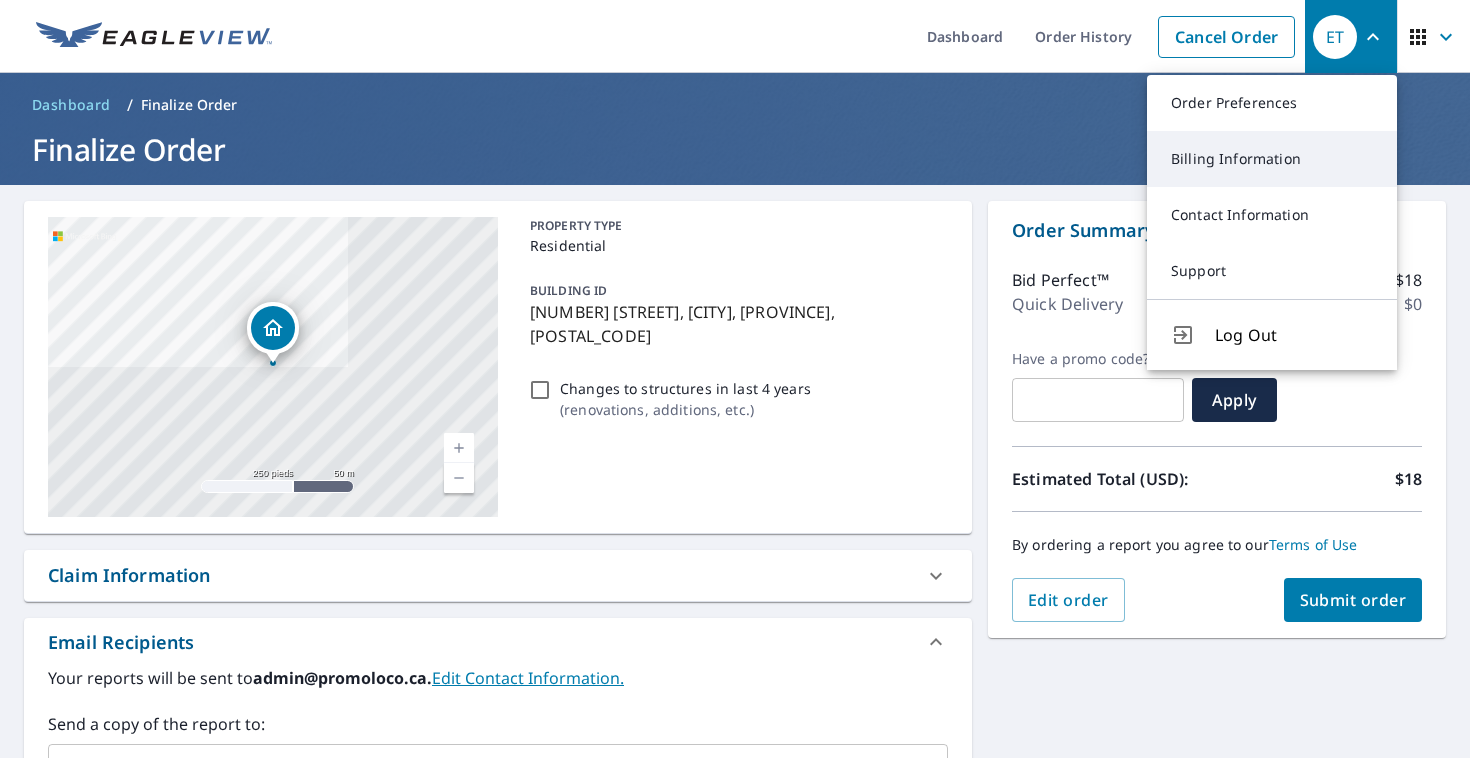 click on "Billing Information" at bounding box center (1272, 159) 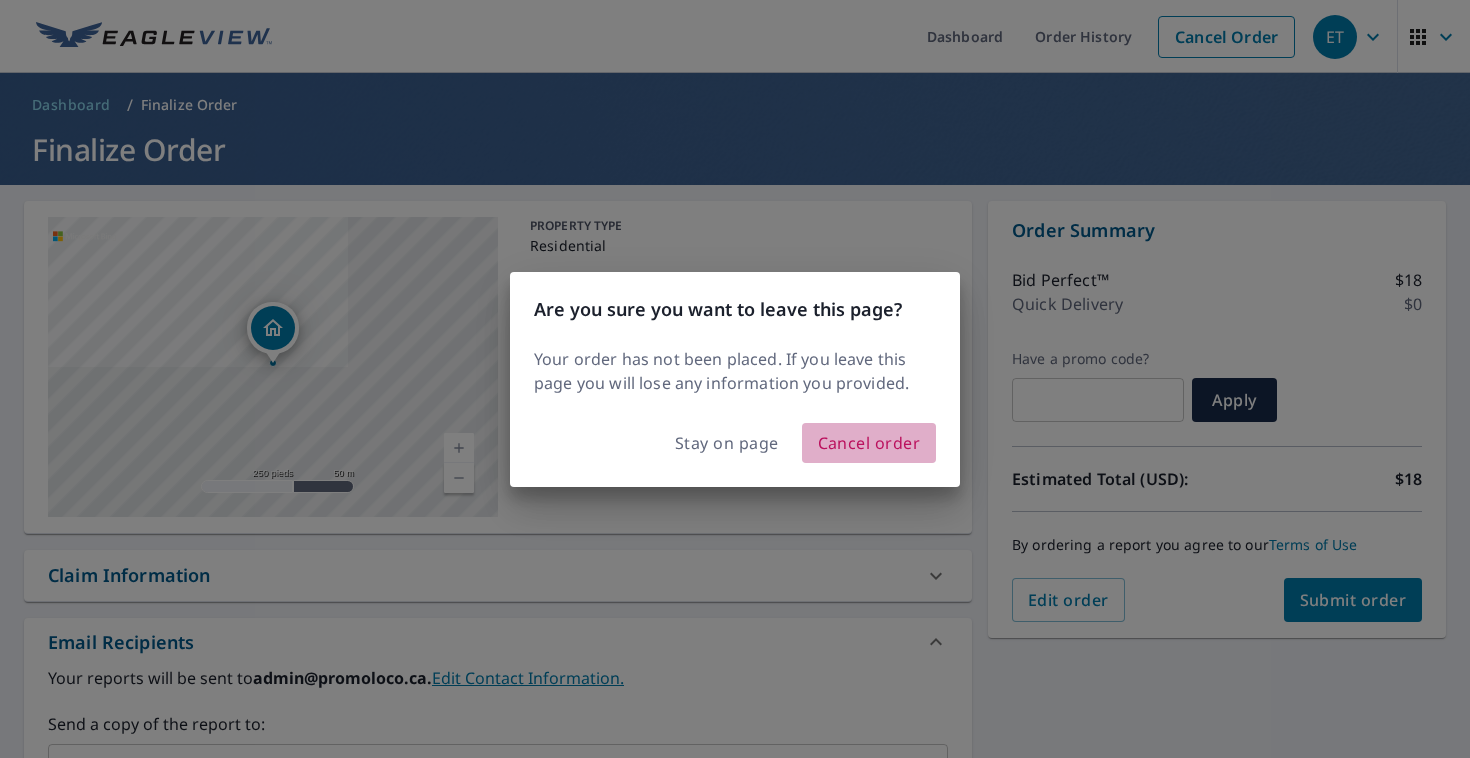 click on "Cancel order" at bounding box center (869, 443) 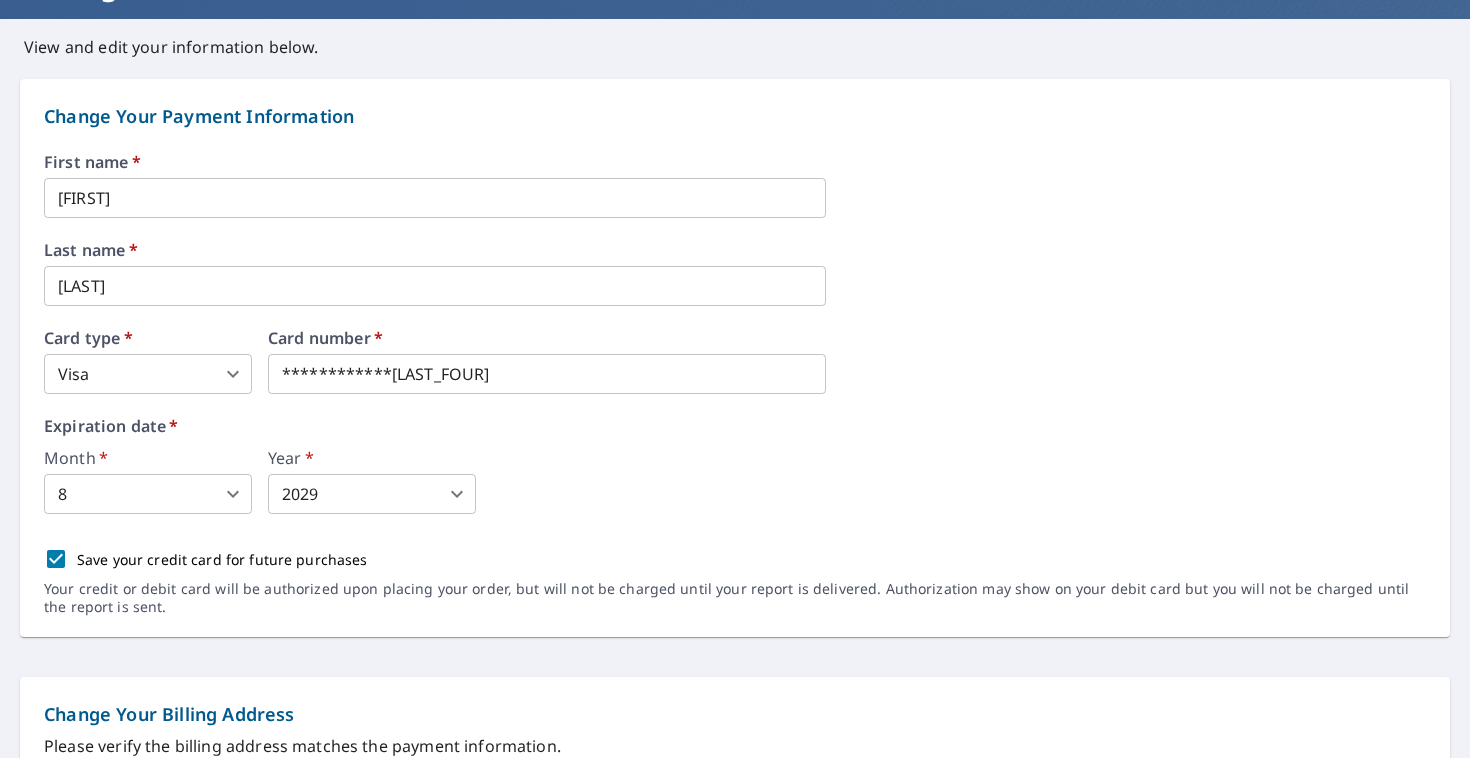 scroll, scrollTop: 244, scrollLeft: 0, axis: vertical 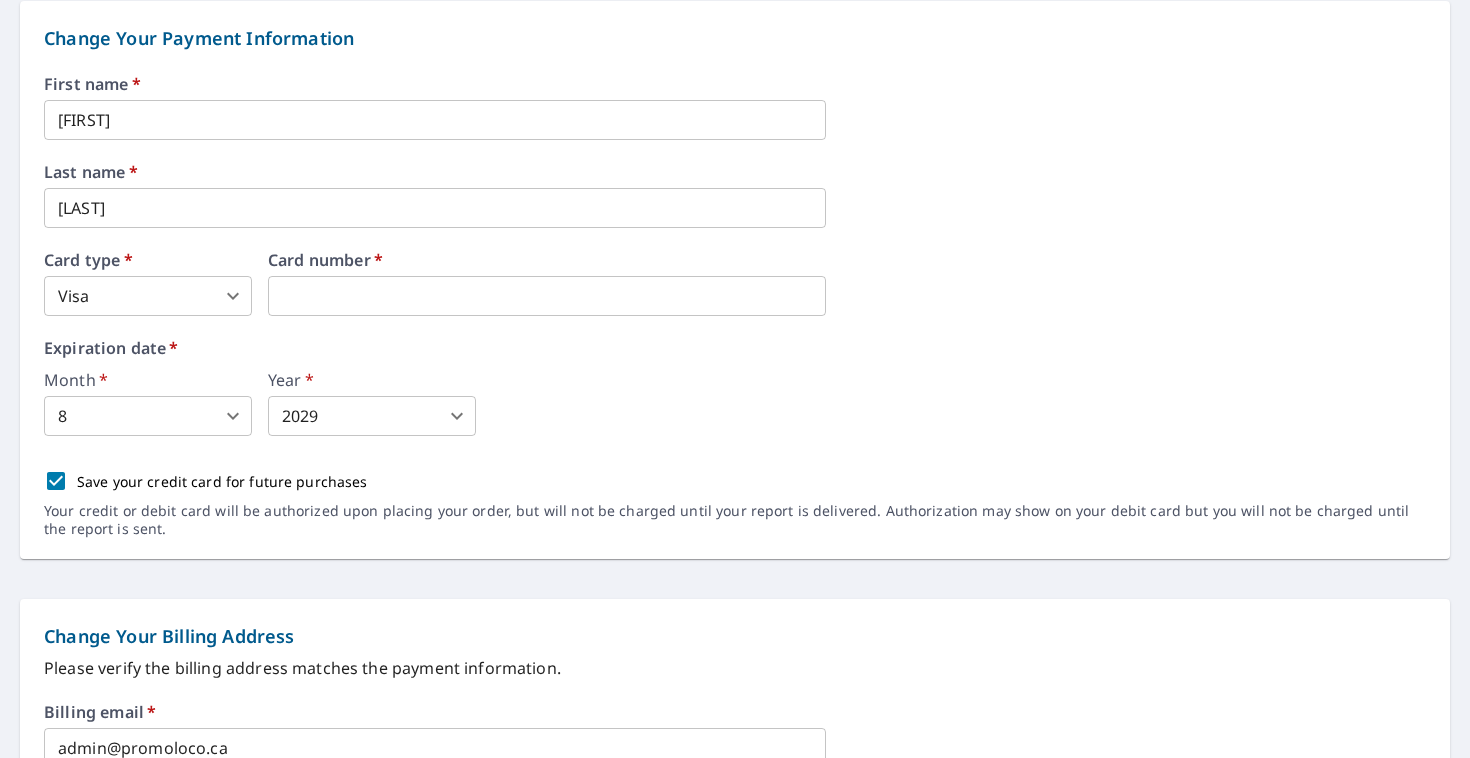 click on "ET ET
Dashboard Order History Order ET Dashboard / Billing Information Billing Information View and edit your information below. Change Your Payment Information First name   * [FIRST] ​ Last name   * [LAST] ​ Card type   * Visa 2 ​ Card number   * Expiration date   * Month   * 8 8 ​ Year   * 2029 2029 ​ Save your credit card for future purchases Your credit or debit card will be authorized upon placing your order, but will not be charged until your report is delivered. Authorization may show on your debit card but you will not be charged until the report is sent. Change Your Billing Address Please verify the billing address matches the payment information. Billing email   * admin@promoloco.ca ​ Company   * Groslotloco ​ Country   * Canada CA ​ Phone [PHONE] ​ Ext. ​ Secondary phone ​ Ext. ​ Address [NUMBER] [STREET] ​ City [CITY] ​ State [PROVINCE] [PROVINCE] ​ Zip code [POSTAL_CODE] ​ Save Cancel Terms of Use  |  Privacy Policy" at bounding box center (735, 379) 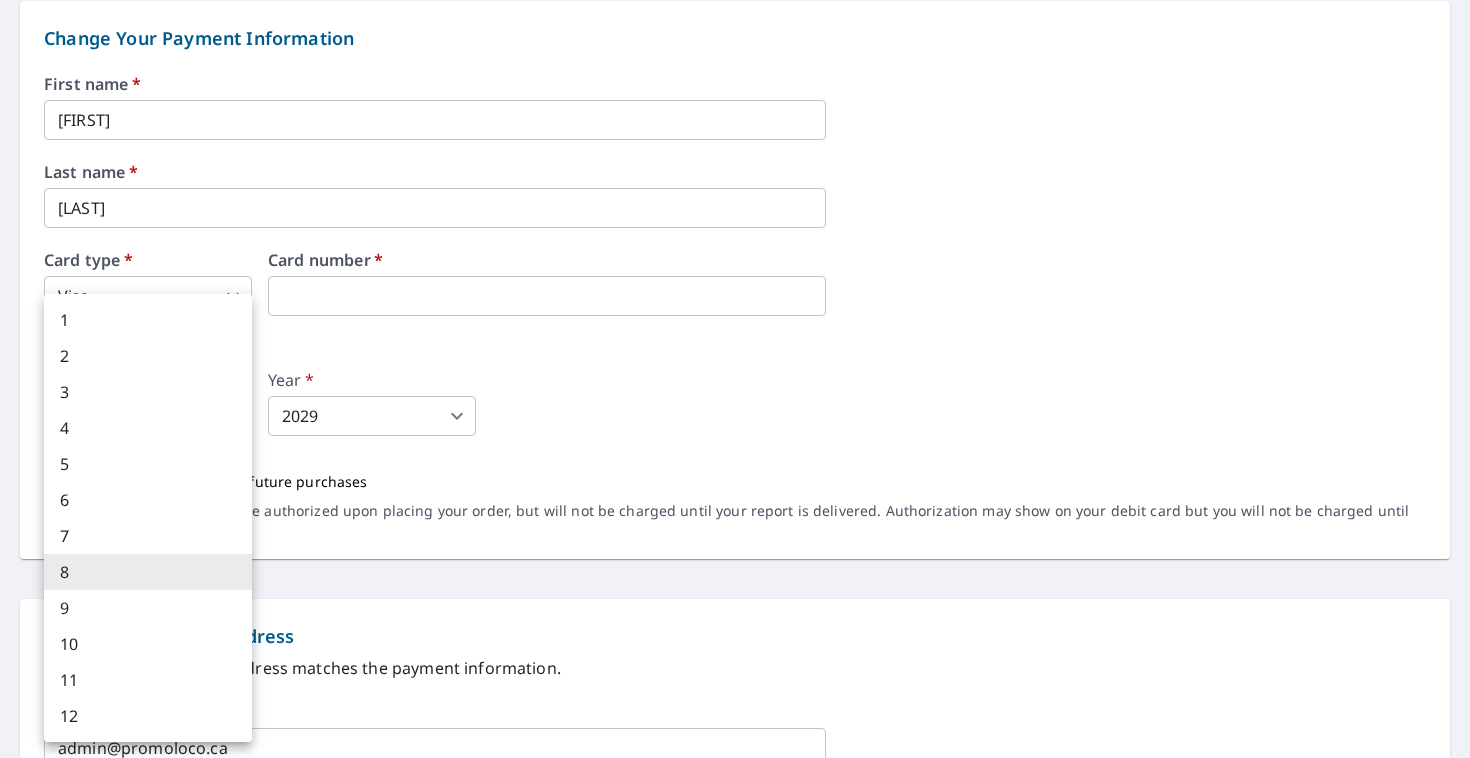 click on "7" at bounding box center (148, 536) 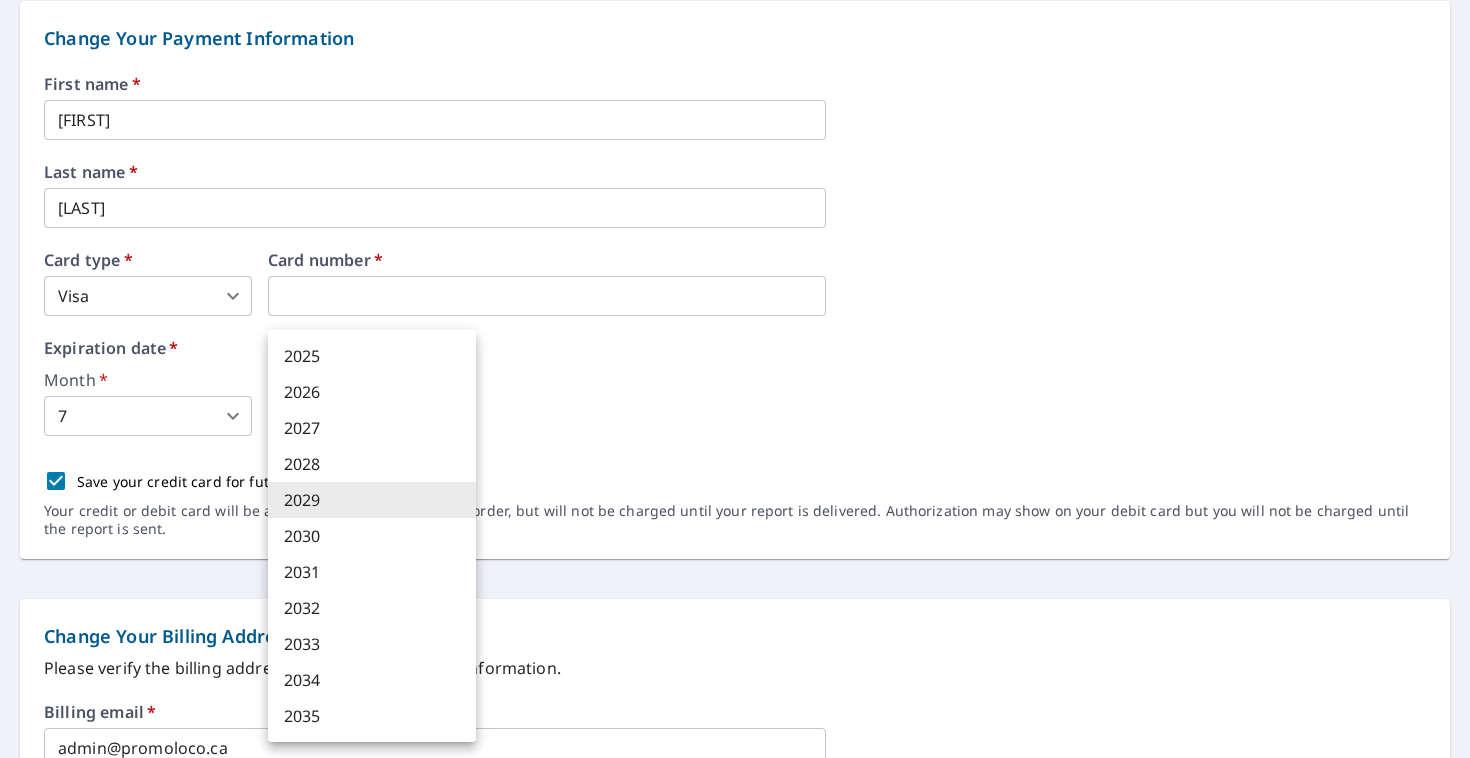 click on "ET ET
Dashboard Order History Order ET Dashboard / Billing Information Billing Information View and edit your information below. Change Your Payment Information First name   * [FIRST] ​ Last name   * [LAST] ​ Card type   * Visa 2 ​ Card number   * Expiration date   * Month   * 7 7 ​ Year   * 2029 2029 ​ Save your credit card for future purchases Your credit or debit card will be authorized upon placing your order, but will not be charged until your report is delivered. Authorization may show on your debit card but you will not be charged until the report is sent. Change Your Billing Address Please verify the billing address matches the payment information. Billing email   * admin@promoloco.ca ​ Company   * Groslotloco ​ Country   * Canada CA ​ Phone [PHONE] ​ Ext. ​ Secondary phone ​ Ext. ​ Address [NUMBER] [STREET] ​ City [CITY] ​ State [PROVINCE] [PROVINCE] ​ Zip code [POSTAL_CODE] ​ Save Cancel Terms of Use  |  Privacy Policy" at bounding box center (735, 379) 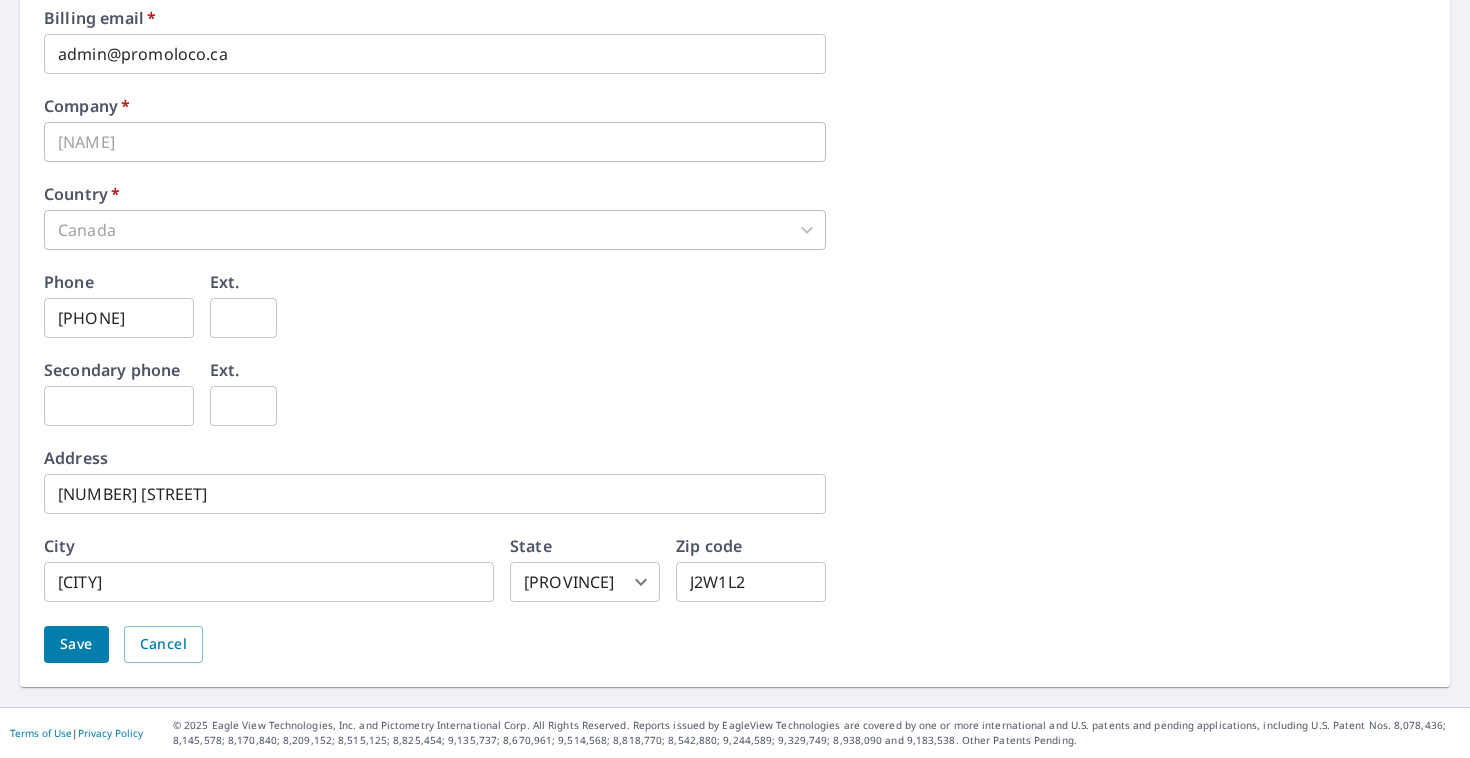scroll, scrollTop: 937, scrollLeft: 0, axis: vertical 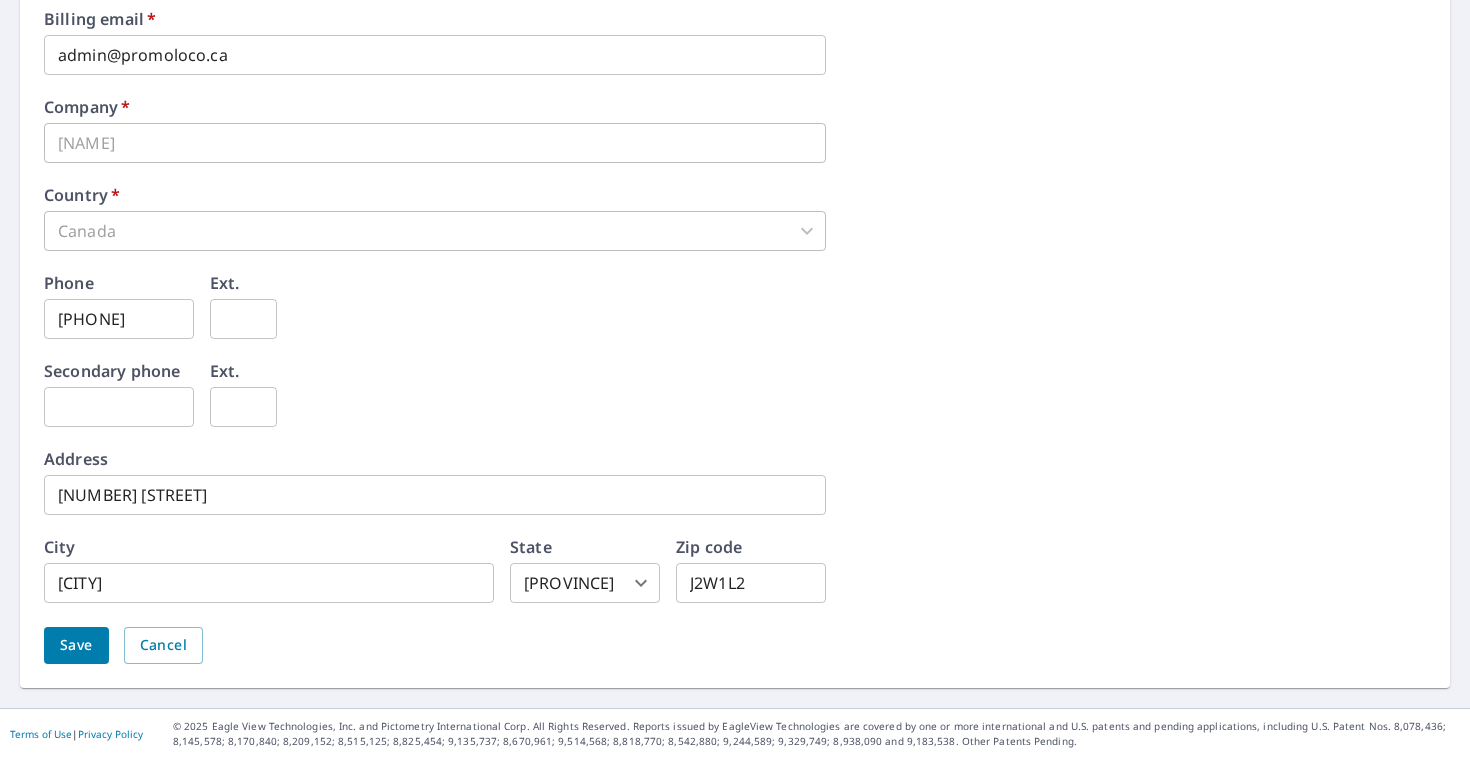 click on "Save" at bounding box center [76, 645] 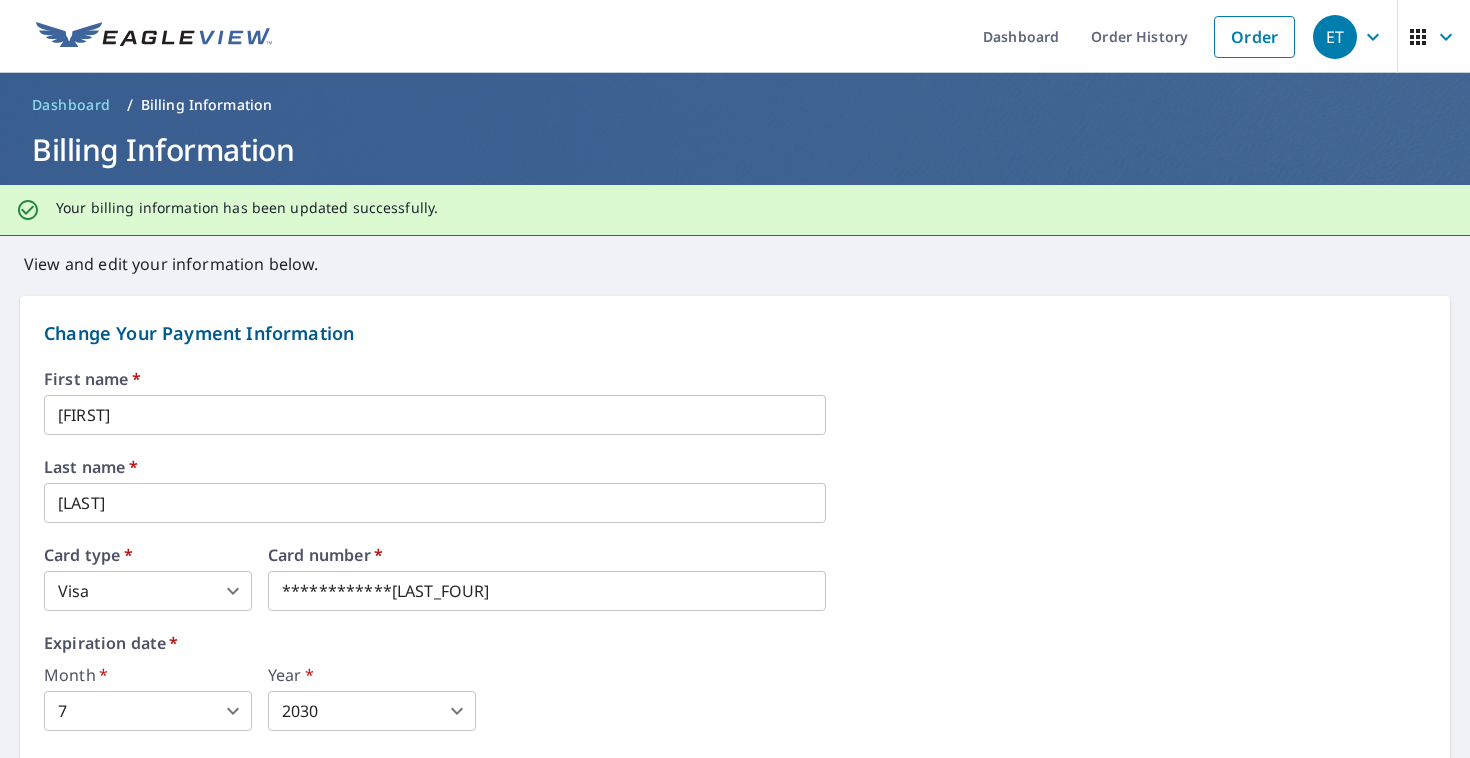 scroll, scrollTop: 0, scrollLeft: 0, axis: both 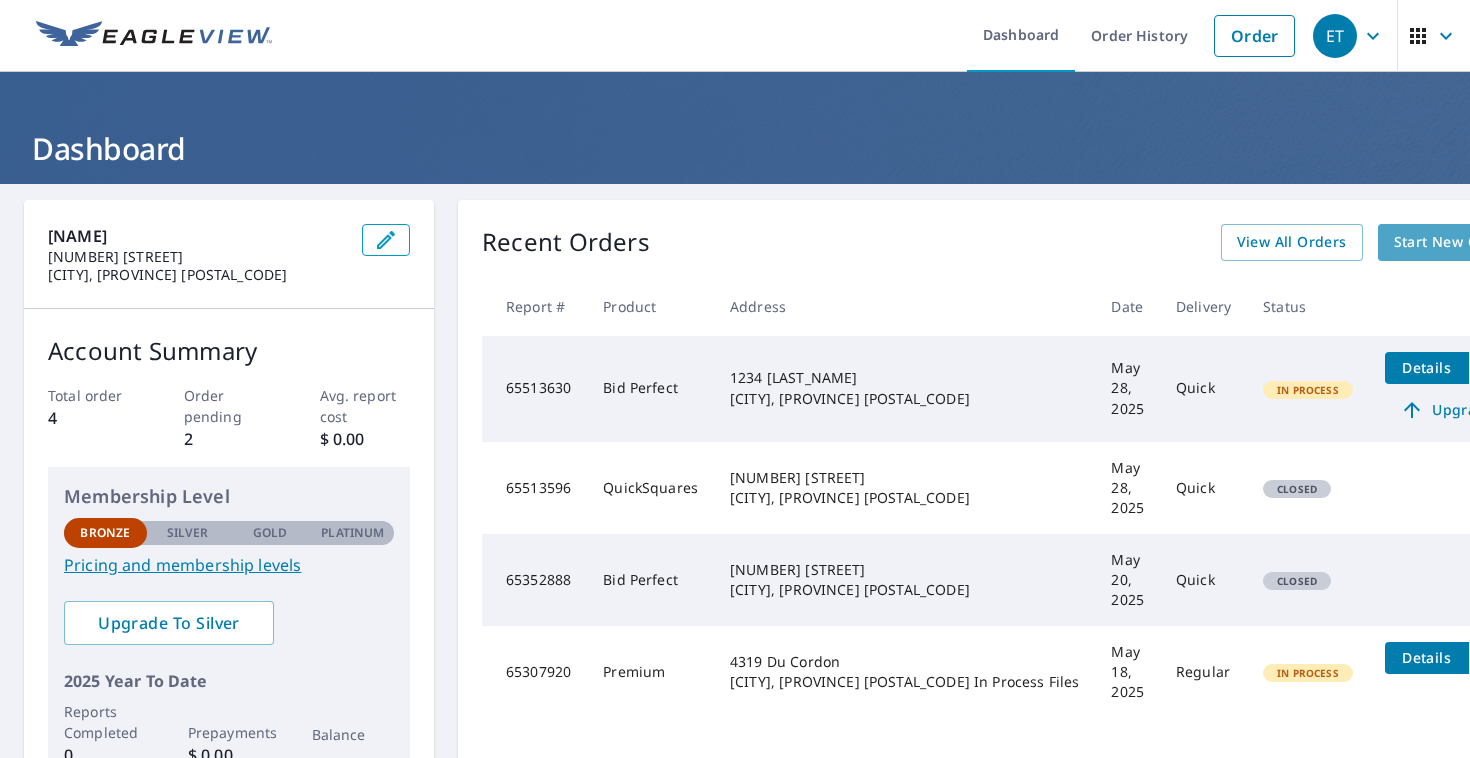 click on "Start New Order" at bounding box center [1452, 242] 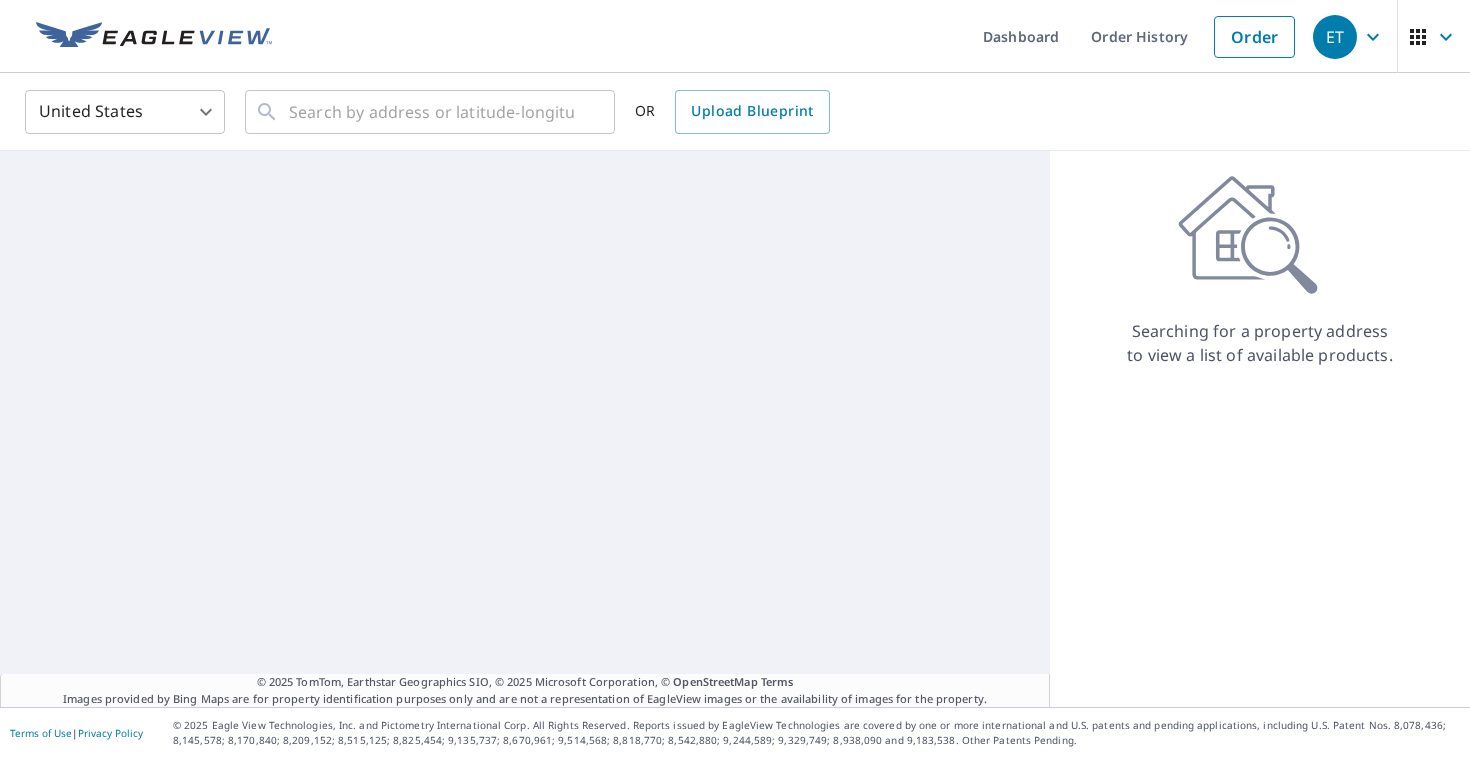 scroll, scrollTop: 0, scrollLeft: 0, axis: both 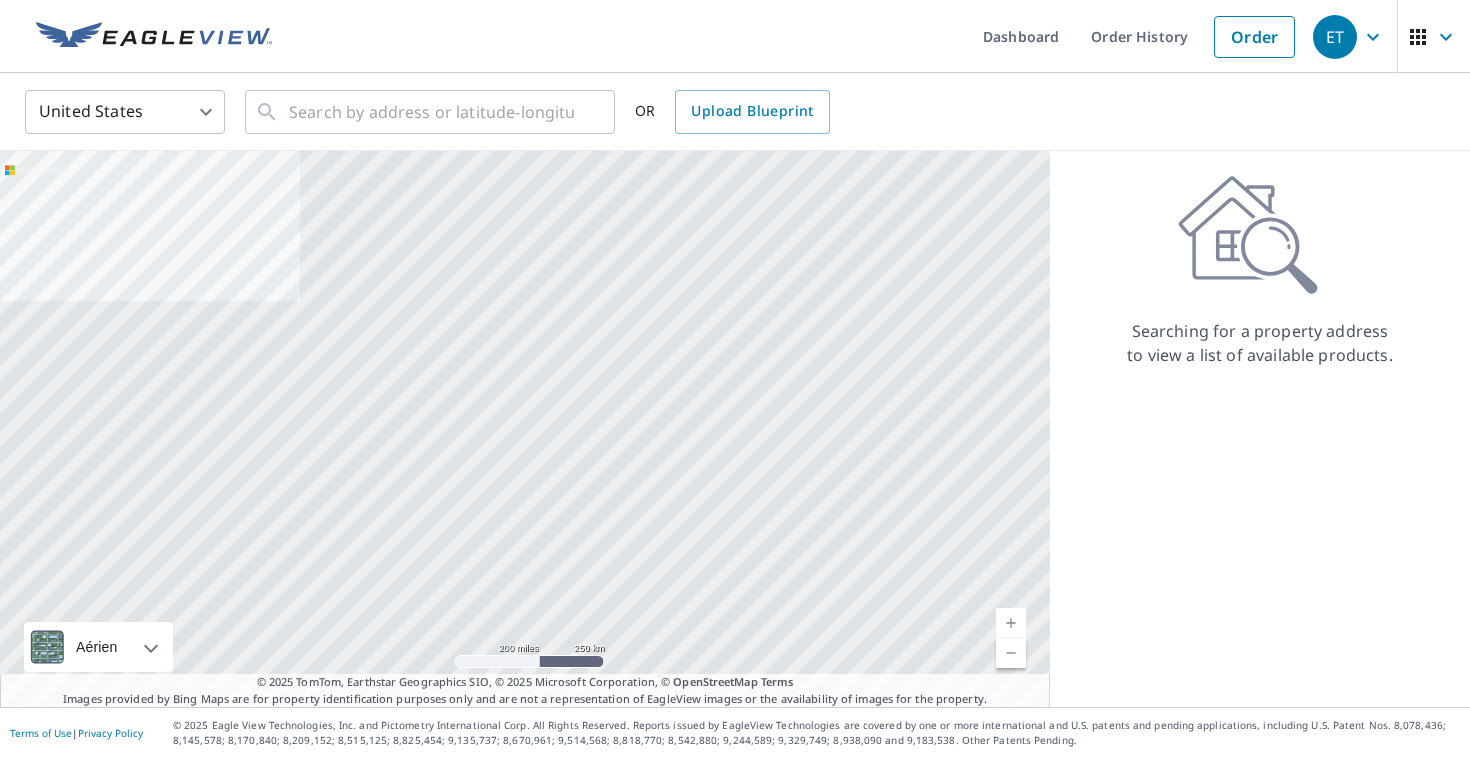 click on "ET ET
Dashboard Order History Order ET United States US ​ ​ OR Upload Blueprint Aérien Route Carte routière standard Aérien Vue détaillée du dessus Libellés Libellés 200 miles 250 km © 2025 TomTom, Earthstar Geographics  SIO, © 2025 Microsoft Corporation Terms © 2025 TomTom, Earthstar Geographics SIO, © 2025 Microsoft Corporation, ©   OpenStreetMap   Terms Images provided by Bing Maps are for property identification purposes only and are not a representation of EagleView images or the availability of images for the property. Searching for a property address to view a list of available products. Terms of Use  |  Privacy Policy © 2025 Eagle View Technologies, Inc. and Pictometry International Corp. All Rights Reserved. Reports issued by EagleView Technologies are covered by   one or more international and U.S. patents and pending applications, including U.S. Patent Nos. 8,078,436; 8,145,578; 8,170,840; 8,209,152;
X X X X X" at bounding box center (735, 379) 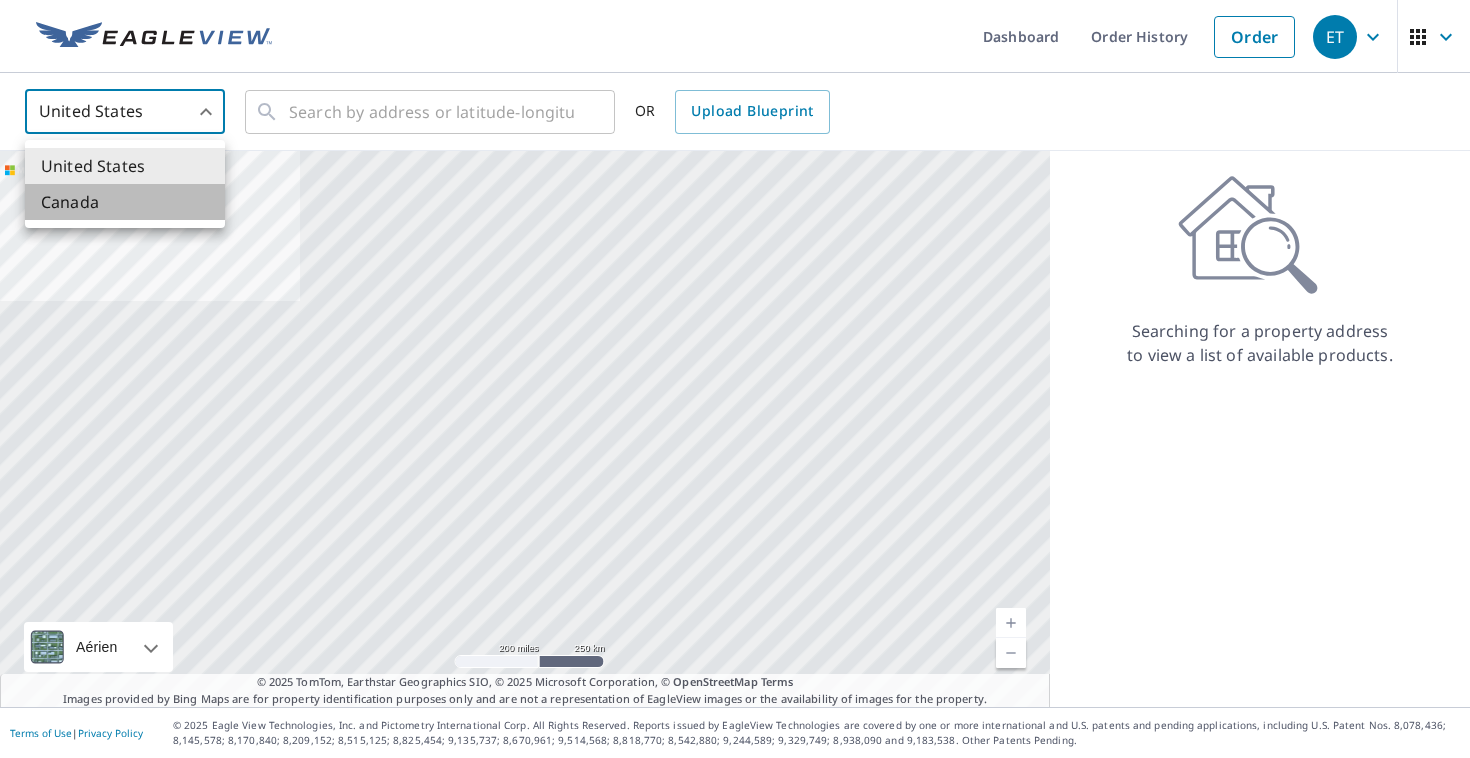 click on "Canada" at bounding box center [125, 202] 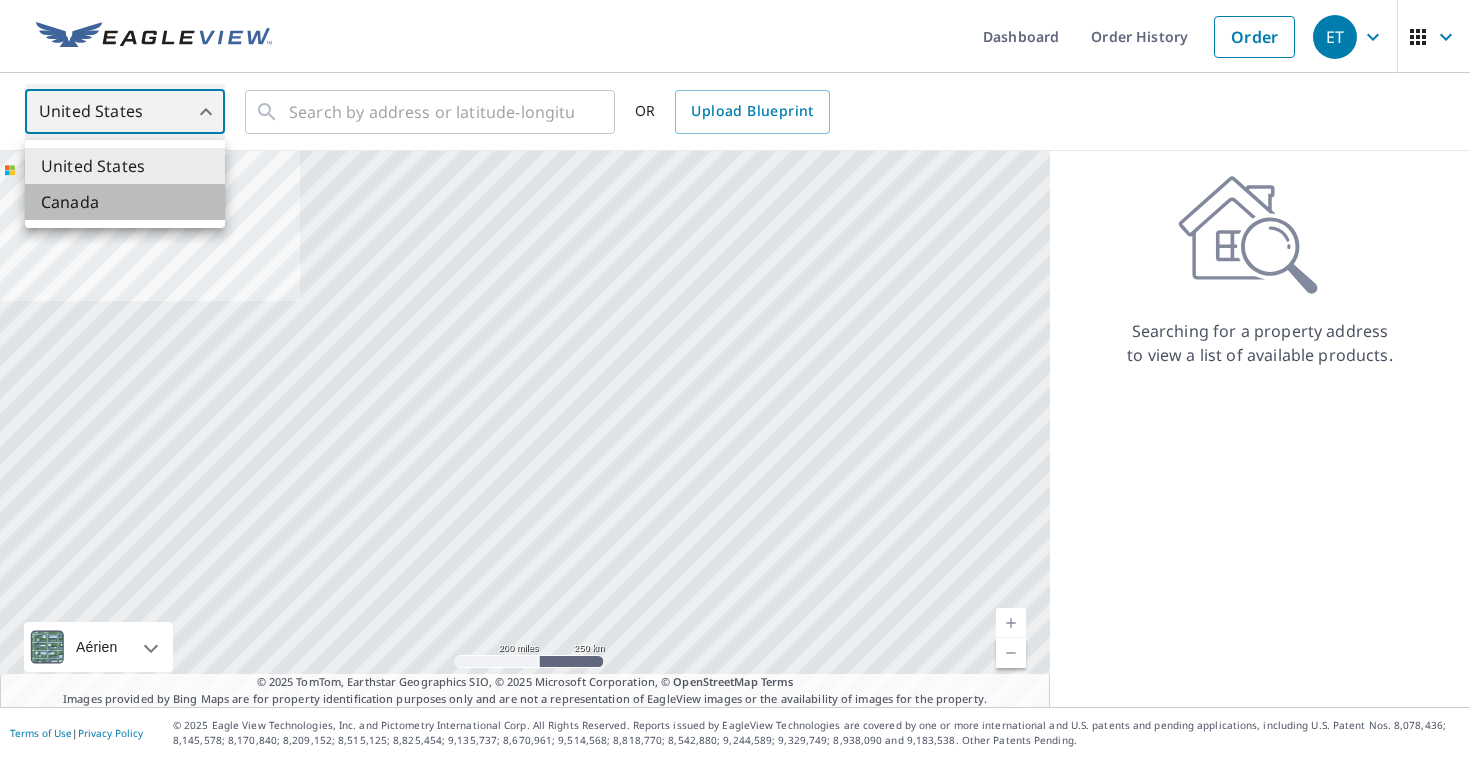 type on "CA" 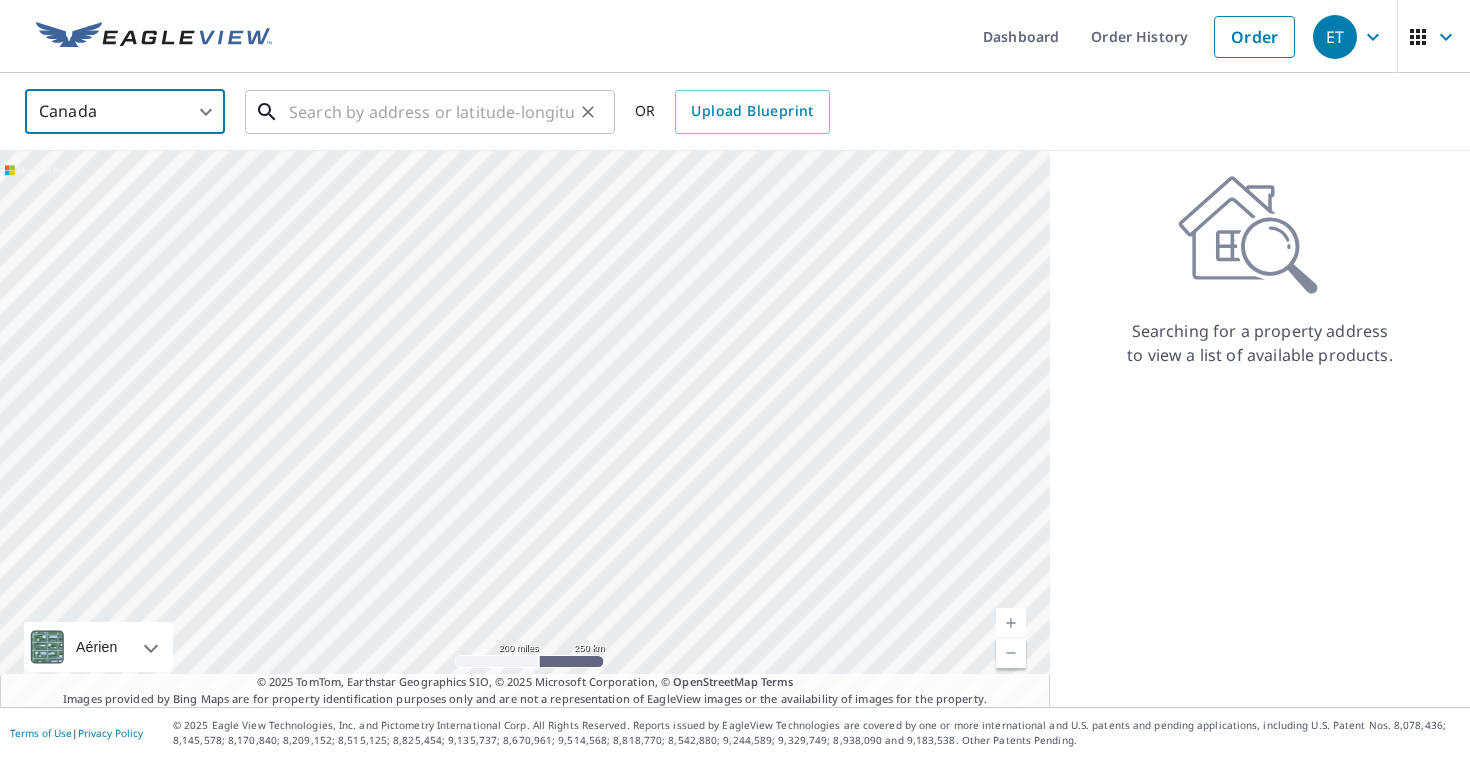 click at bounding box center (431, 112) 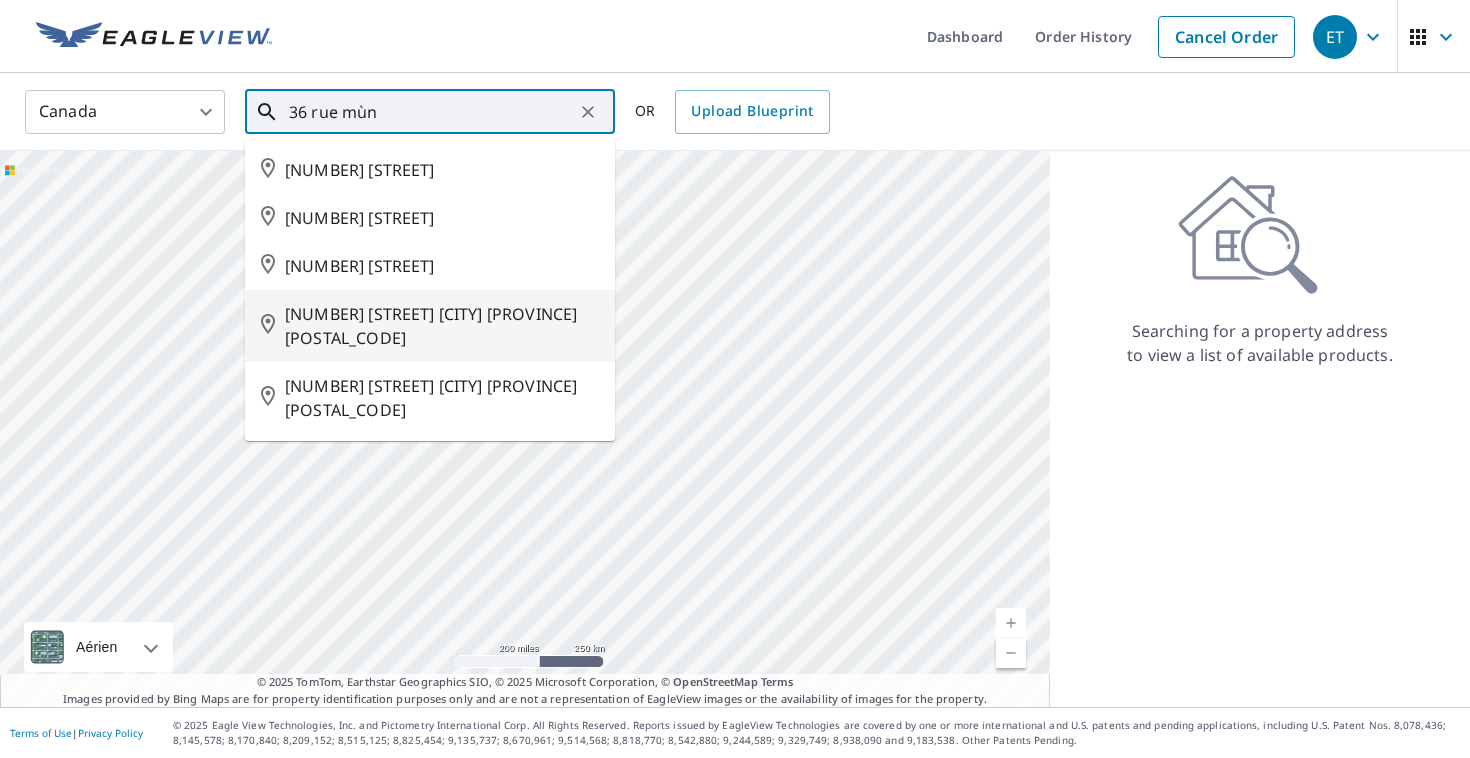 click on "36 rue mùn" at bounding box center [431, 112] 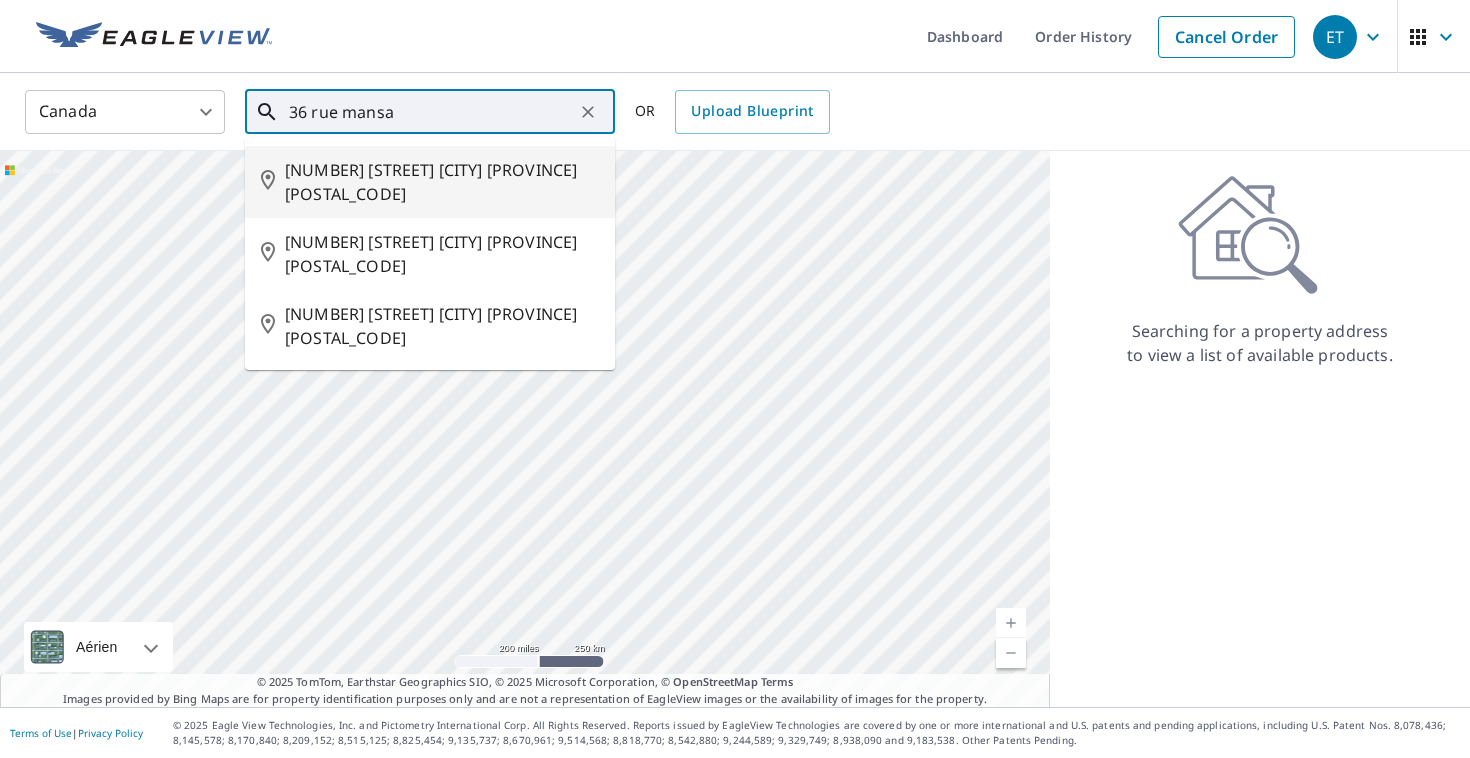 click on "[NUMBER] [STREET] [CITY] [PROVINCE] [POSTAL_CODE]" at bounding box center (442, 182) 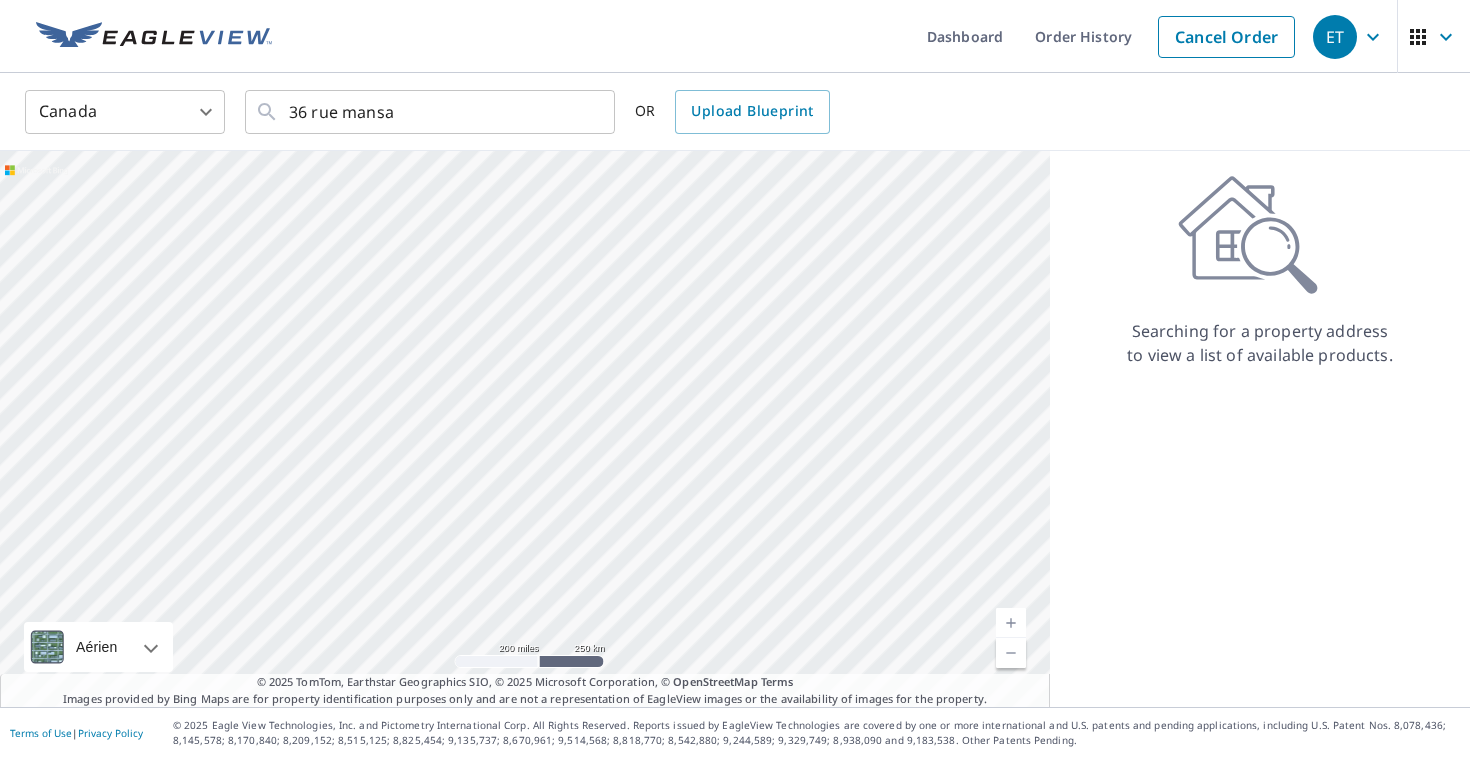 type on "[NUMBER] [STREET] [CITY] [PROVINCE] [POSTAL_CODE]" 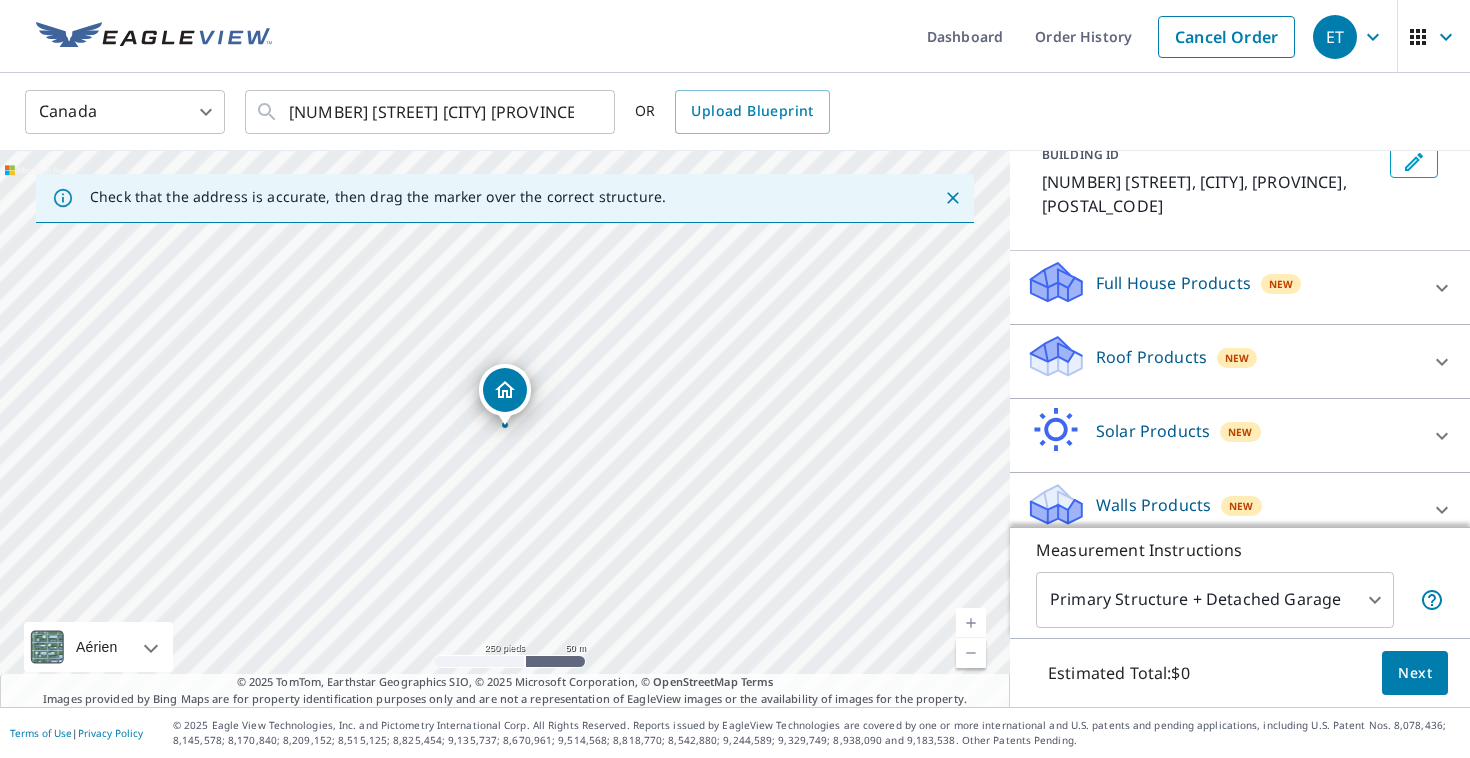 scroll, scrollTop: 133, scrollLeft: 0, axis: vertical 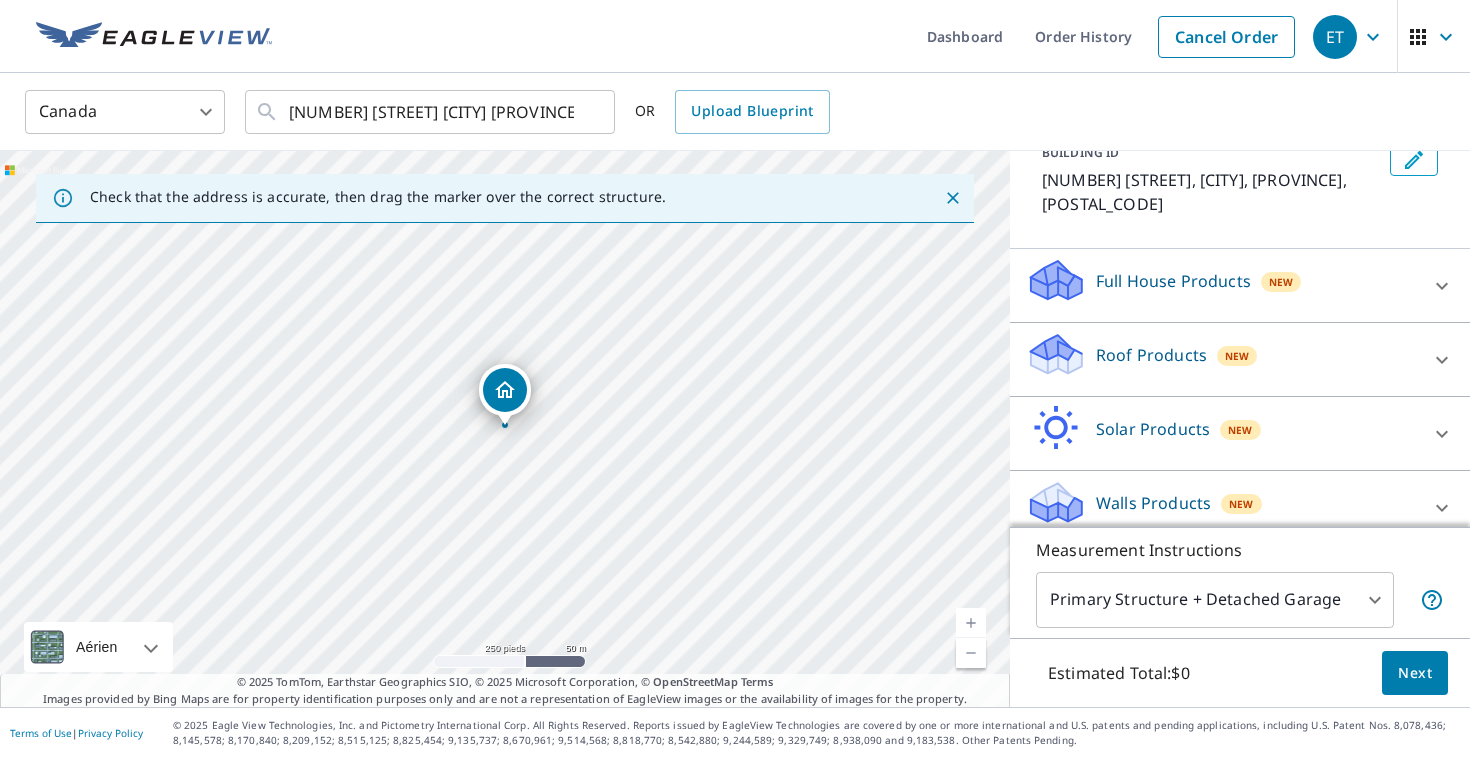 click on "Roof Products" at bounding box center (1151, 355) 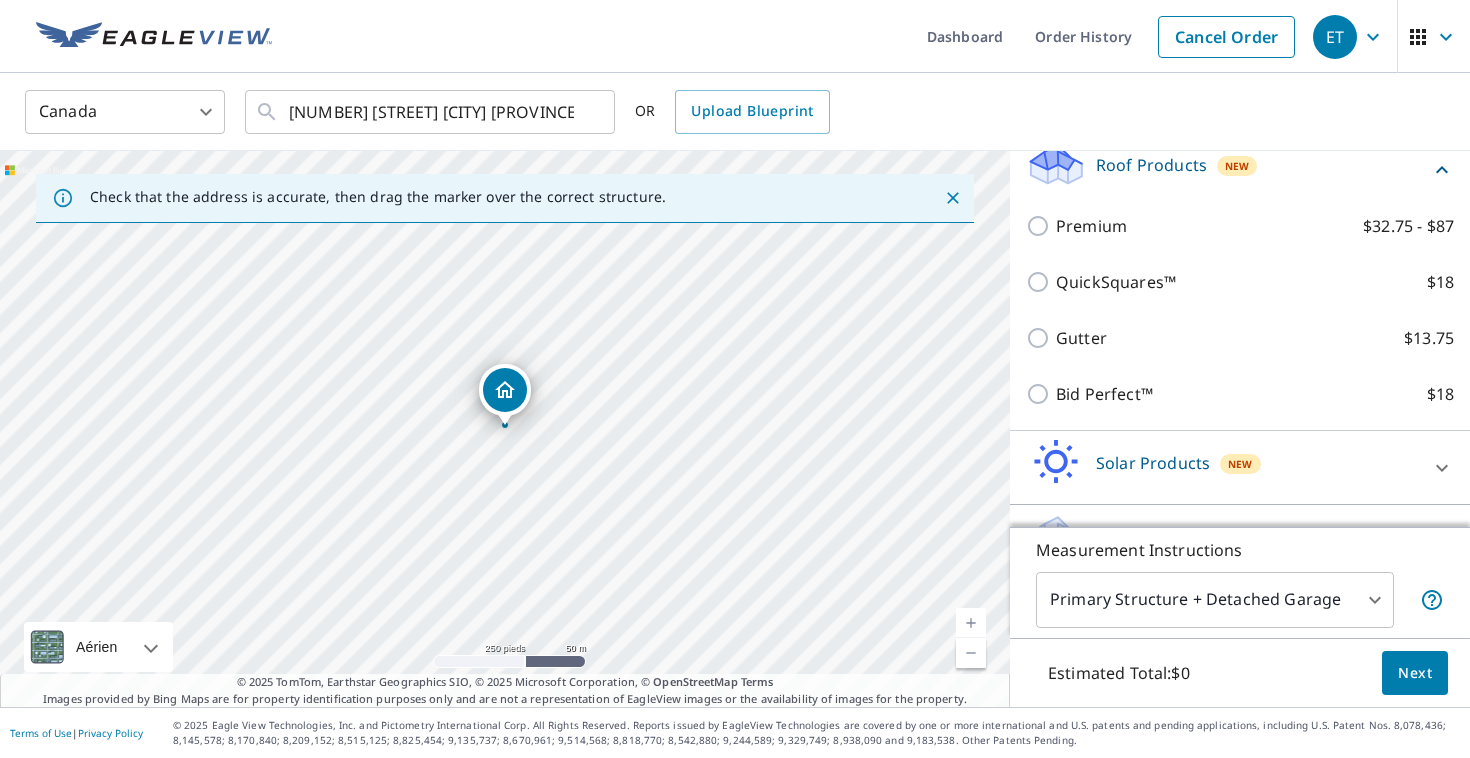 scroll, scrollTop: 324, scrollLeft: 0, axis: vertical 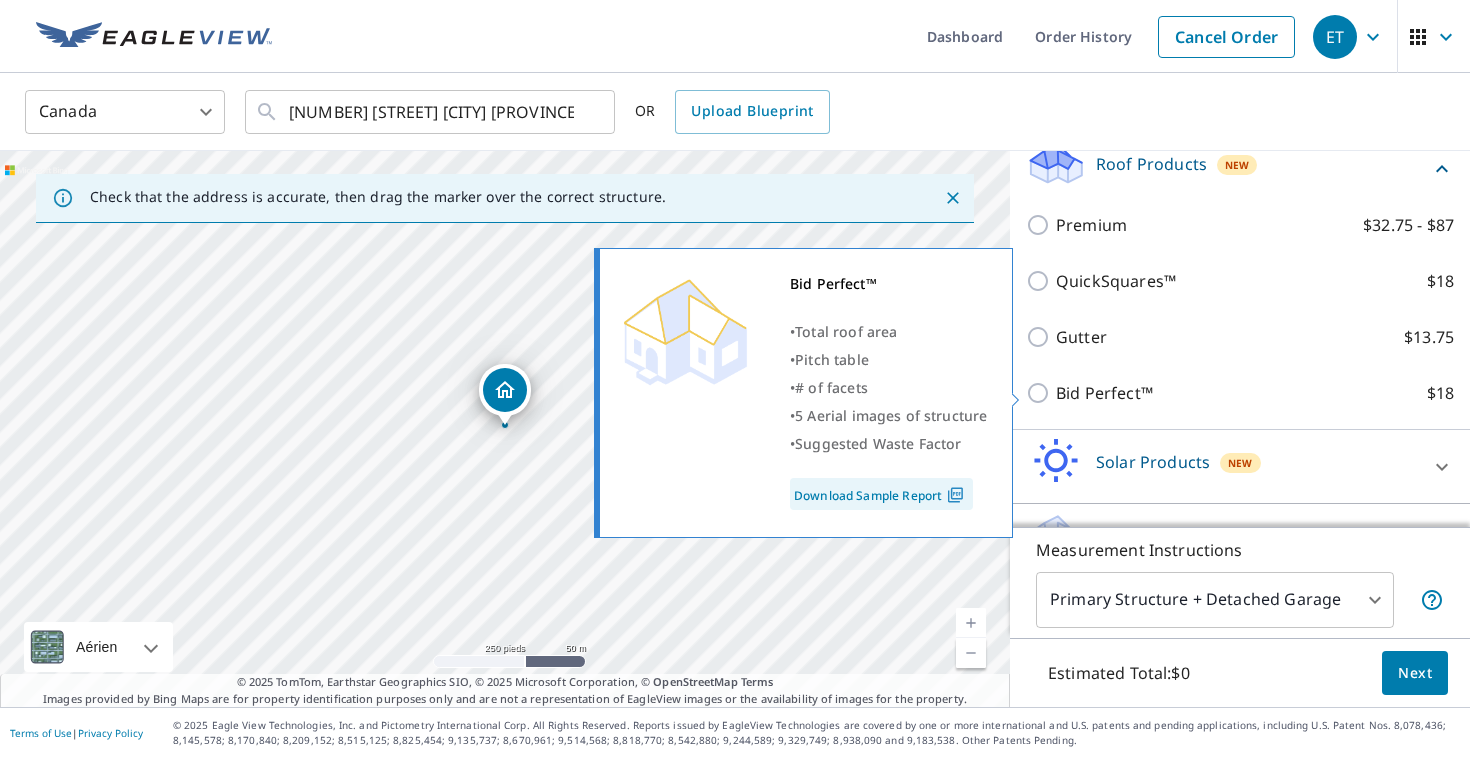 click on "Bid Perfect™" at bounding box center (1104, 393) 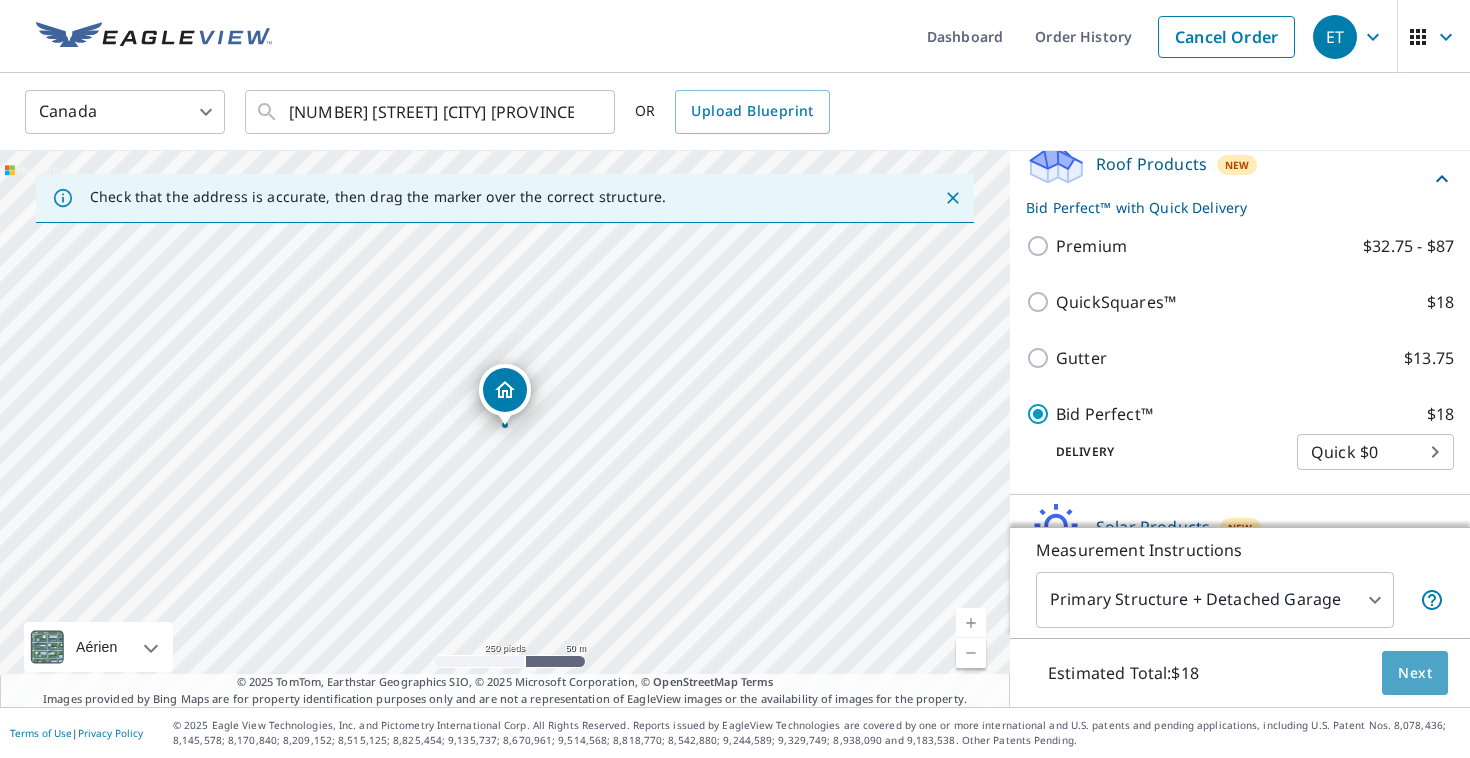 click on "Next" at bounding box center (1415, 673) 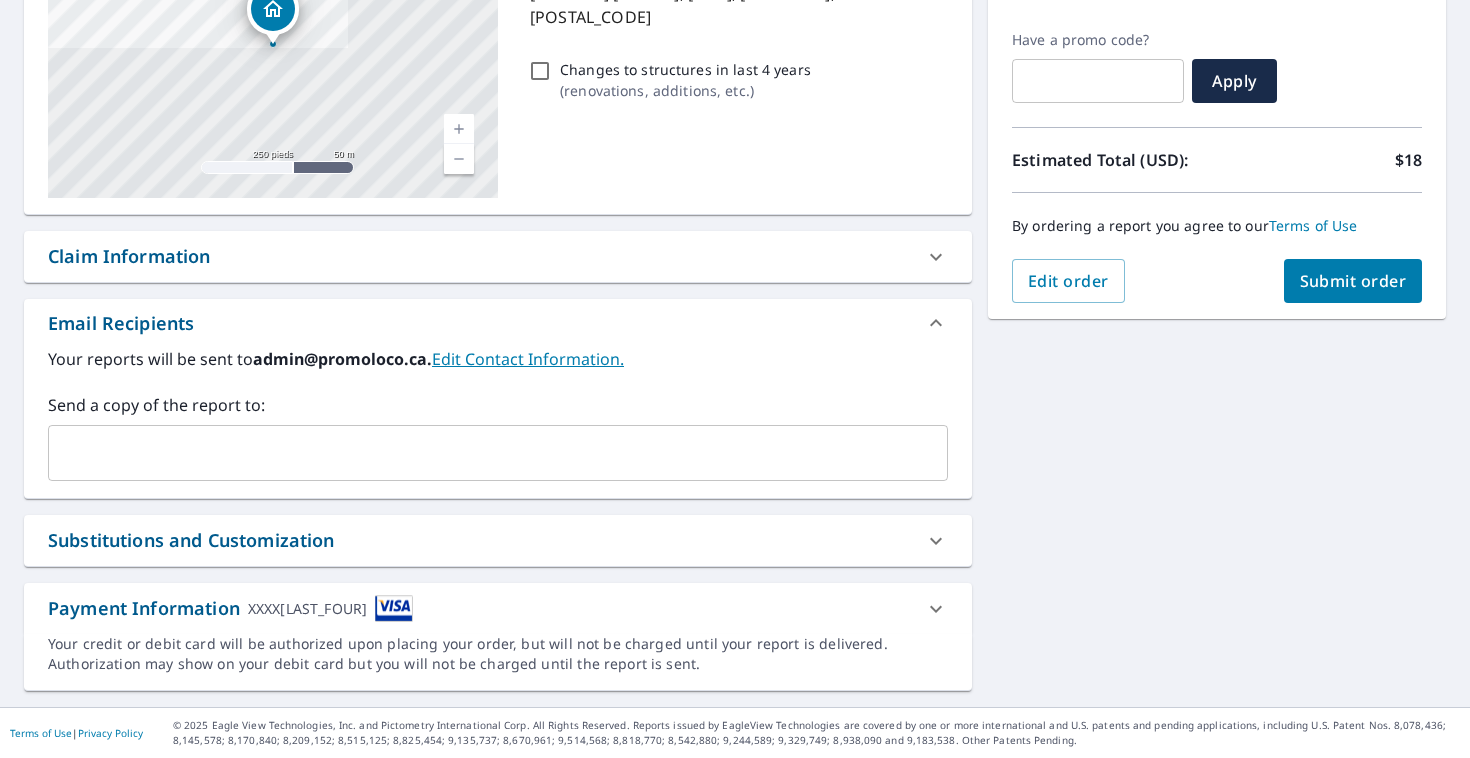 scroll, scrollTop: 325, scrollLeft: 0, axis: vertical 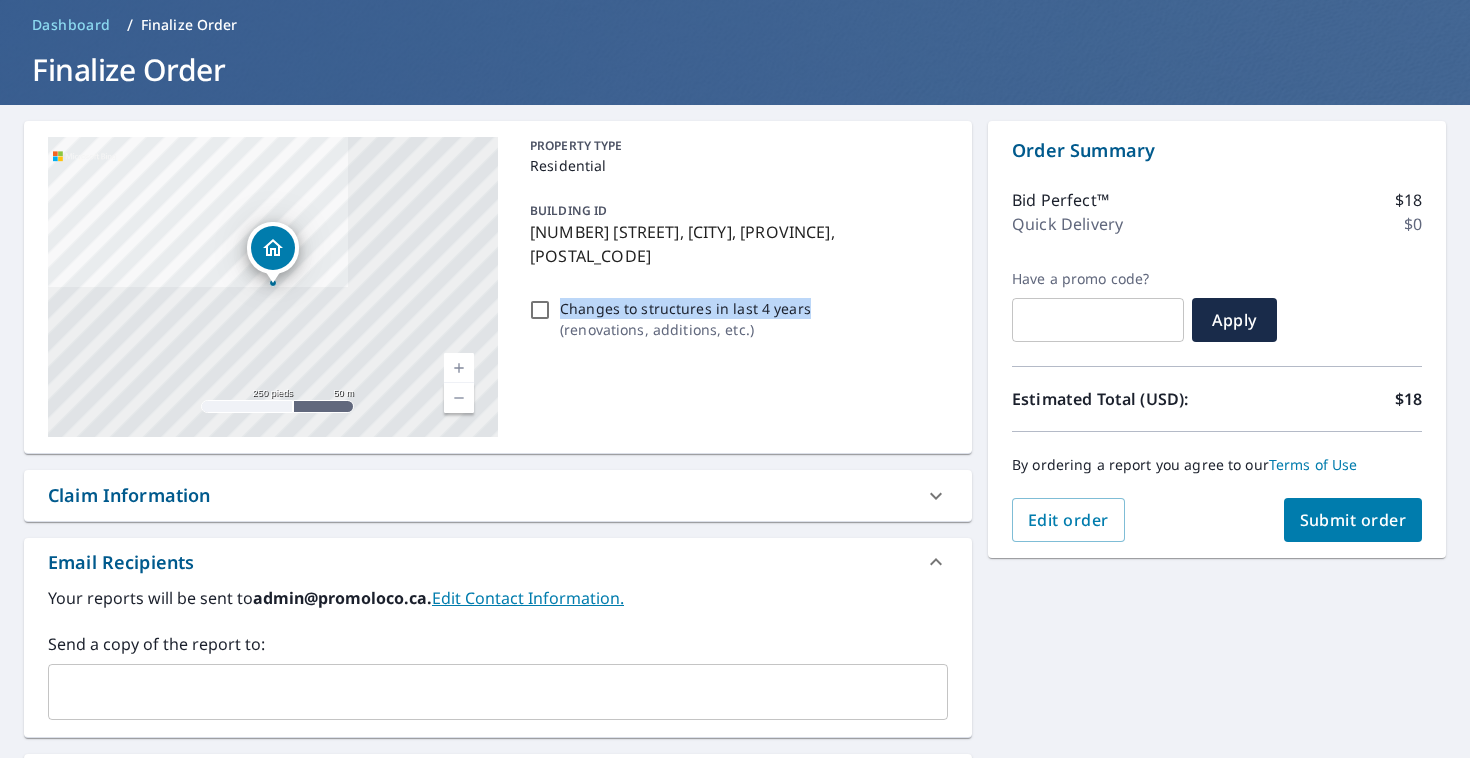 drag, startPoint x: 562, startPoint y: 303, endPoint x: 851, endPoint y: 315, distance: 289.24902 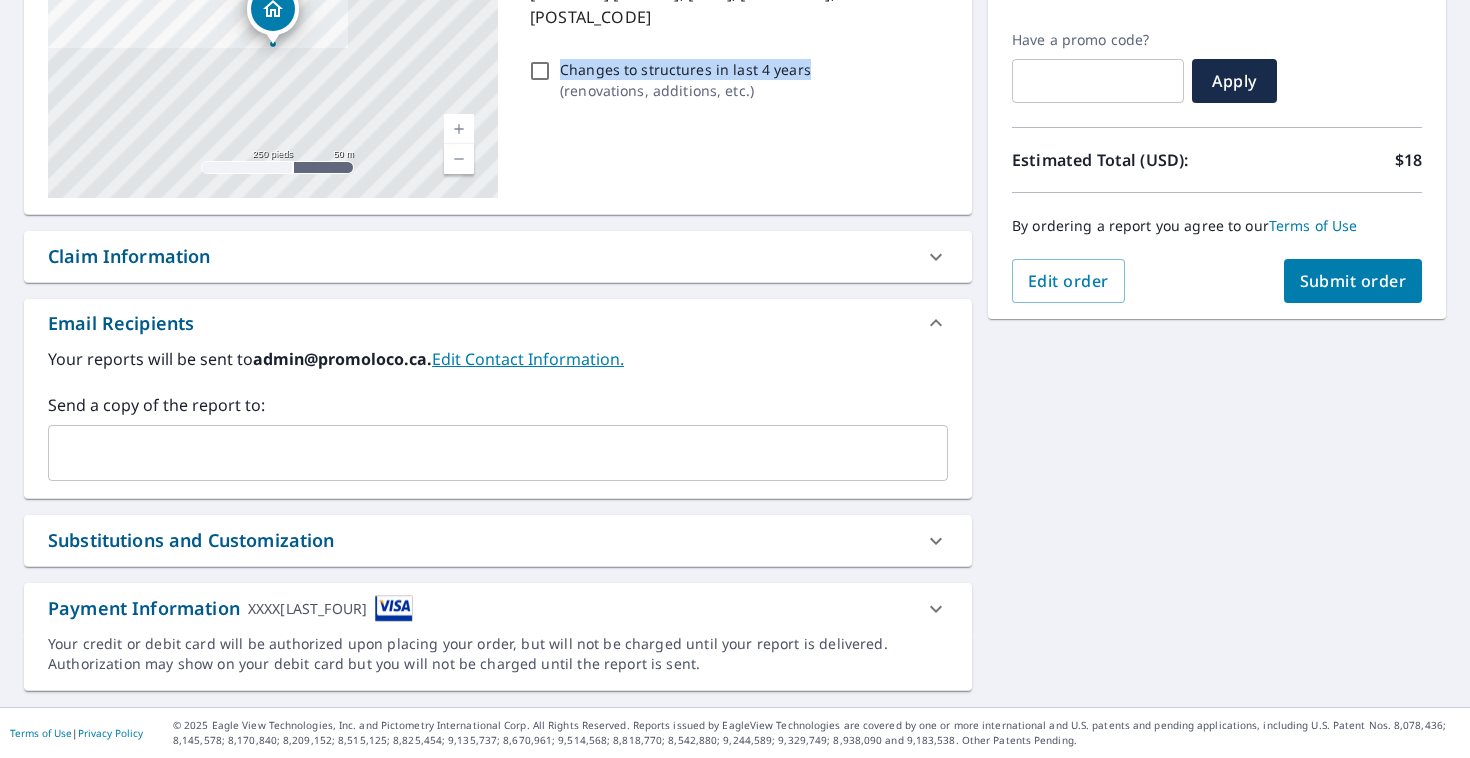 scroll, scrollTop: 320, scrollLeft: 0, axis: vertical 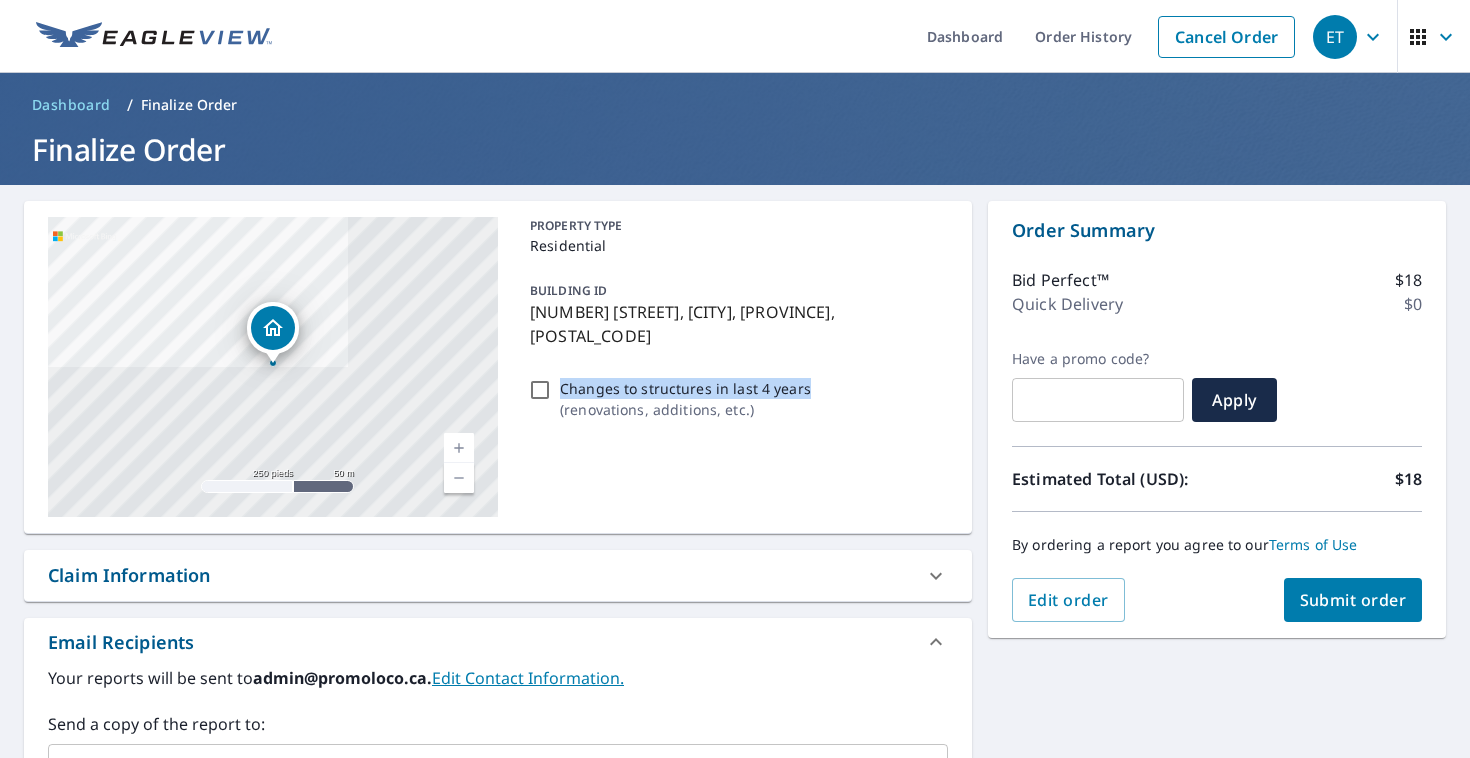 click on "Dashboard" at bounding box center [71, 105] 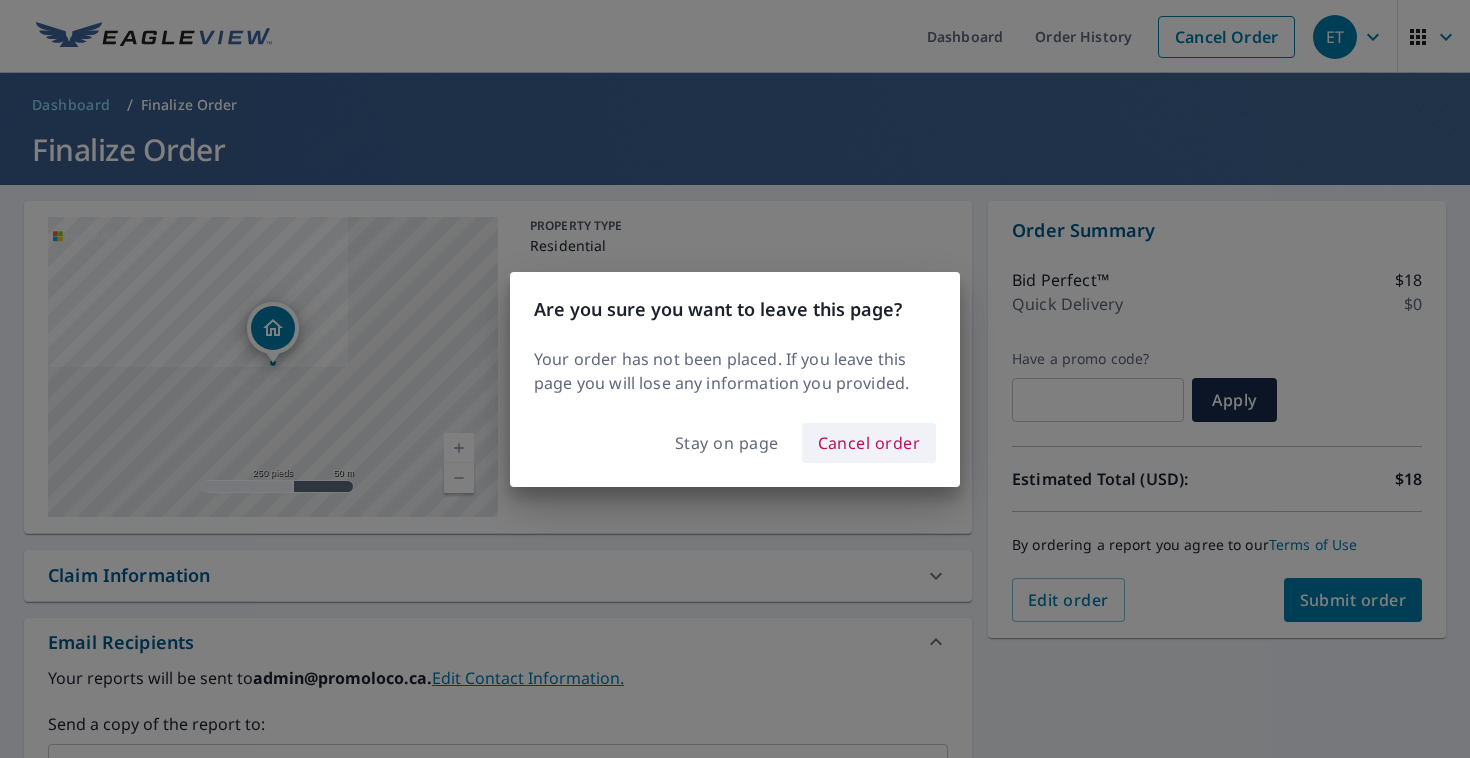 click on "Cancel order" at bounding box center (869, 443) 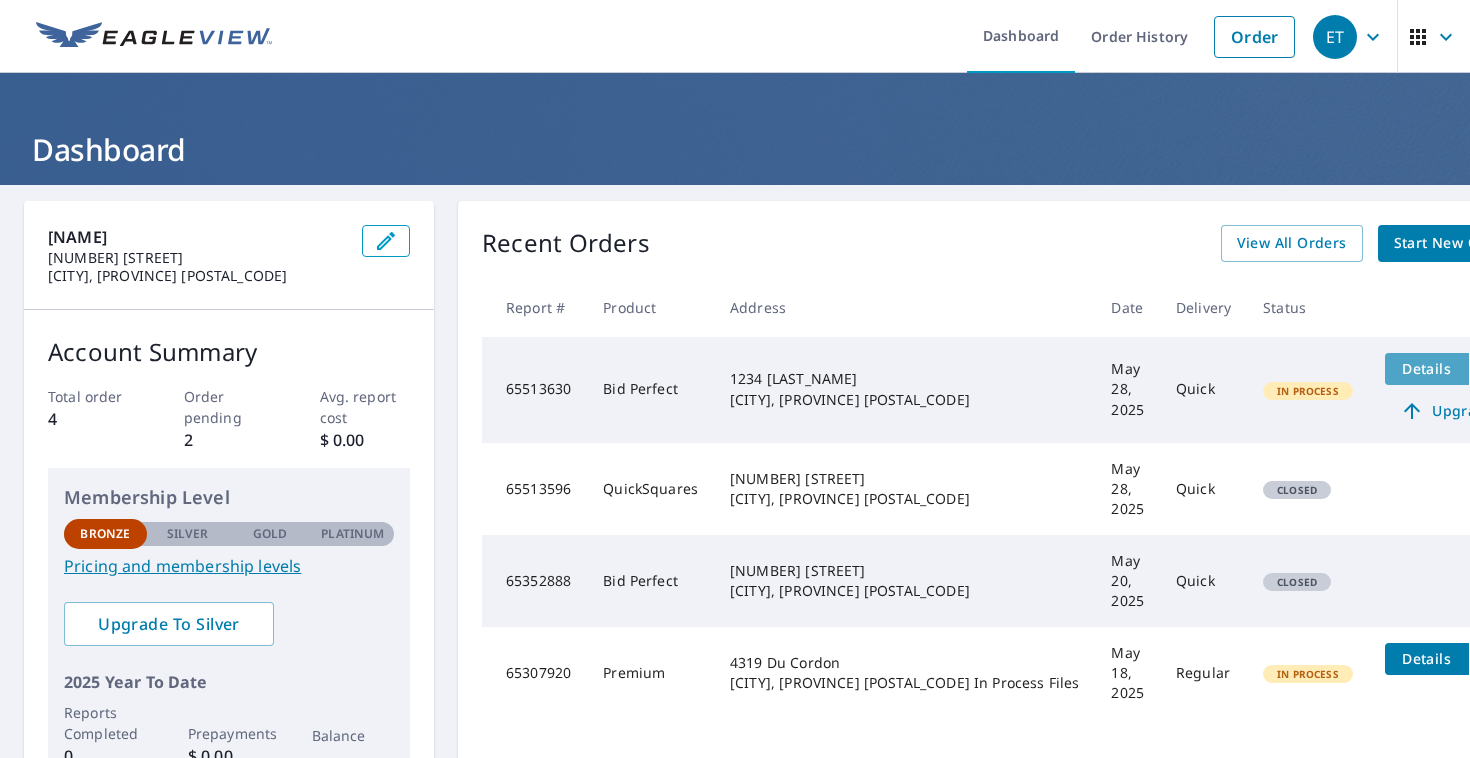 click on "Details" at bounding box center (1427, 368) 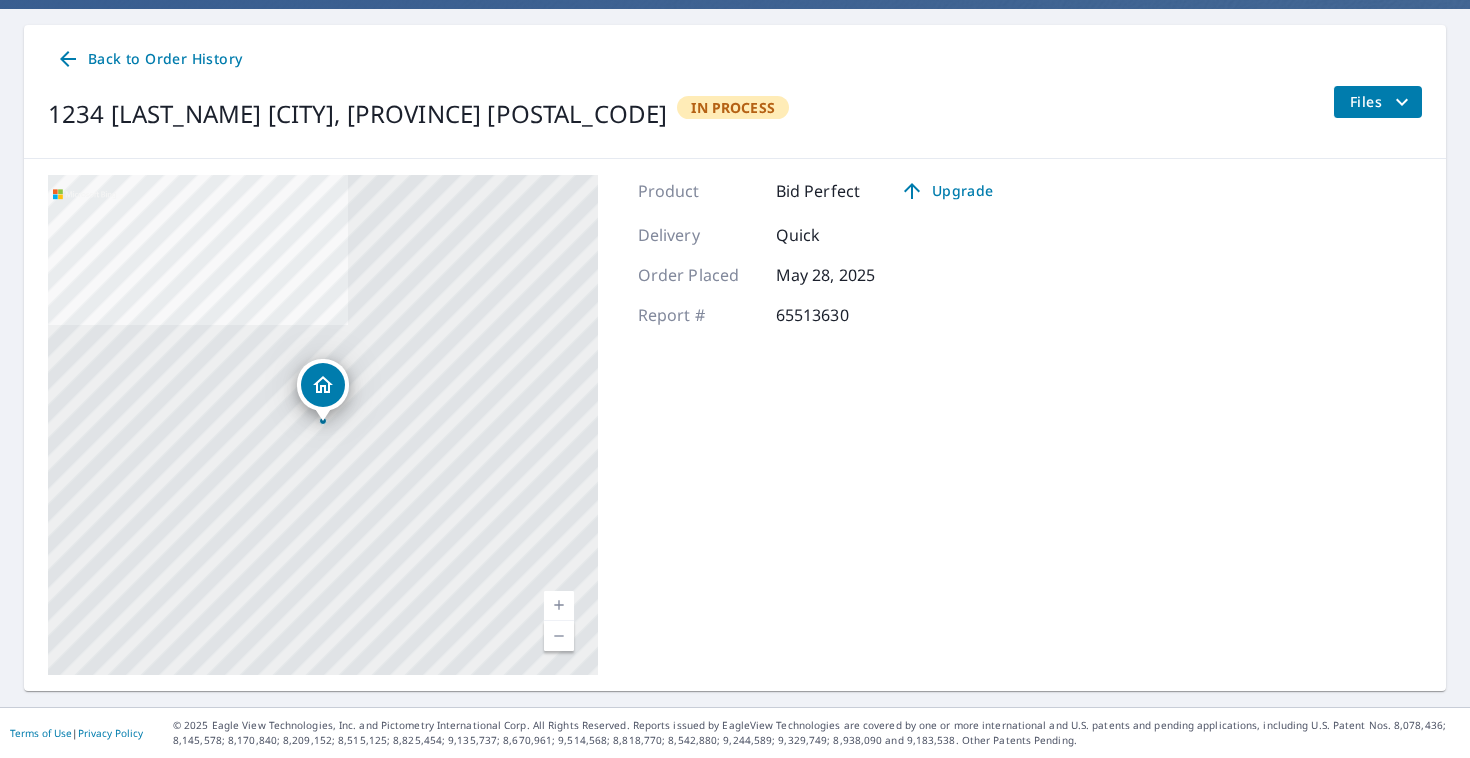 scroll, scrollTop: 175, scrollLeft: 0, axis: vertical 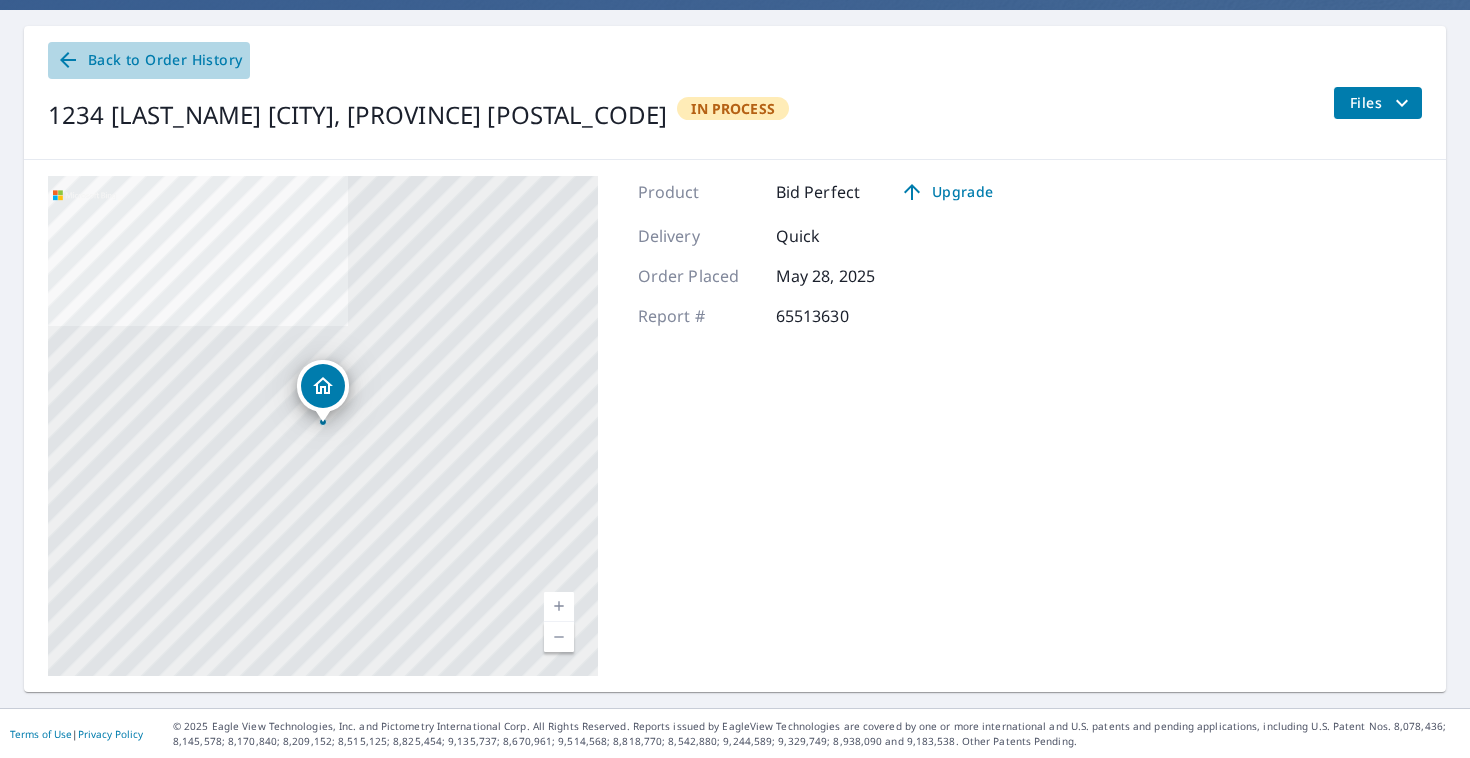 click on "Back to Order History" at bounding box center [149, 60] 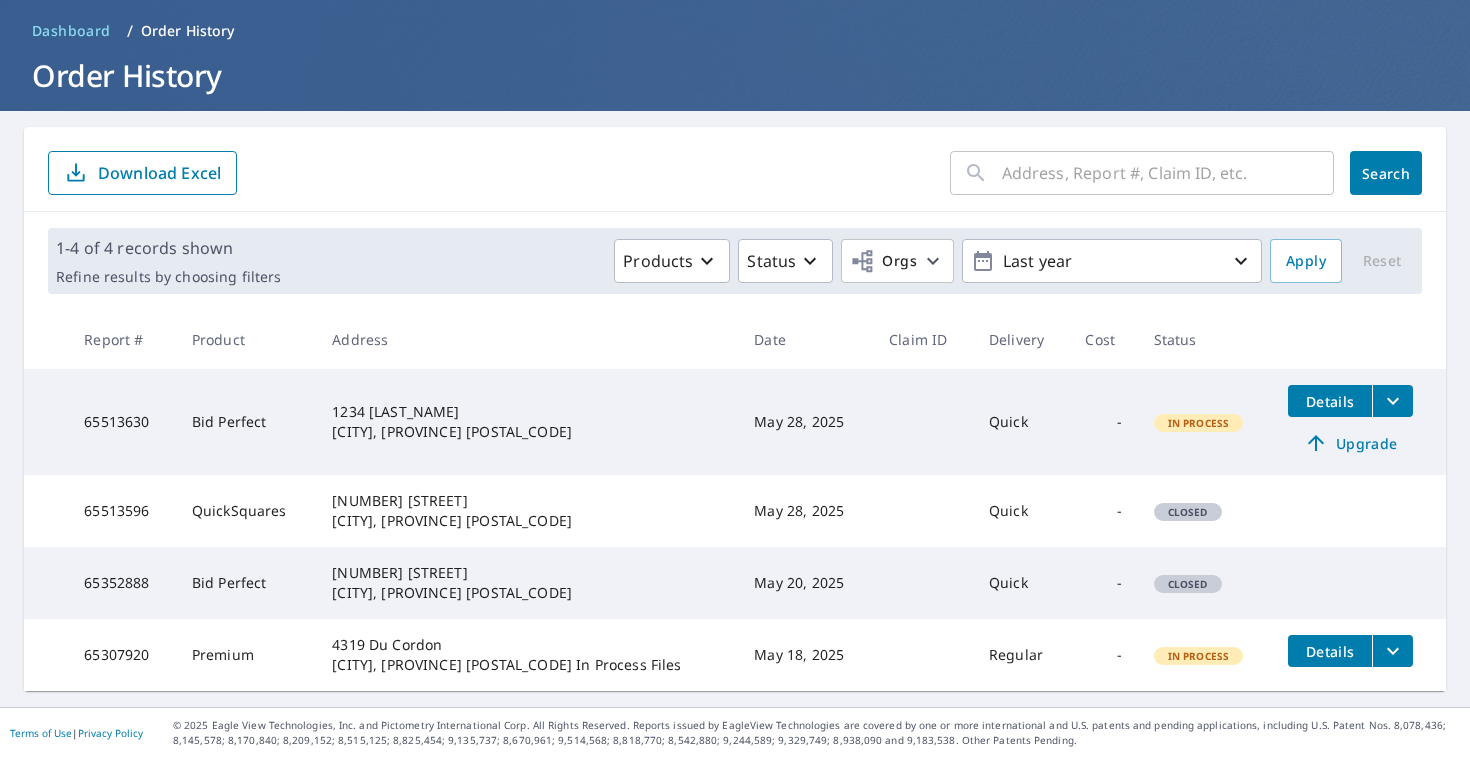 scroll, scrollTop: 74, scrollLeft: 0, axis: vertical 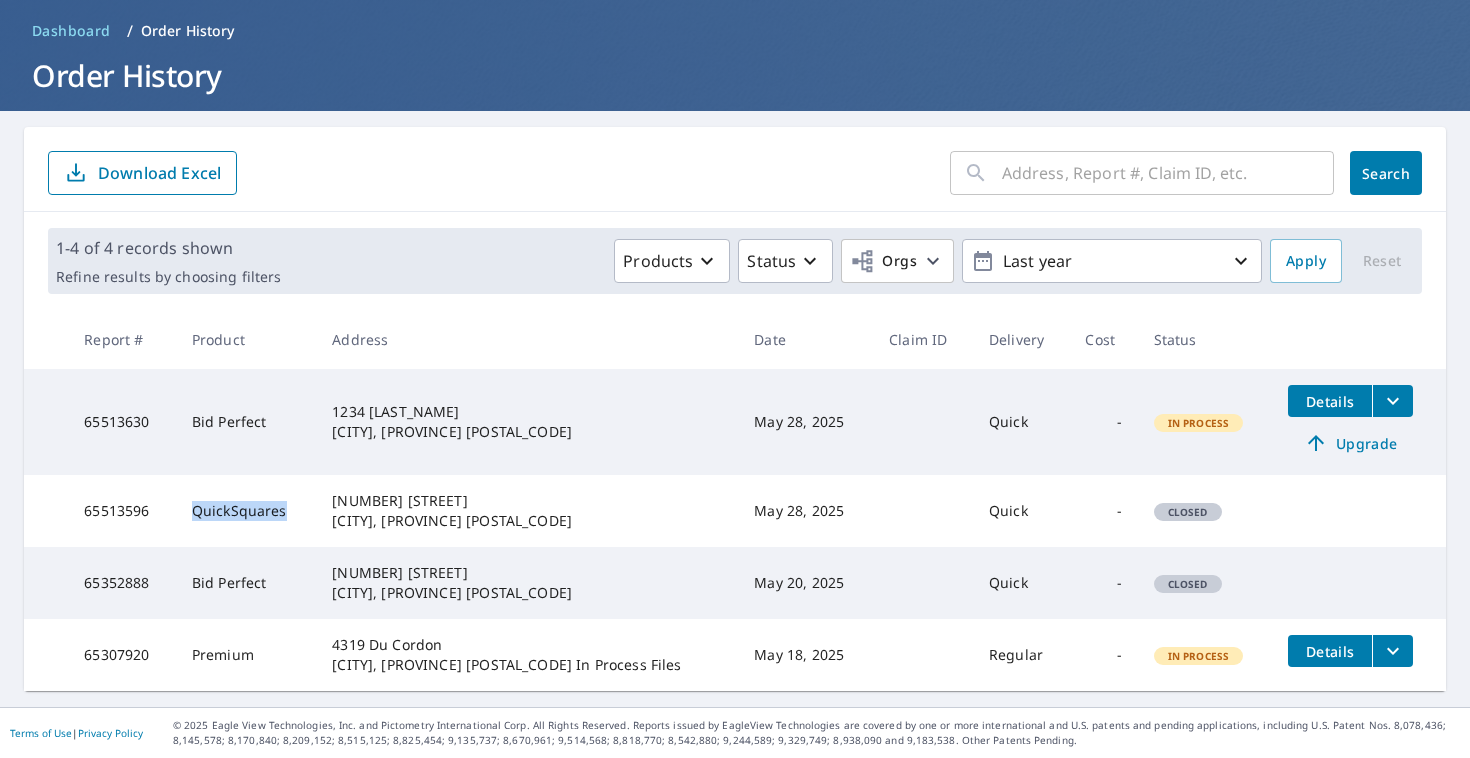 click on "QuickSquares" at bounding box center [246, 511] 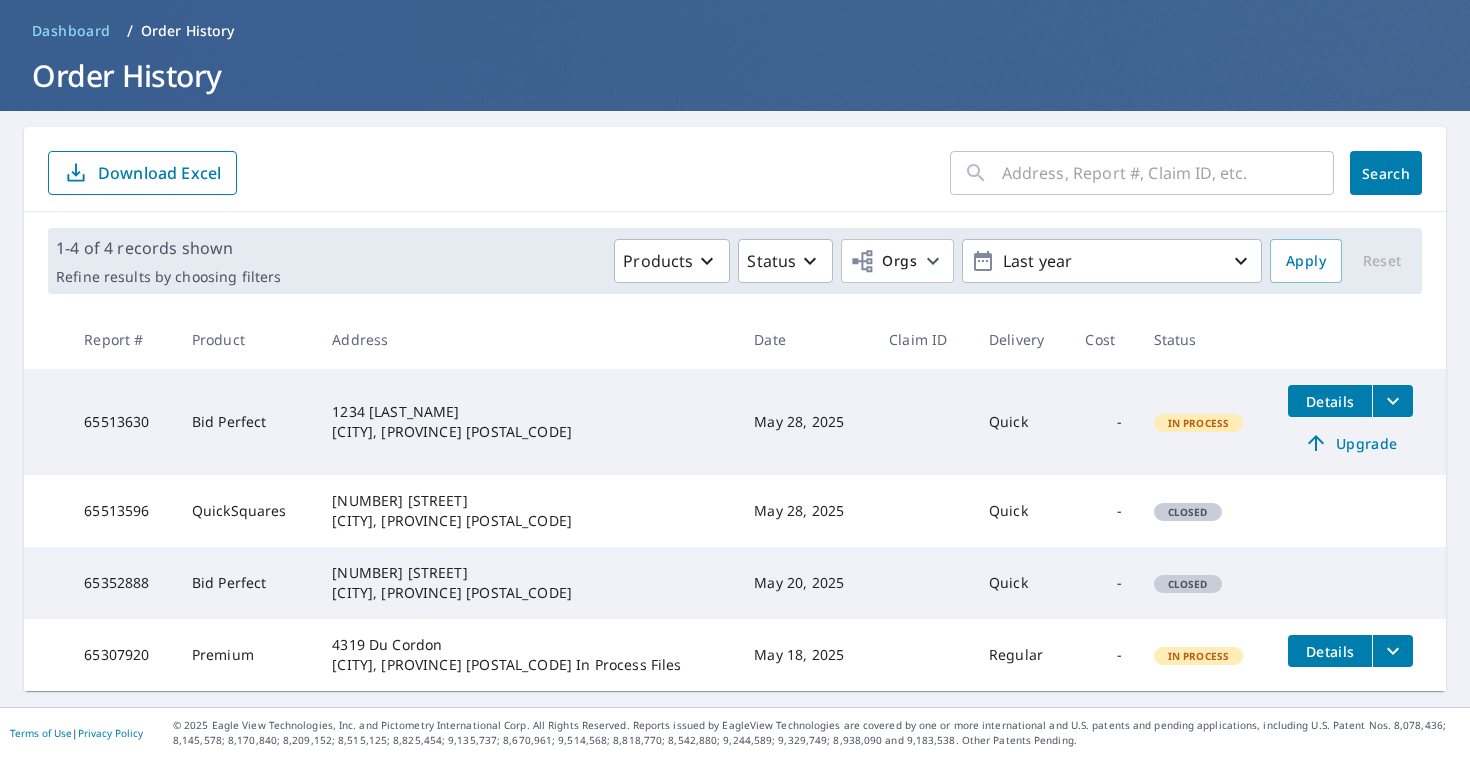 click on "[NUMBER] [STREET]
[CITY], [PROVINCE] [POSTAL_CODE]" at bounding box center [527, 511] 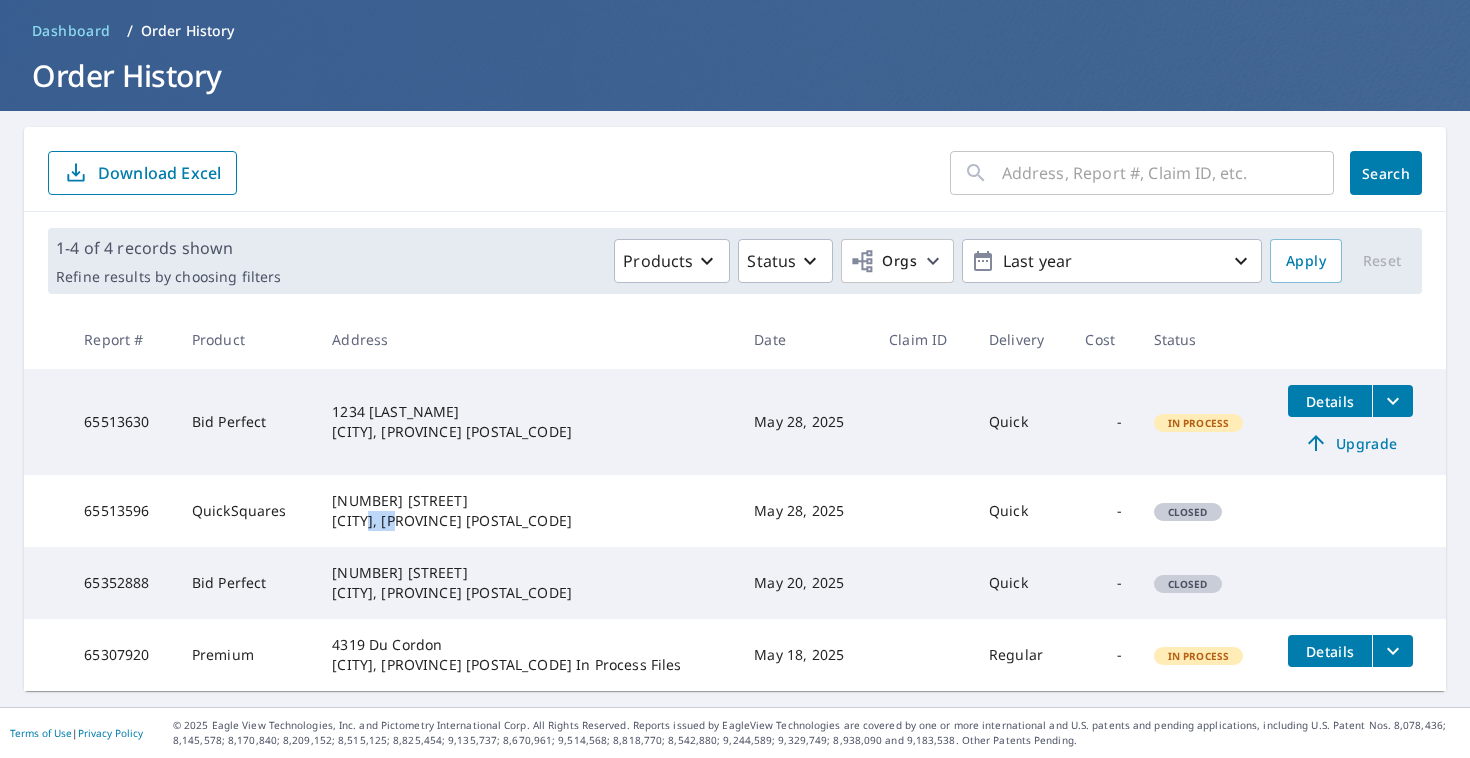 click on "[NUMBER] [STREET]
[CITY], [PROVINCE] [POSTAL_CODE]" at bounding box center (527, 511) 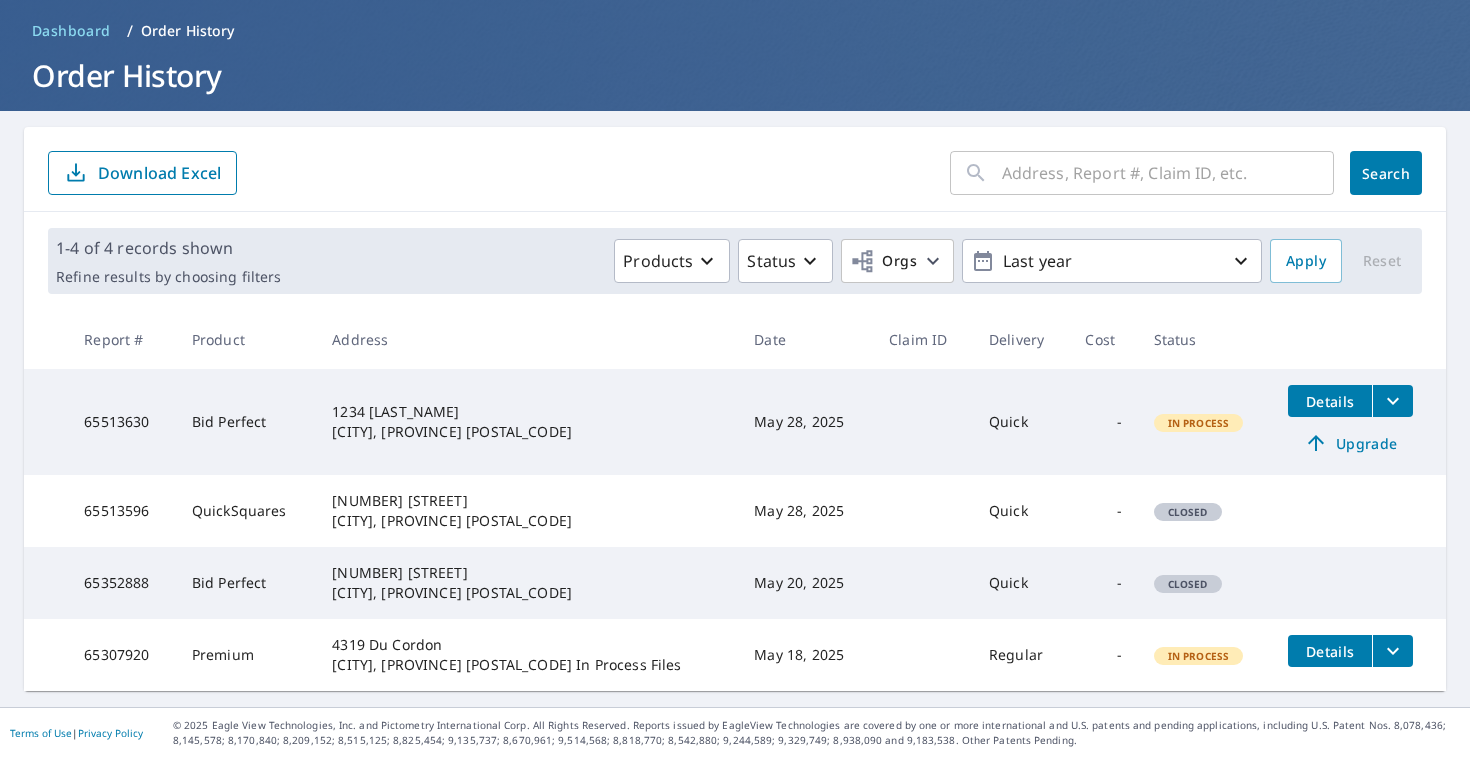 click on "May 28, 2025" at bounding box center [805, 511] 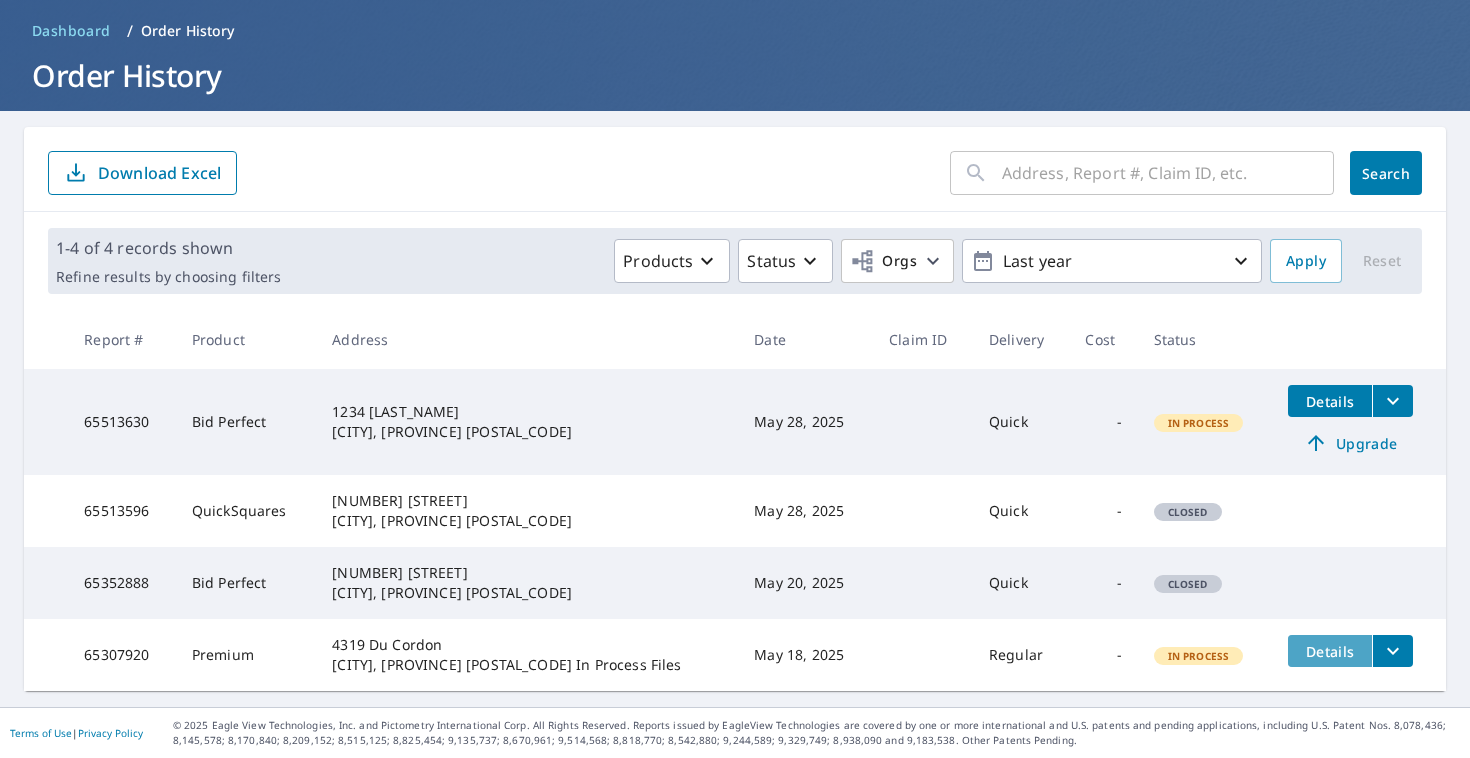 click on "Details" at bounding box center (1330, 651) 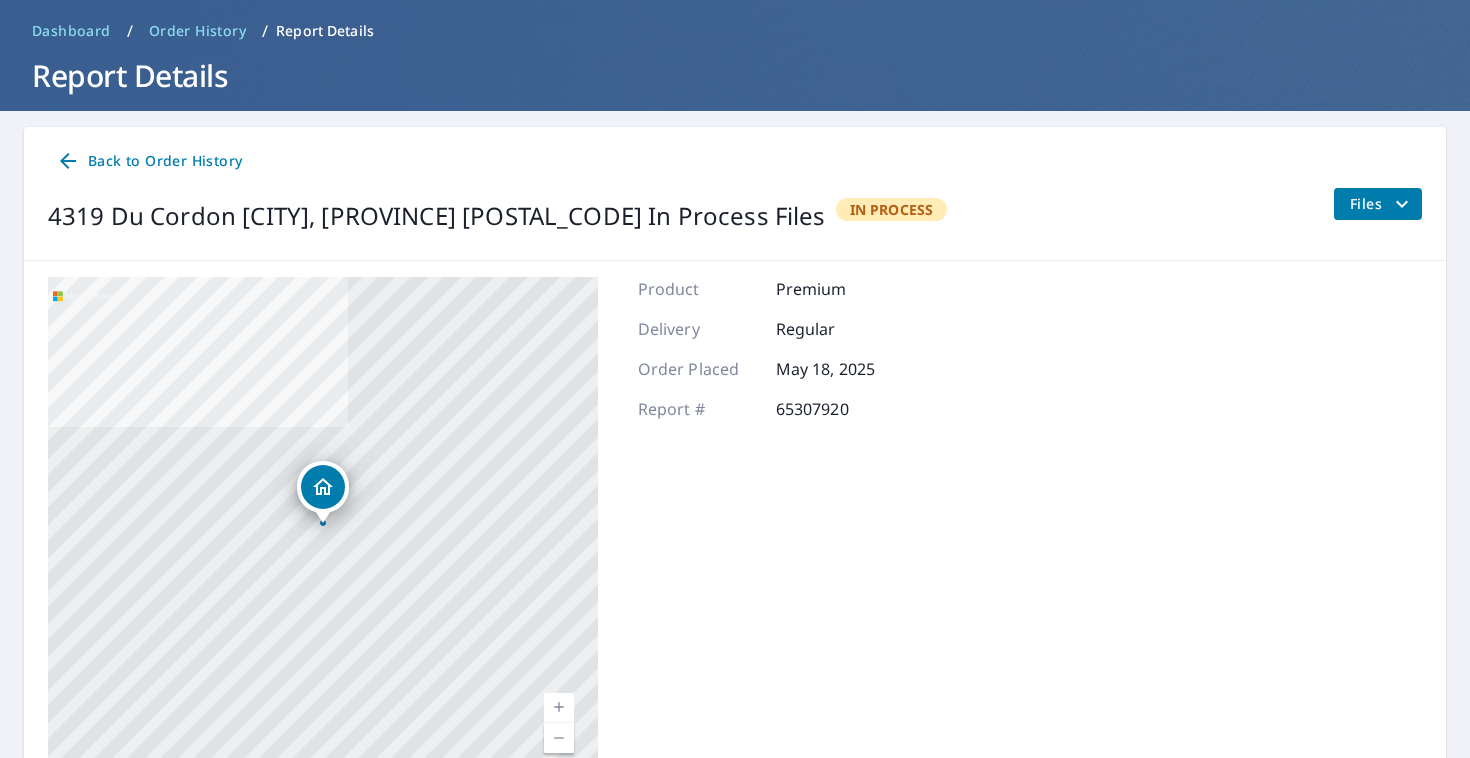 scroll, scrollTop: 0, scrollLeft: 0, axis: both 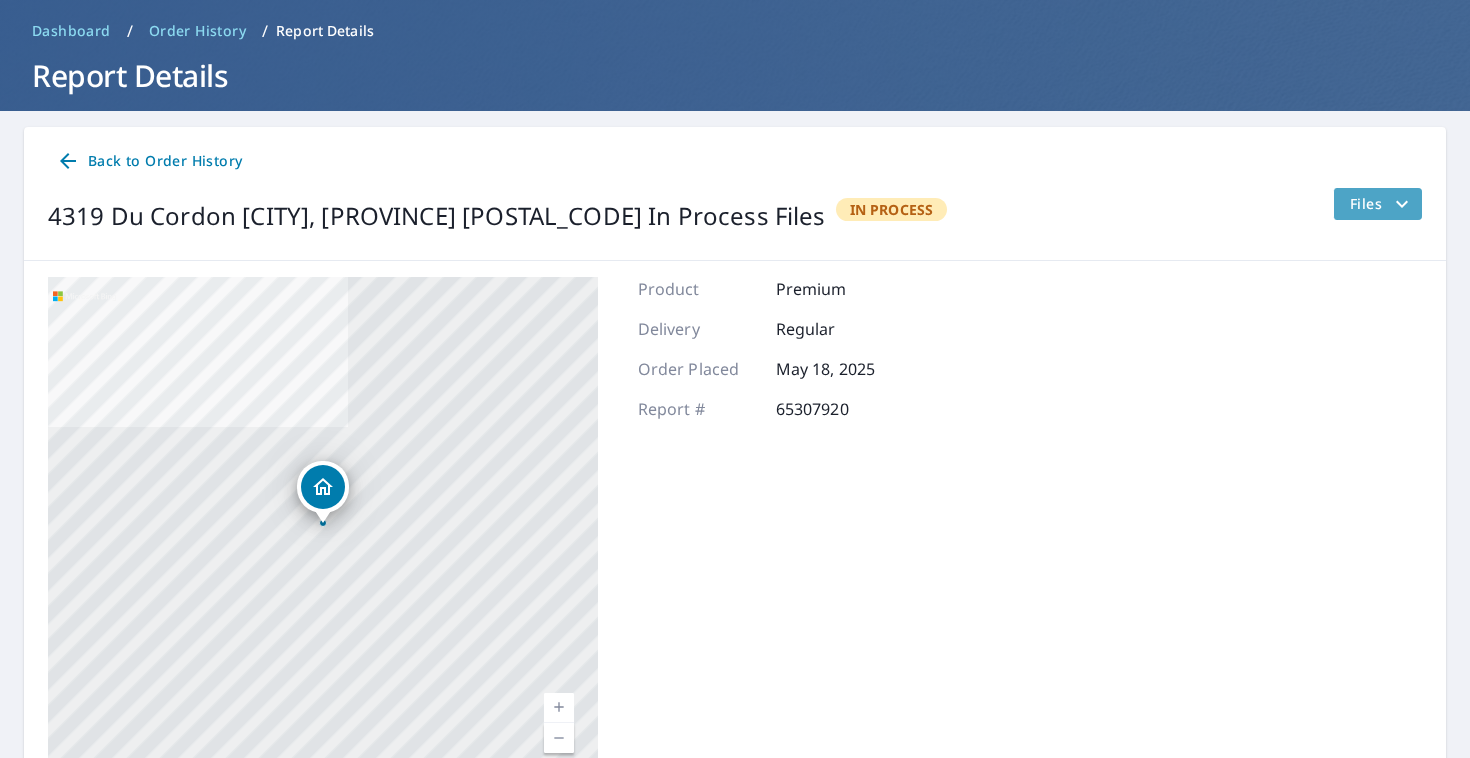 click on "Files" at bounding box center (1382, 204) 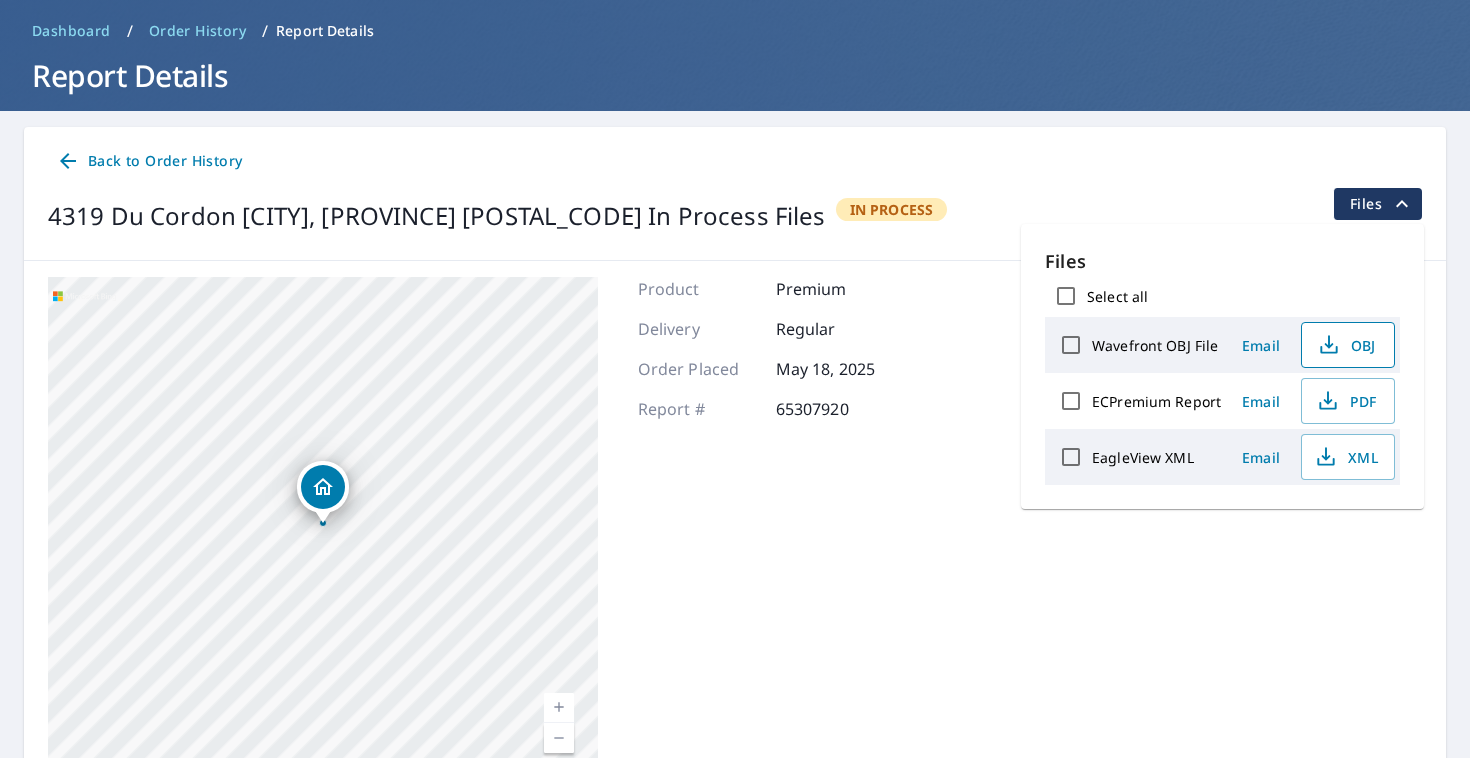 click on "OBJ" at bounding box center (1346, 345) 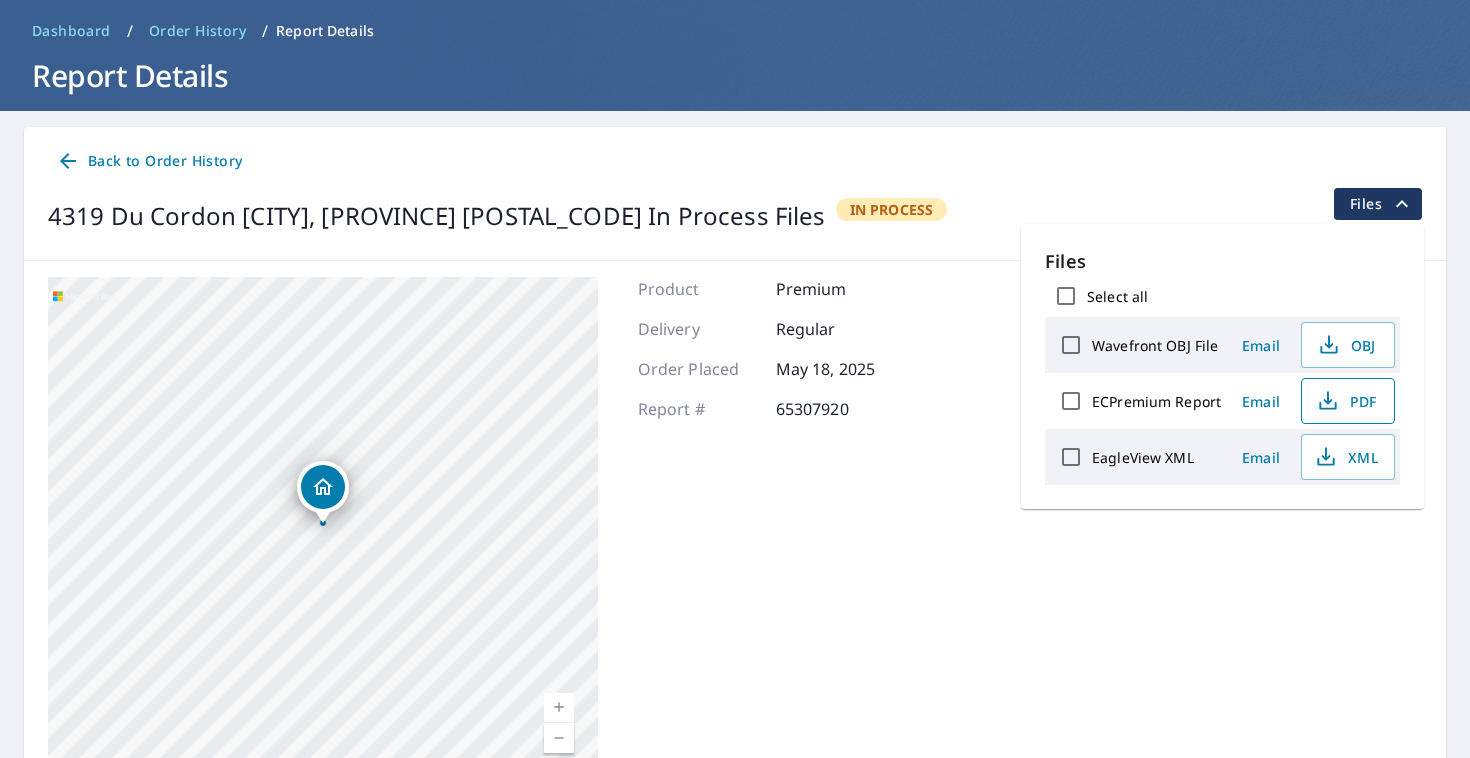 click on "PDF" at bounding box center [1346, 401] 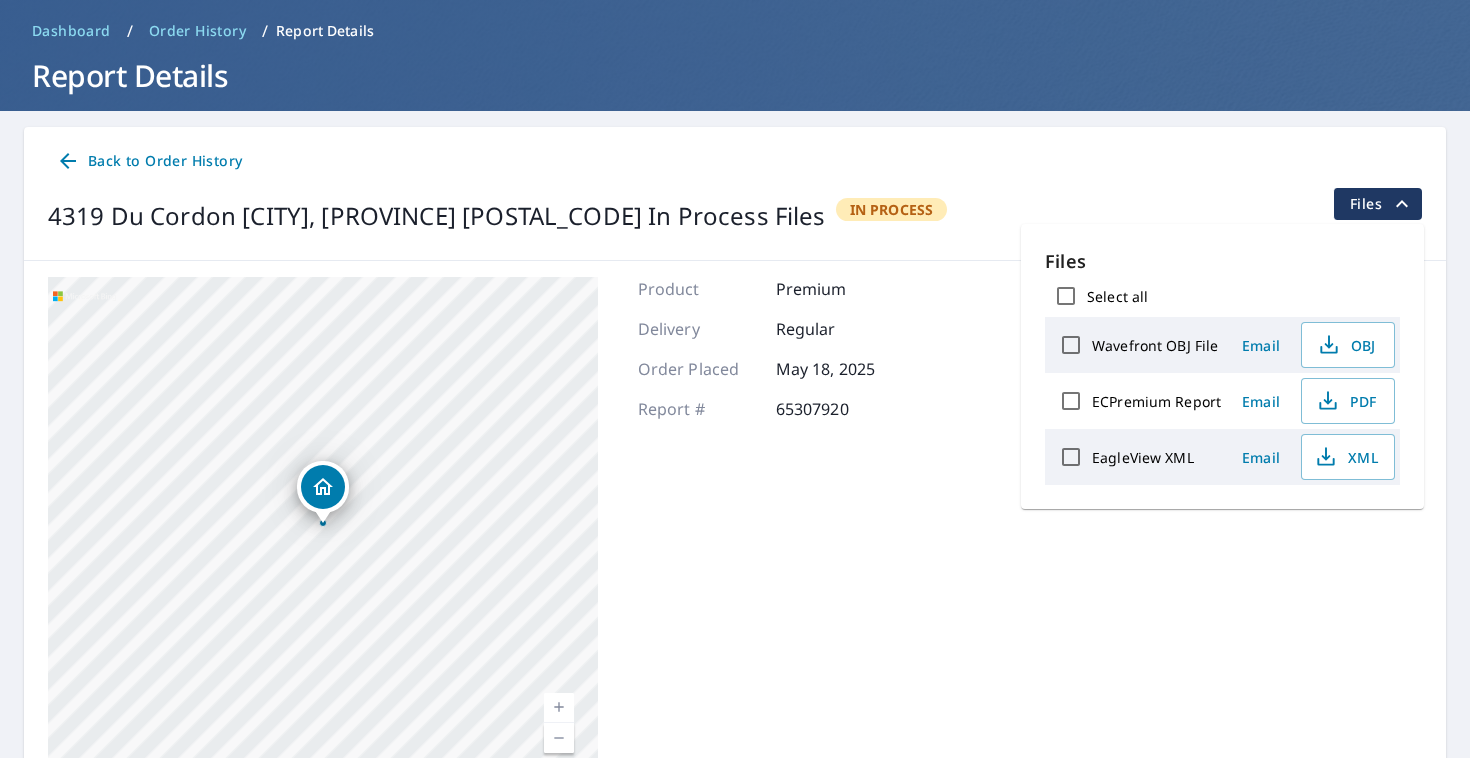 click on "4319 Du Cordon
[CITY], [PROVINCE] [POSTAL_CODE] In Process Files" at bounding box center [735, 216] 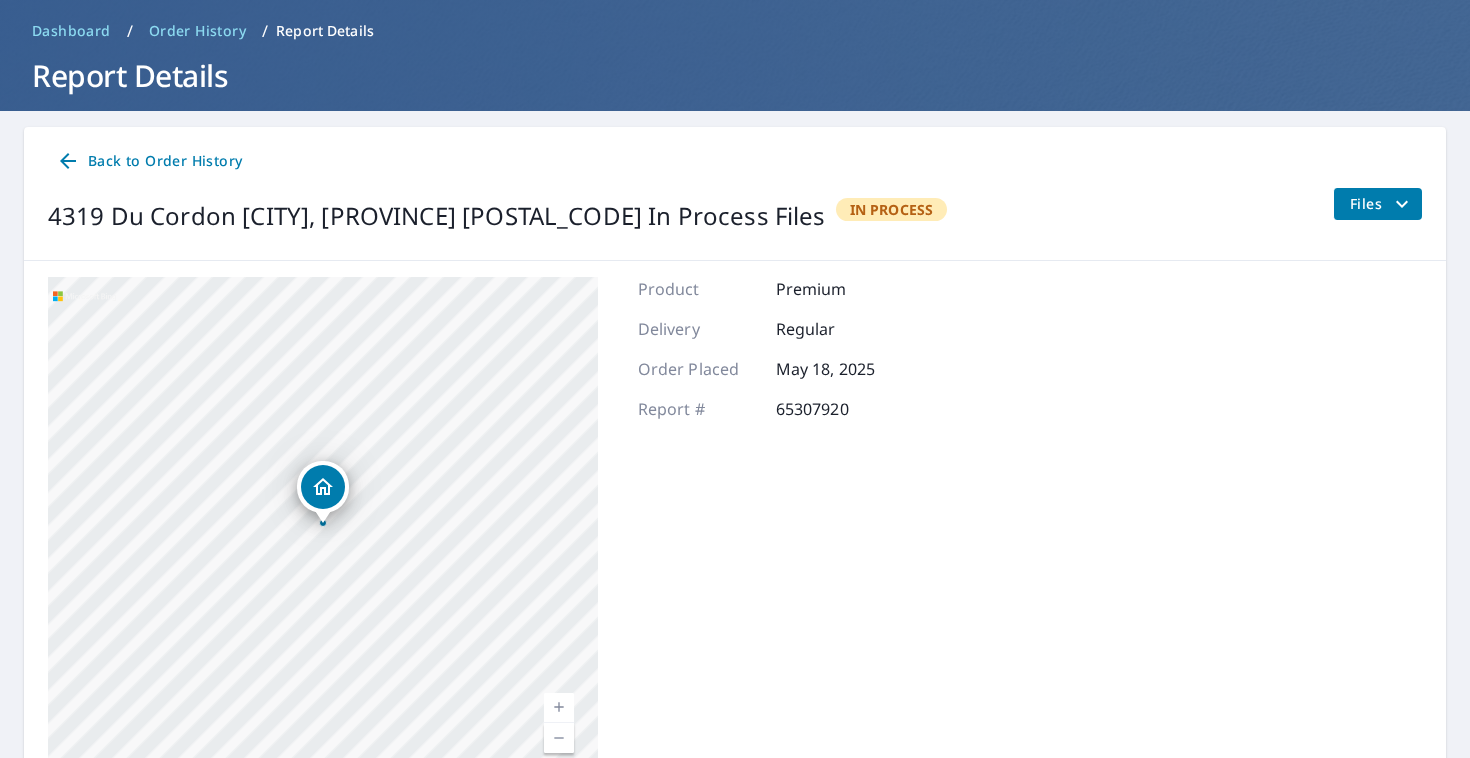 click on "4319 Du Cordon
[CITY], [PROVINCE] [POSTAL_CODE] In Process Files" at bounding box center (735, 216) 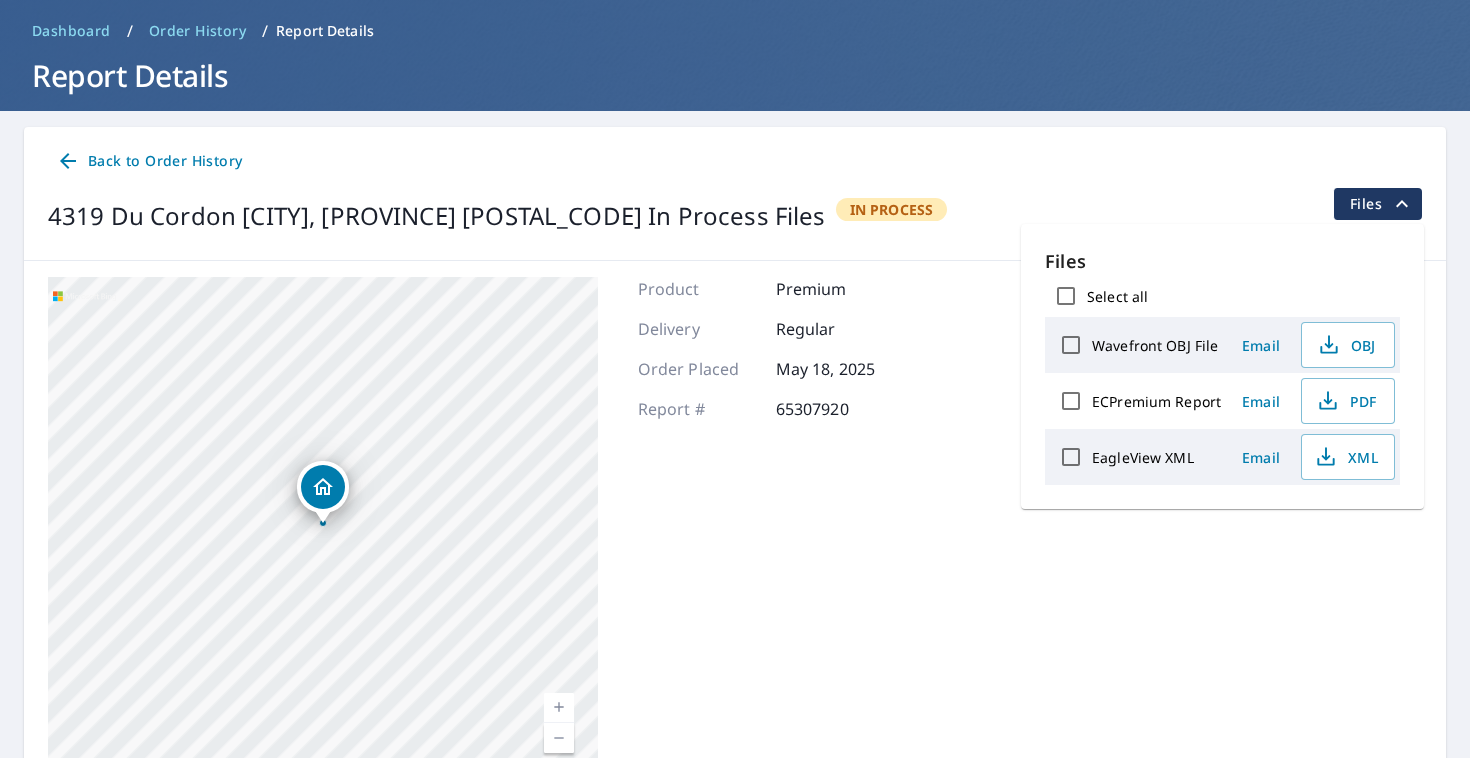drag, startPoint x: 1016, startPoint y: 242, endPoint x: 1075, endPoint y: 209, distance: 67.601776 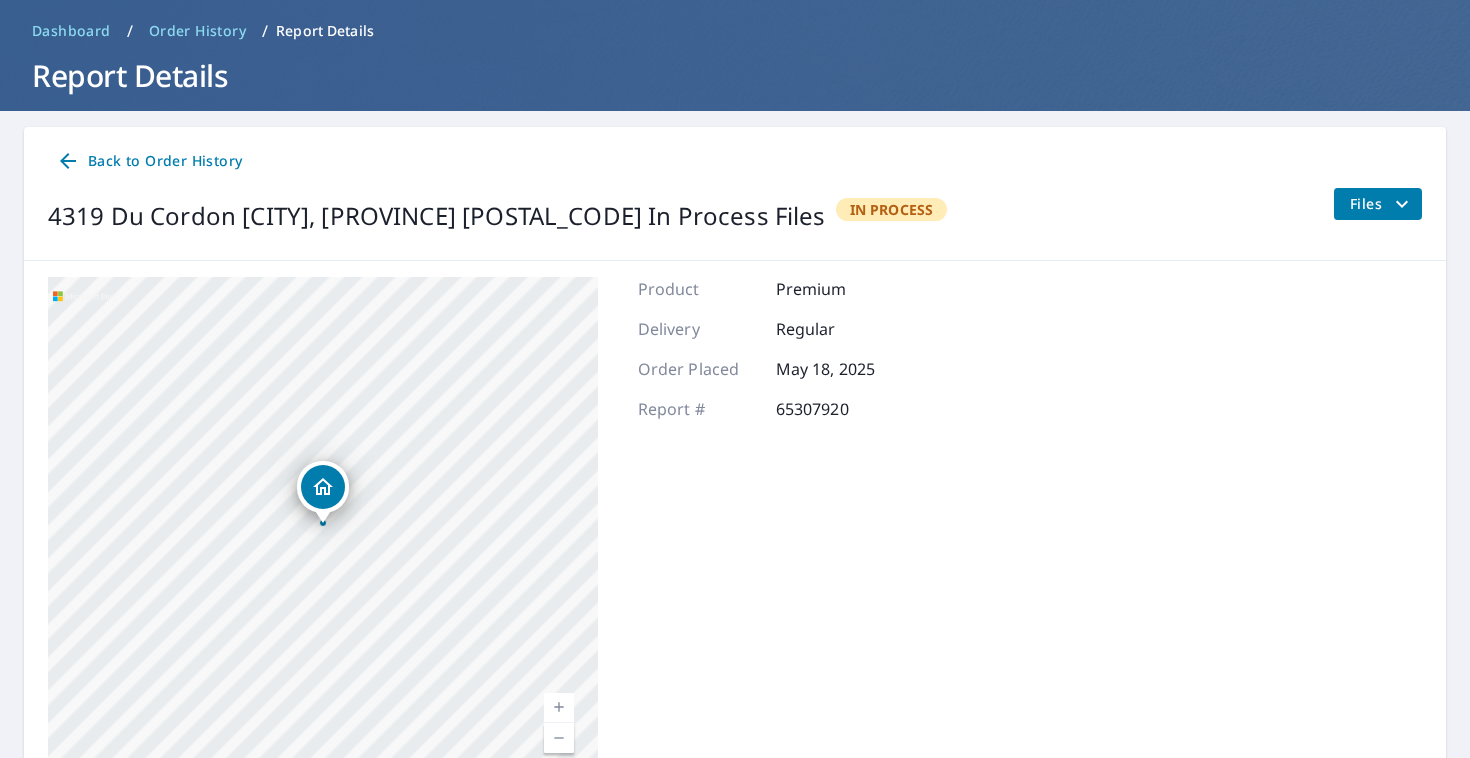 click on "4319 Du Cordon
[CITY], [PROVINCE] [POSTAL_CODE] In Process Files" at bounding box center (735, 216) 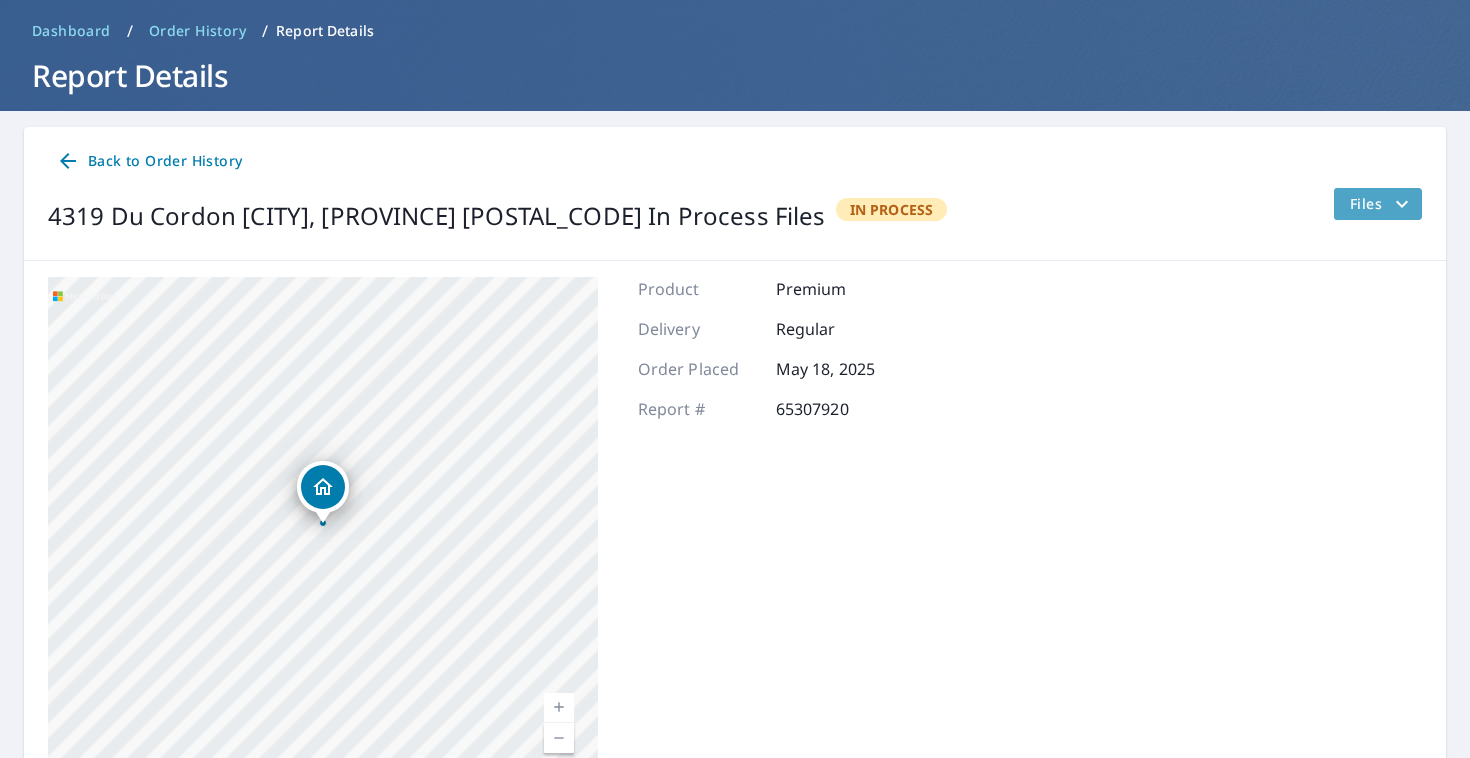 click on "Files" at bounding box center (1377, 204) 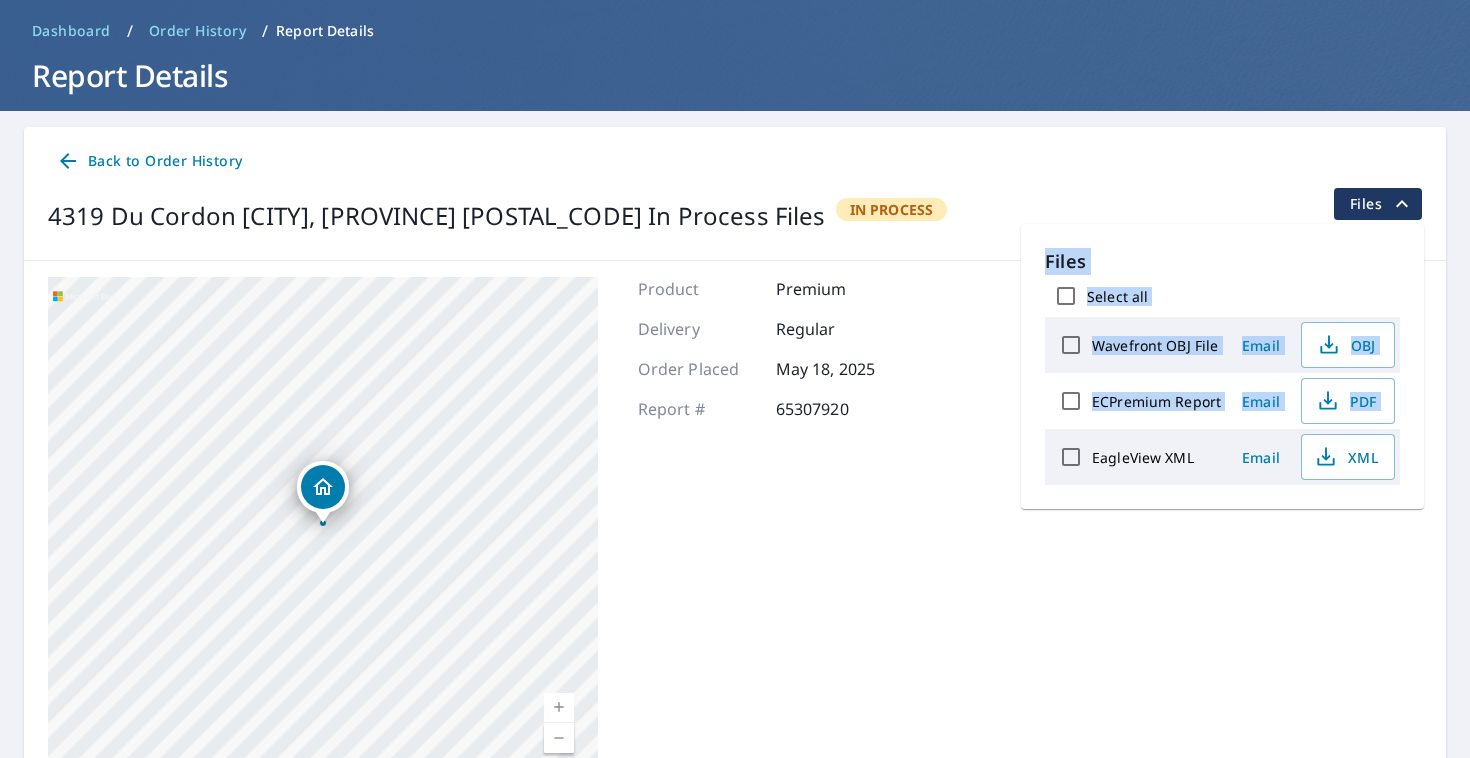 drag, startPoint x: 1040, startPoint y: 264, endPoint x: 1180, endPoint y: 444, distance: 228.03508 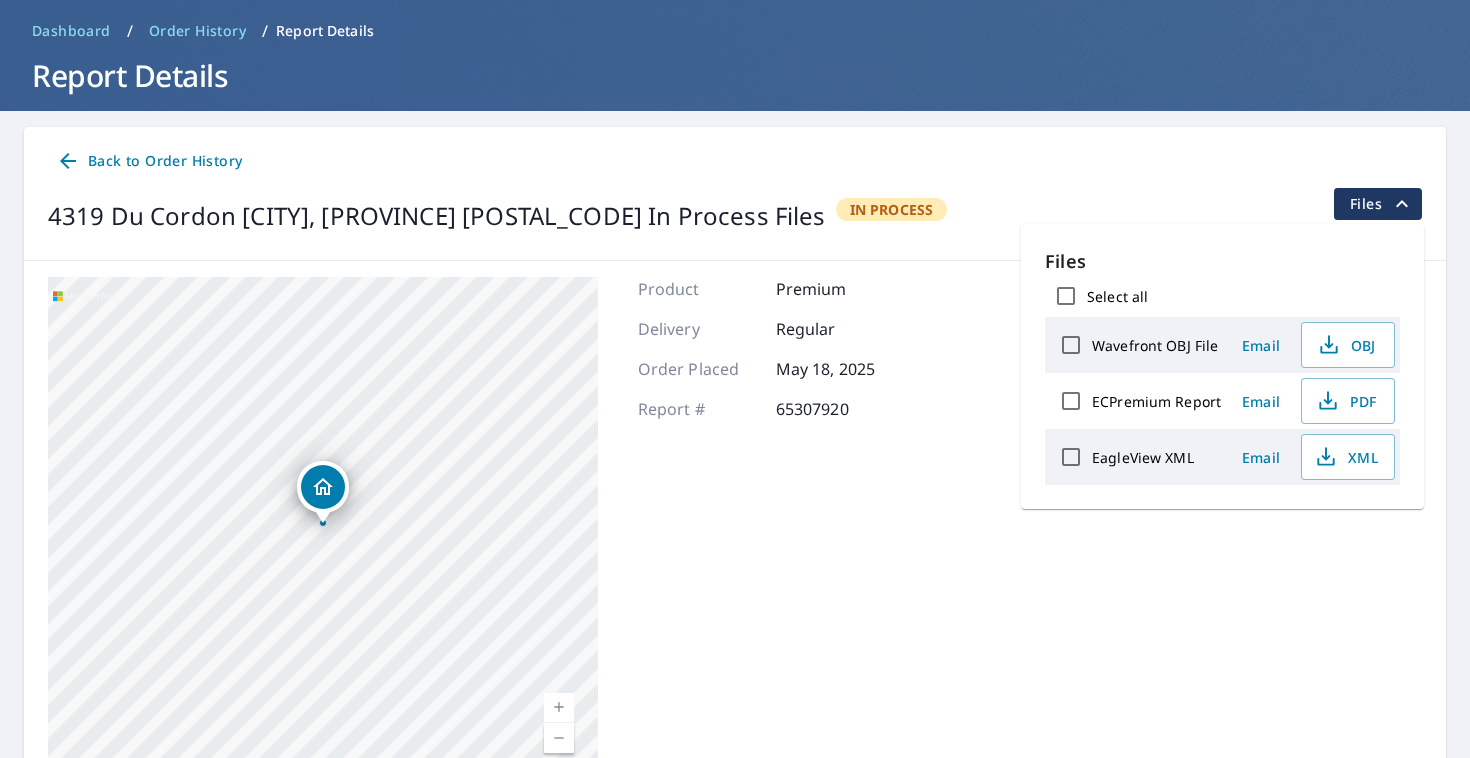 click on "Files Select all Wavefront OBJ File Email OBJ ECPremium Report Email PDF EagleView XML Email XML" at bounding box center [1222, 366] 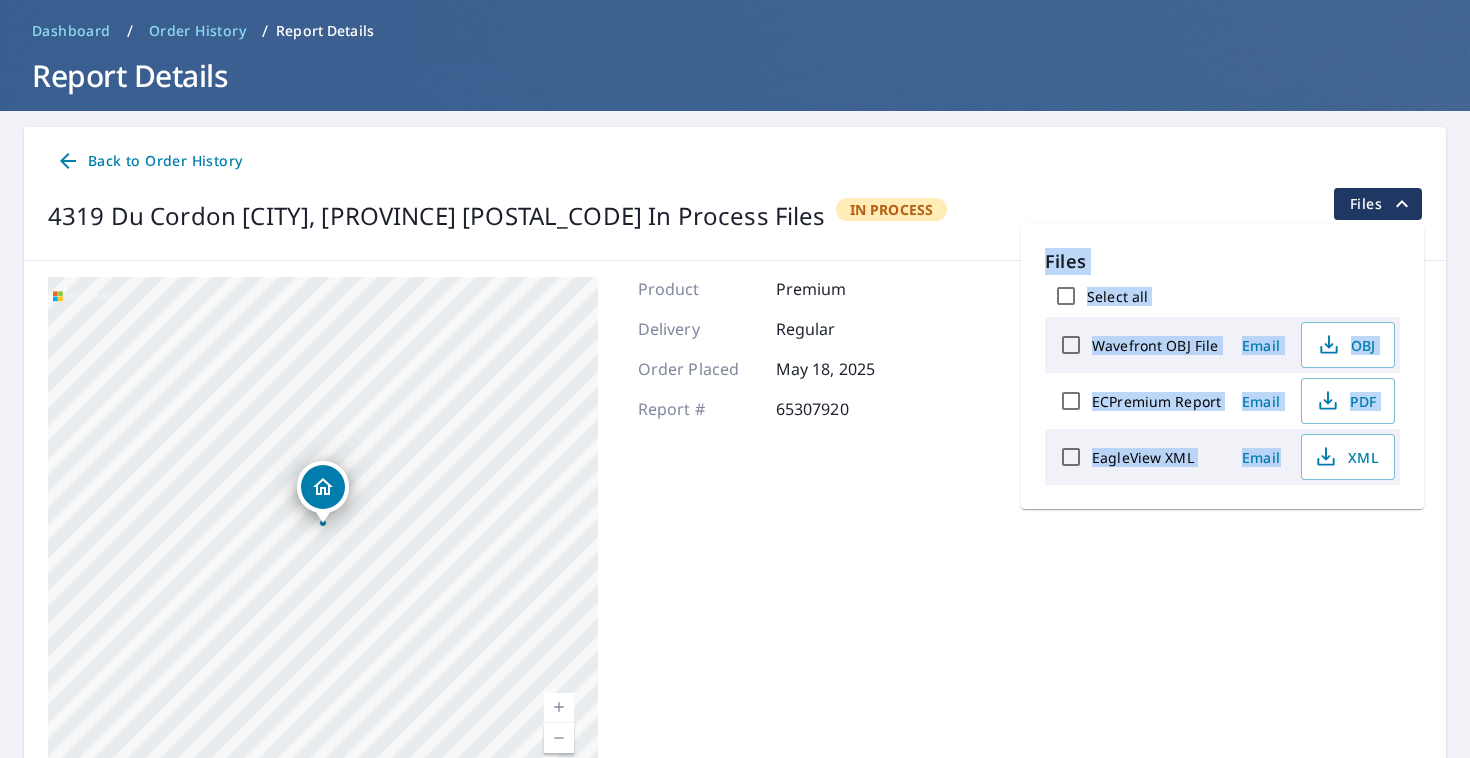 drag, startPoint x: 1036, startPoint y: 257, endPoint x: 1259, endPoint y: 496, distance: 326.87918 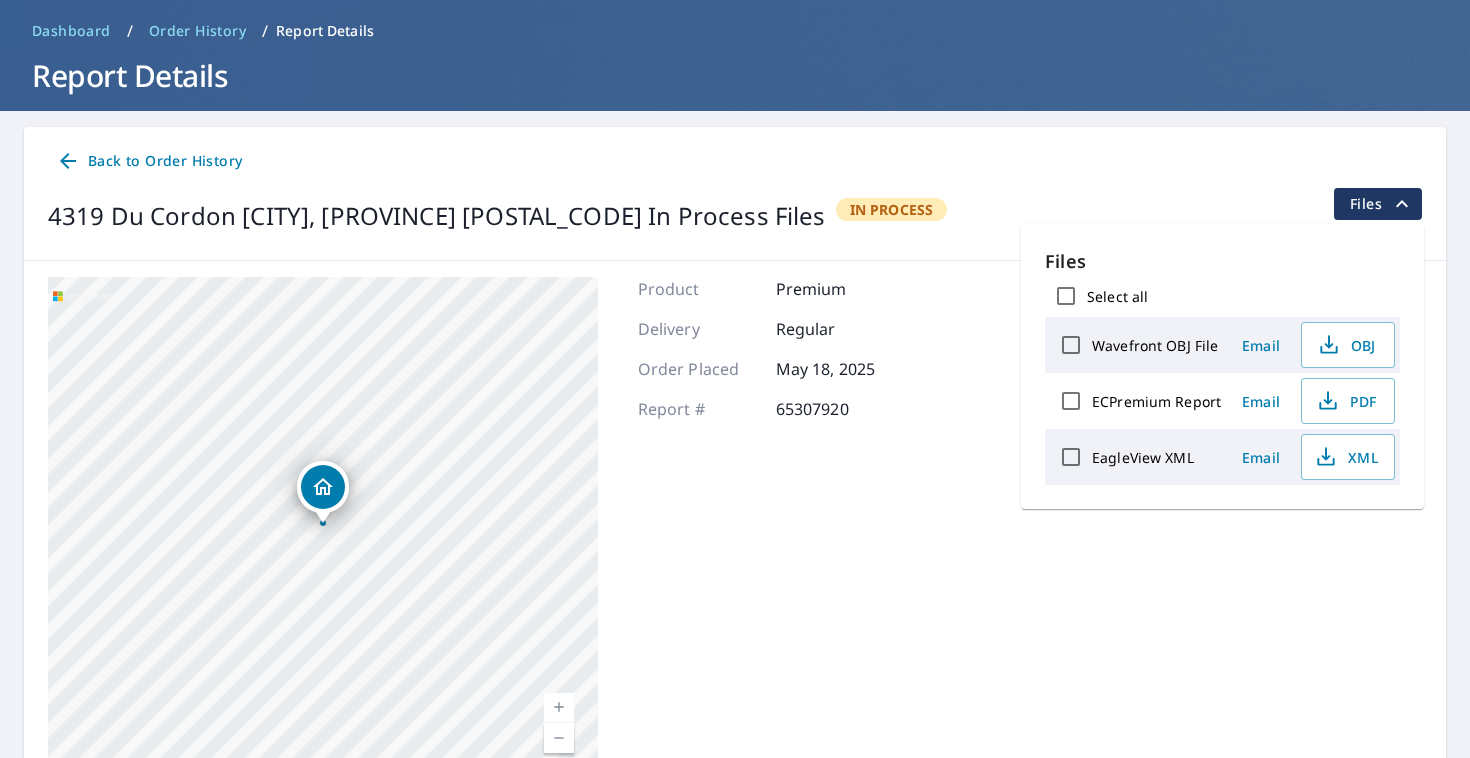 click on "Files Select all Wavefront OBJ File Email OBJ ECPremium Report Email PDF EagleView XML Email XML" at bounding box center (1222, 366) 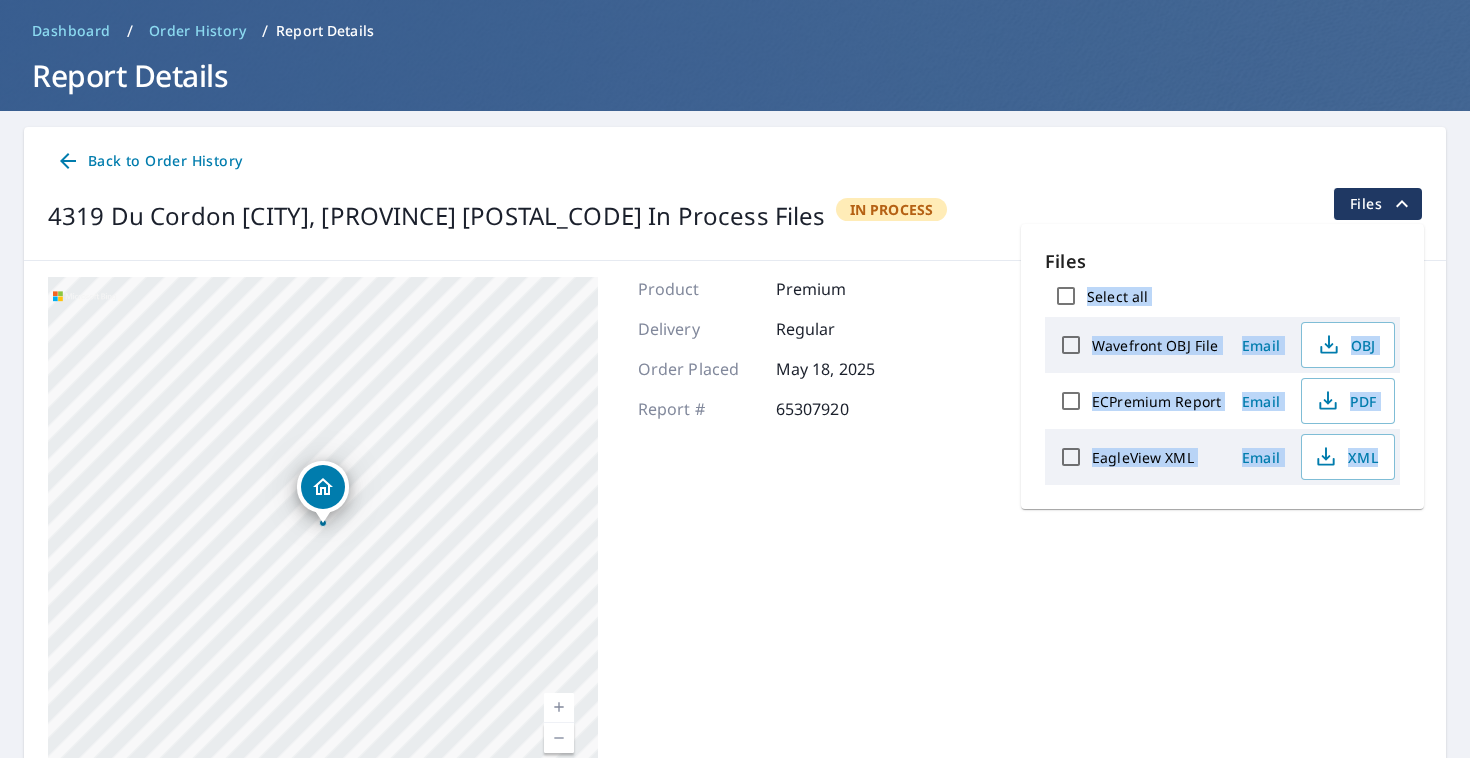 drag, startPoint x: 1406, startPoint y: 460, endPoint x: 1088, endPoint y: 295, distance: 358.2583 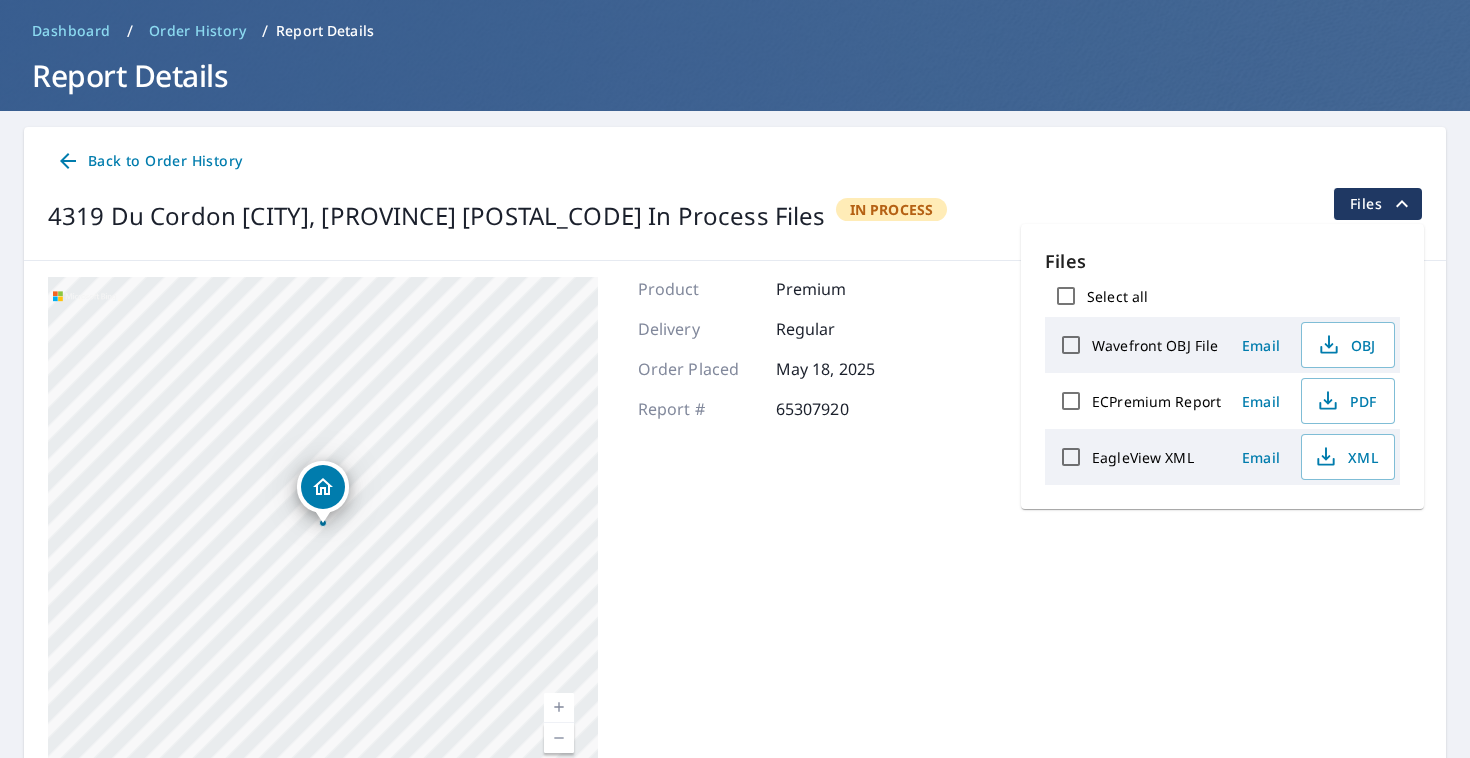 click on "4319 Du Cordon
[CITY], [PROVINCE] [POSTAL_CODE] In Process Files" at bounding box center [735, 216] 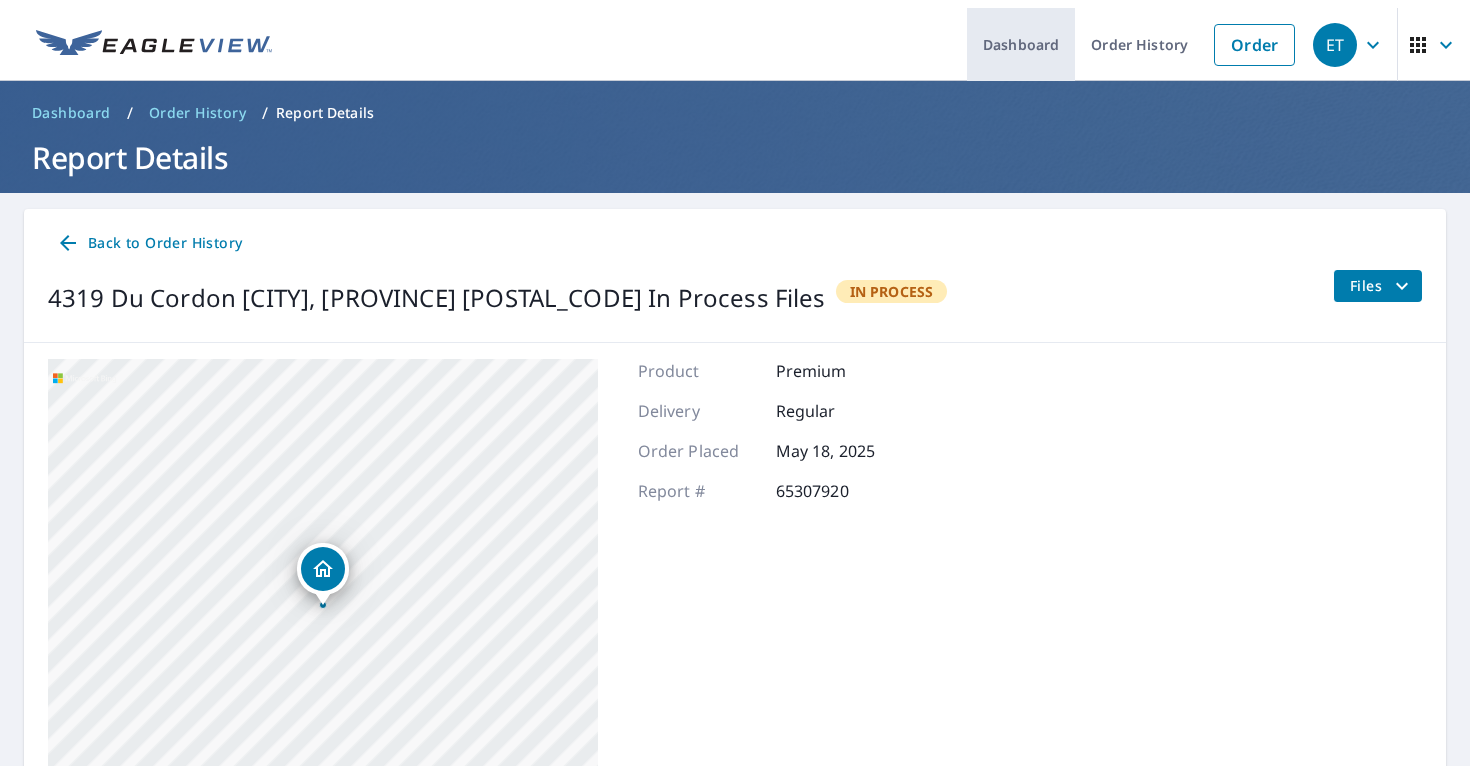scroll, scrollTop: 0, scrollLeft: 0, axis: both 